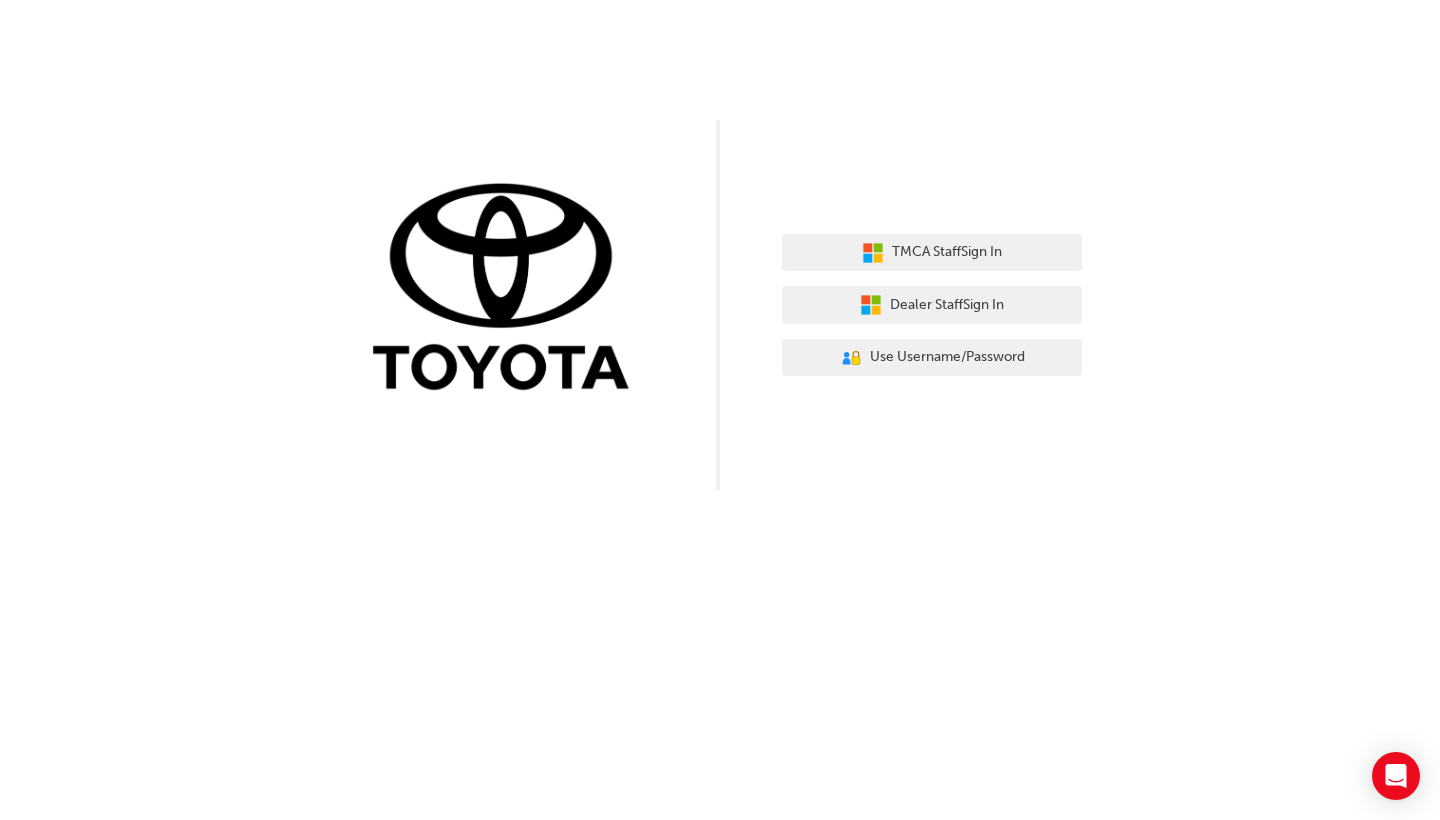 scroll, scrollTop: 0, scrollLeft: 0, axis: both 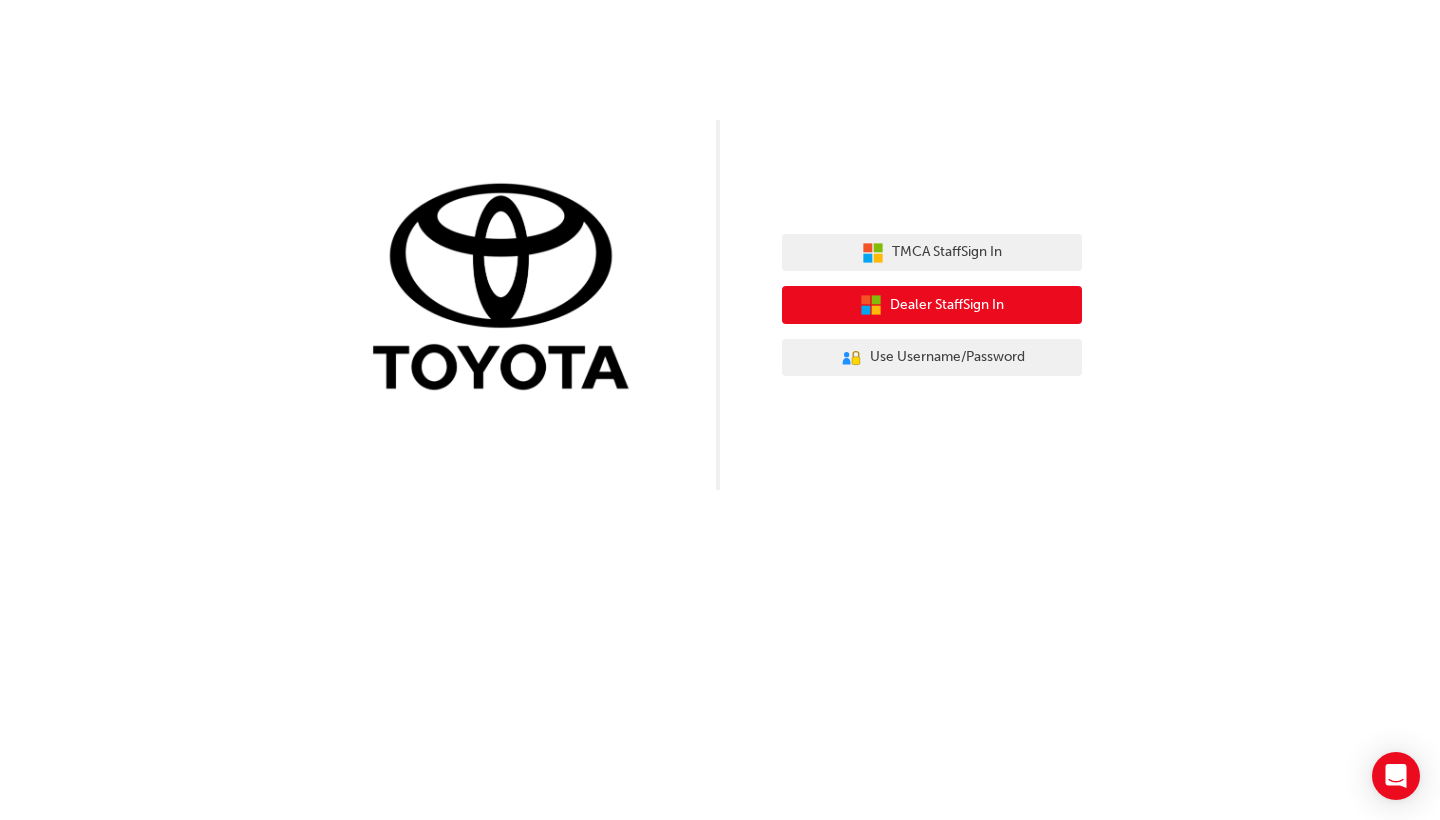 click on "Dealer Staff  Sign In" at bounding box center (947, 305) 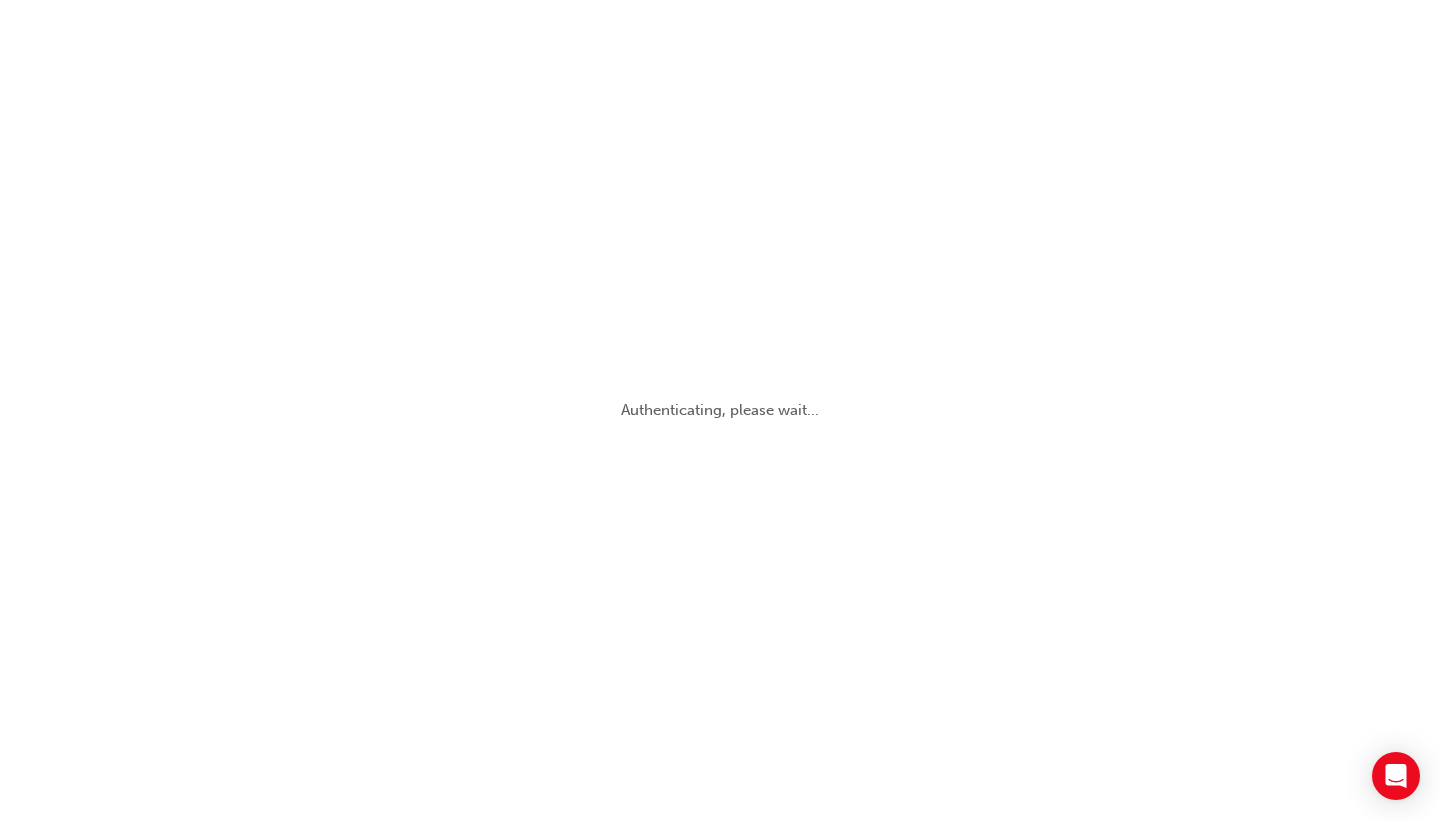 scroll, scrollTop: 0, scrollLeft: 0, axis: both 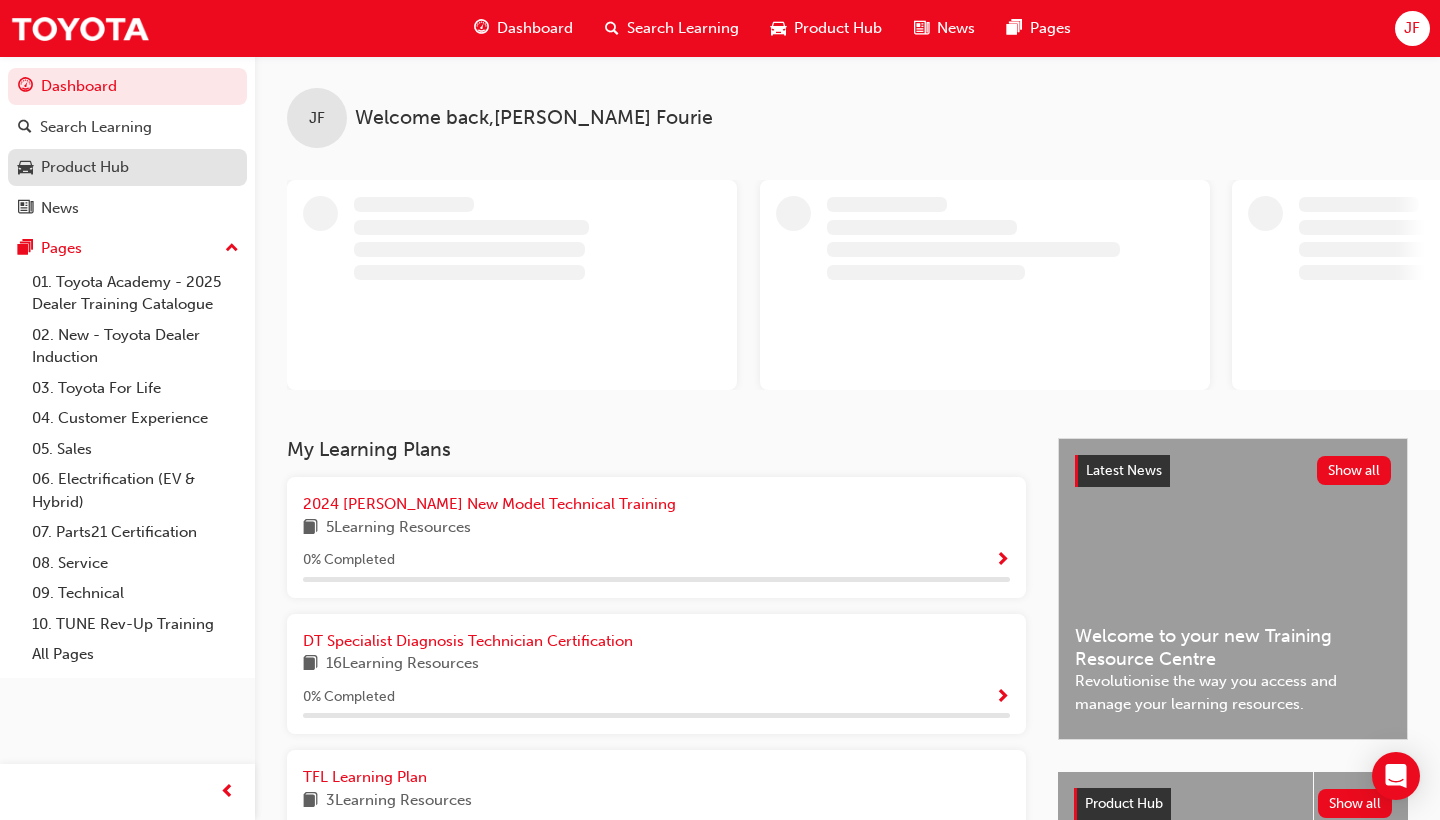 click on "Product Hub" at bounding box center [85, 167] 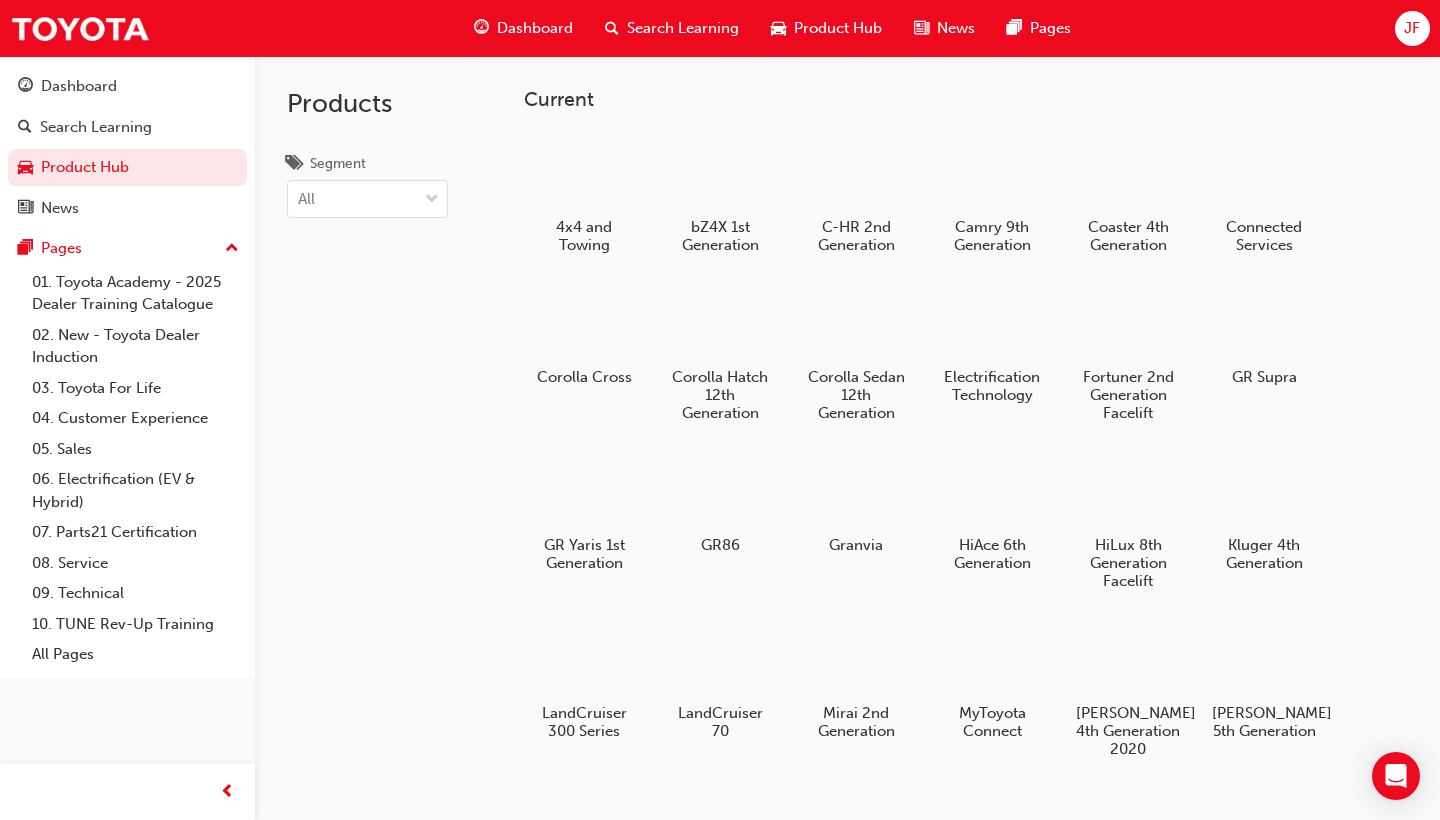 scroll, scrollTop: 0, scrollLeft: 0, axis: both 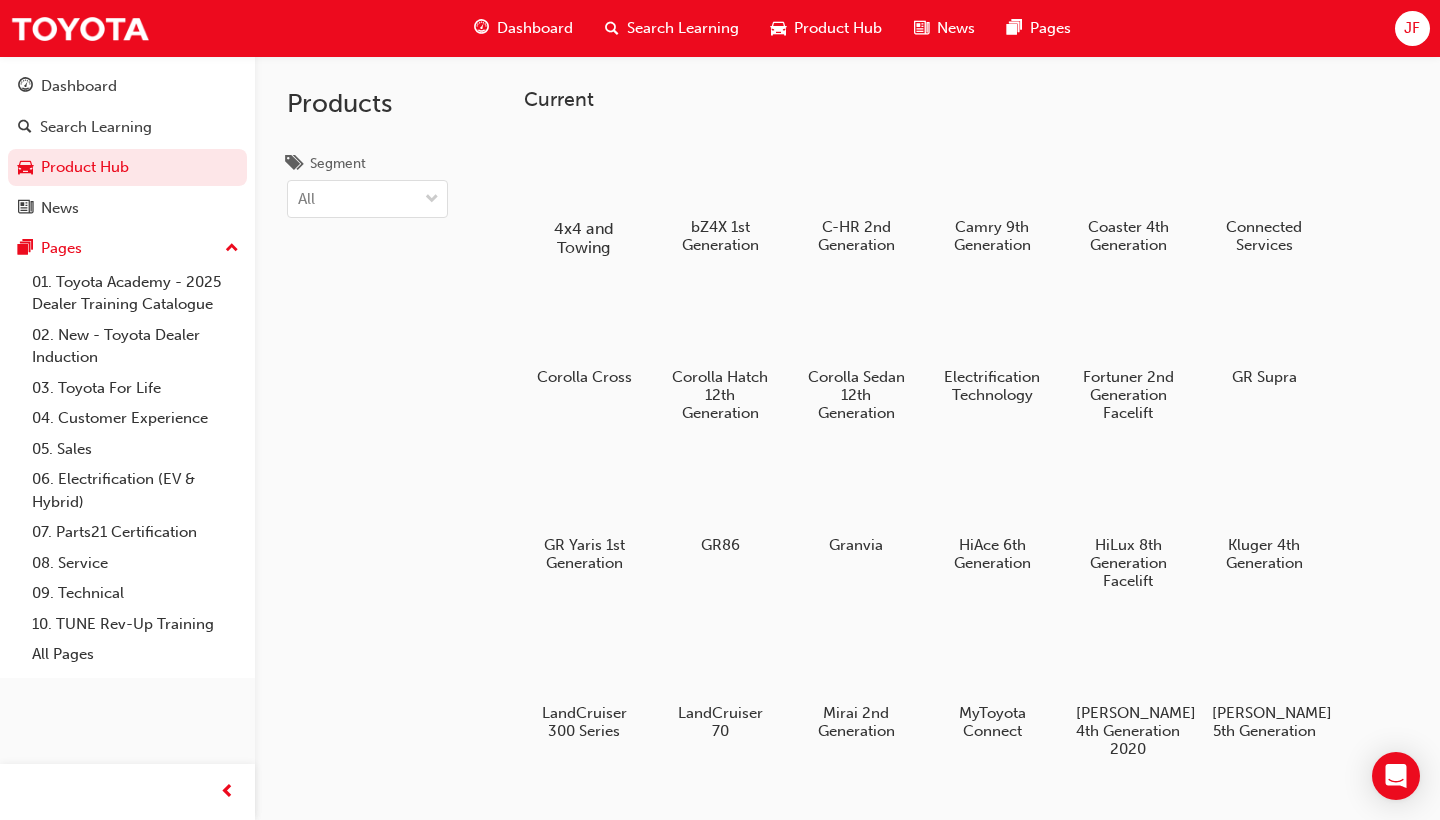 click at bounding box center [583, 170] 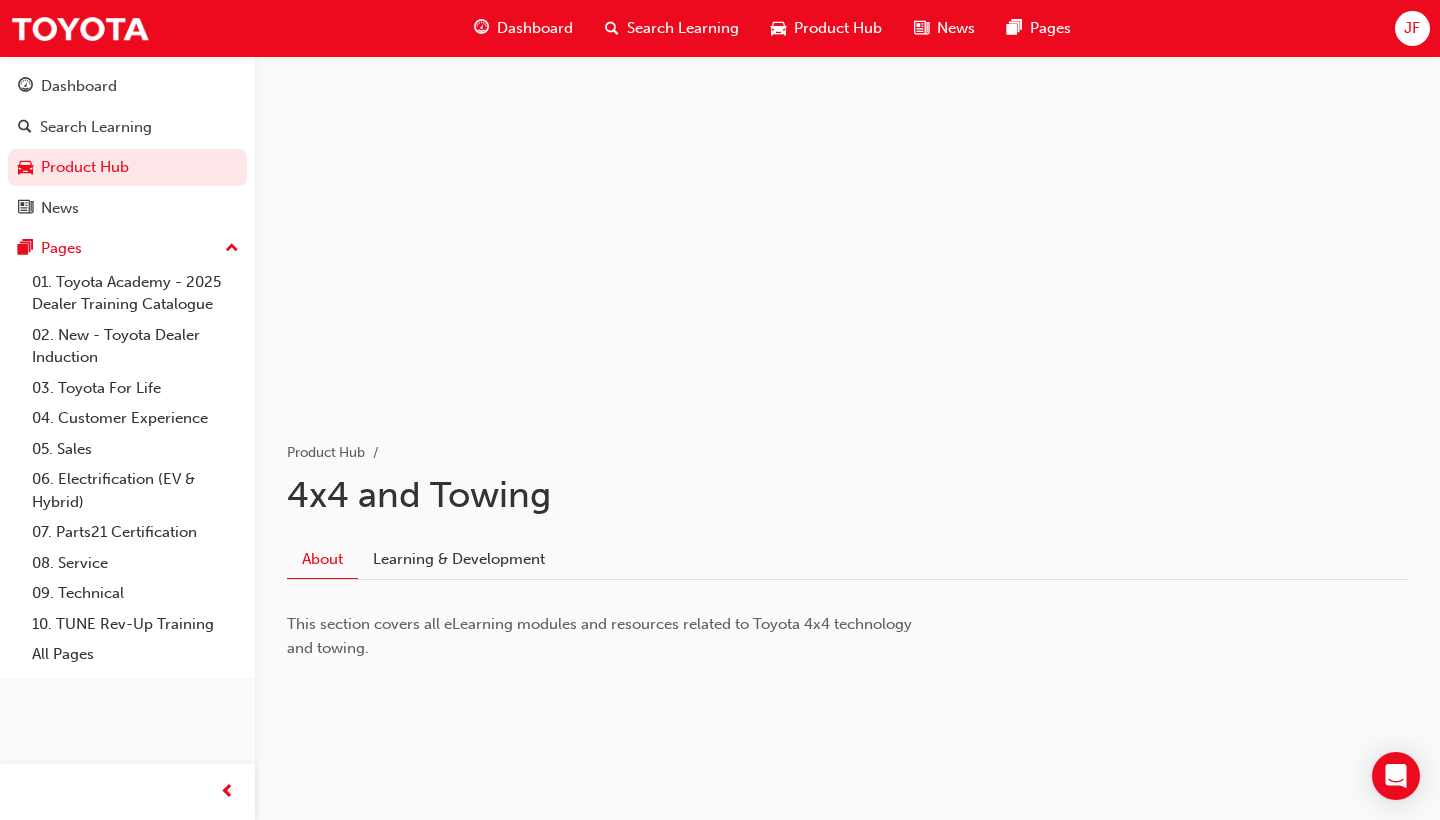scroll, scrollTop: 41, scrollLeft: 0, axis: vertical 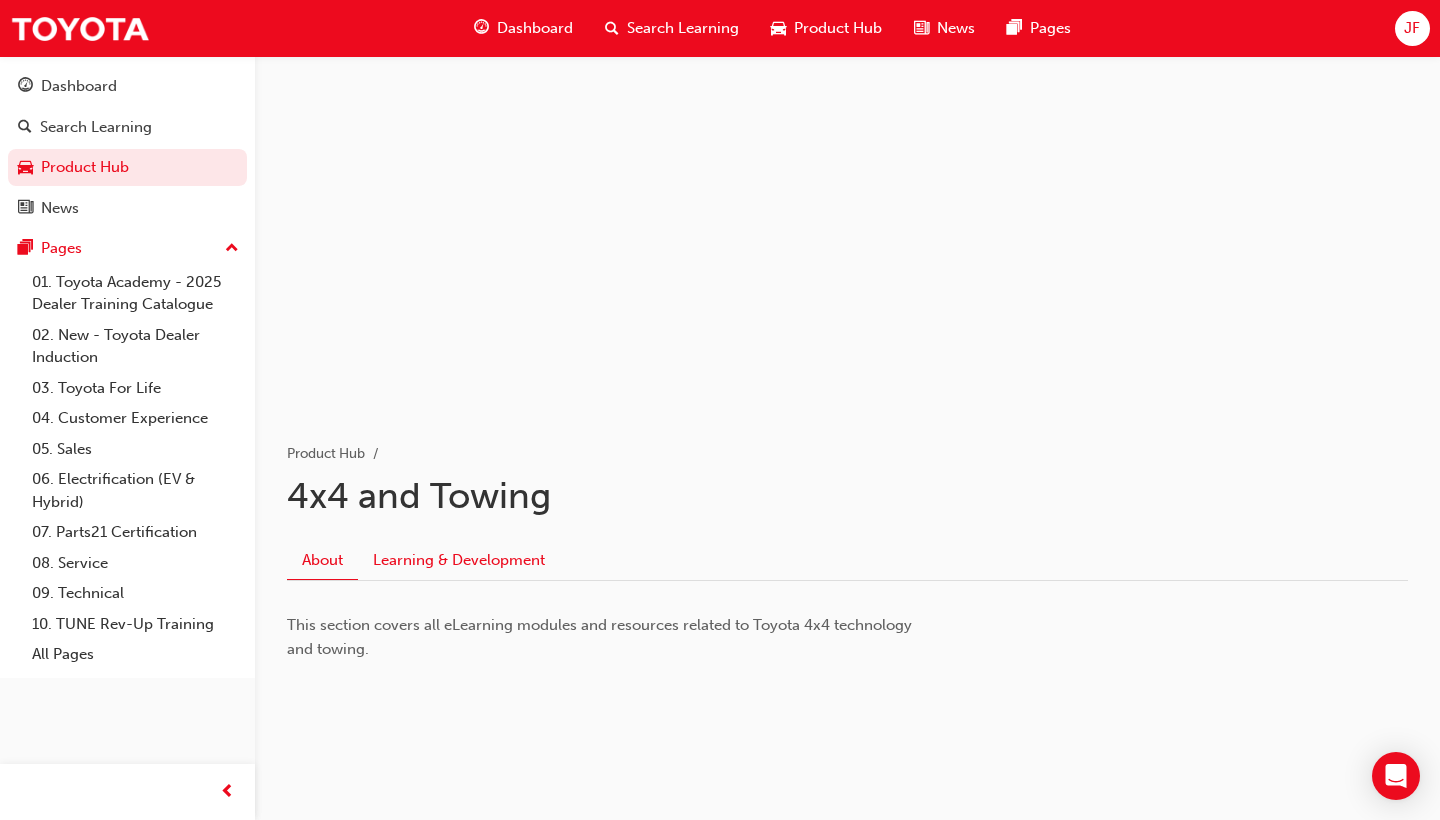 click on "Learning & Development" at bounding box center [459, 560] 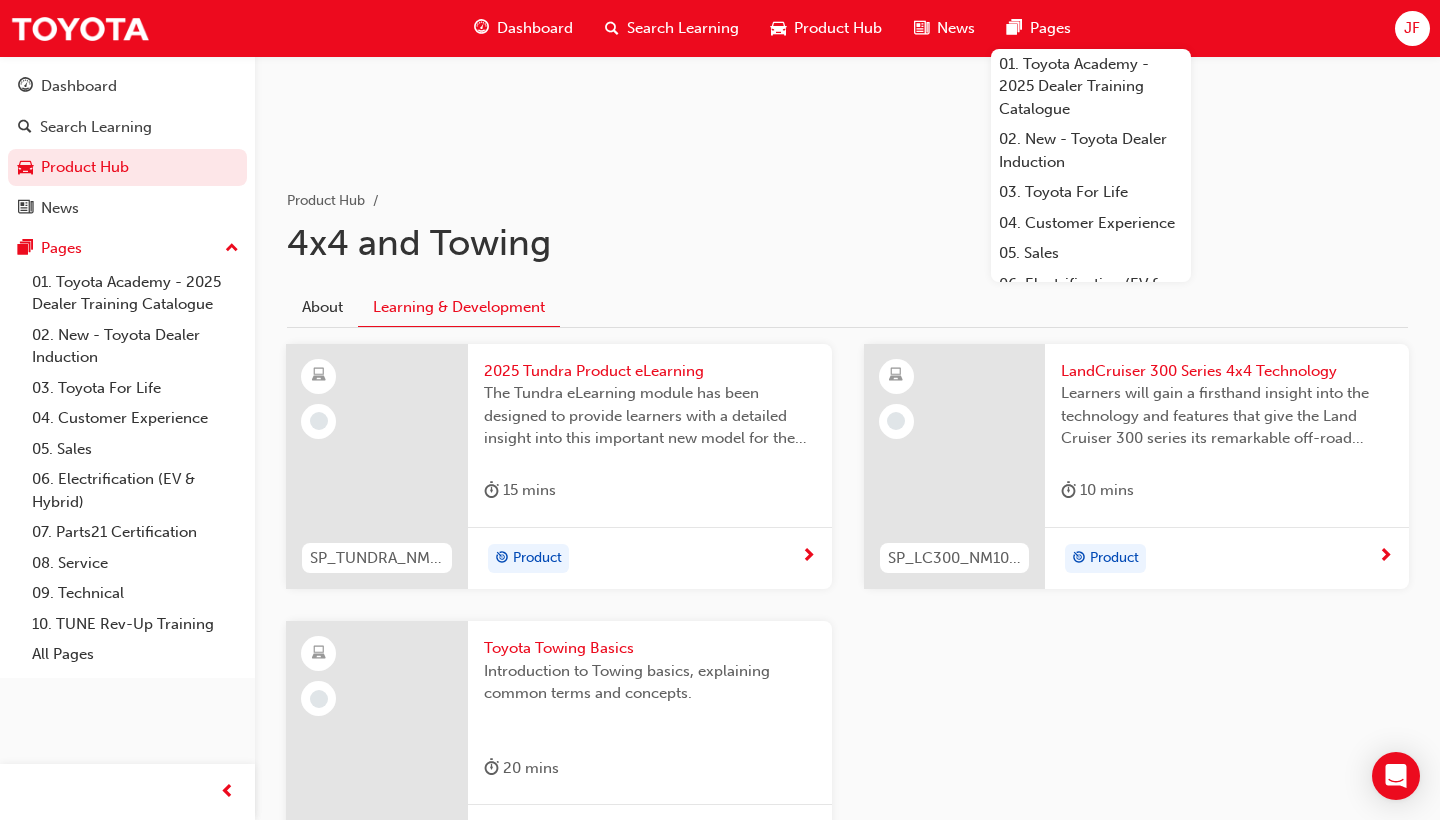 scroll, scrollTop: 290, scrollLeft: 0, axis: vertical 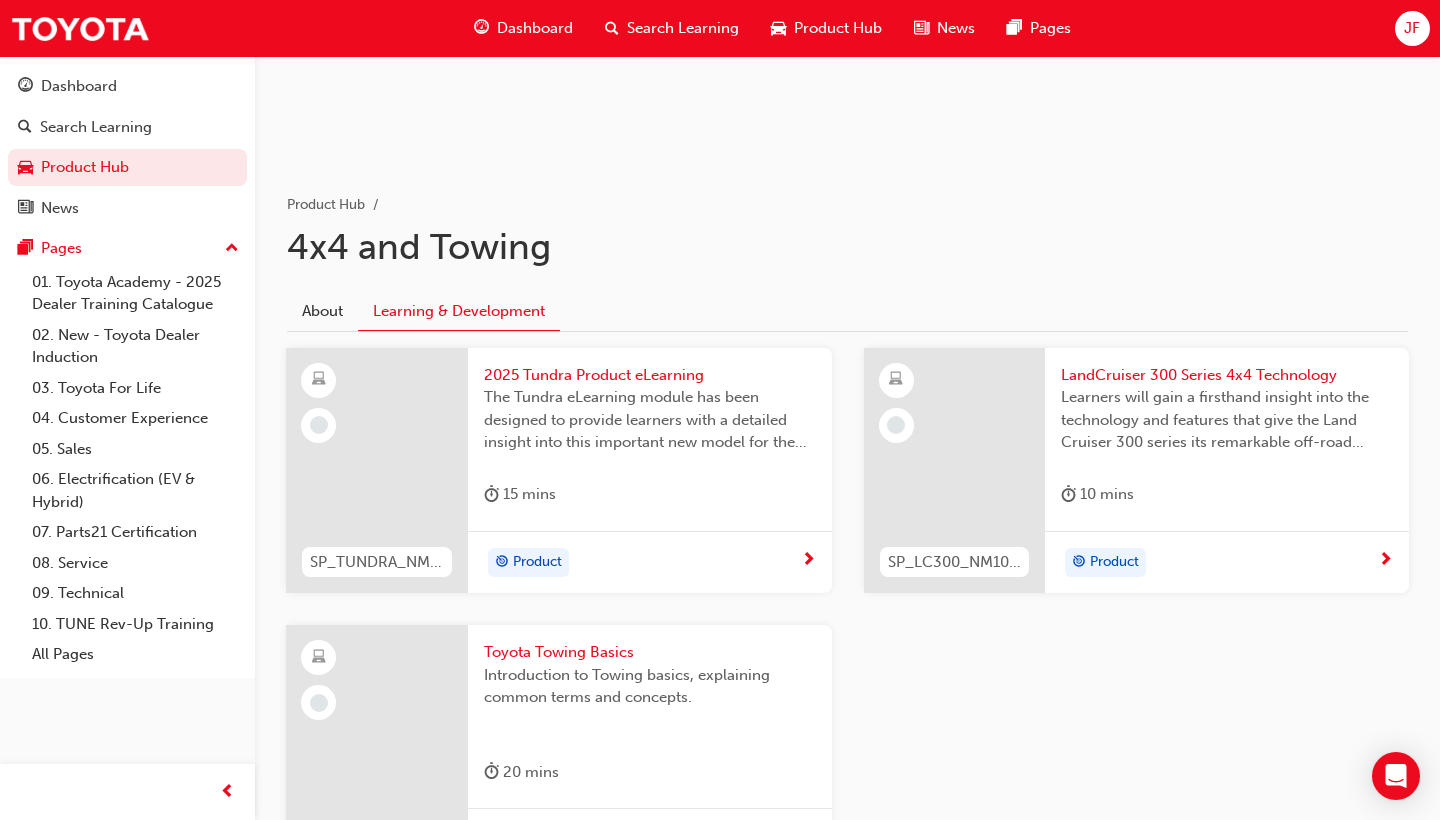 click on "Product Hub 4x4 and Towing About Learning & Development SP_TUNDRA_NM0924_EL 2025 Tundra Product eLearning The Tundra eLearning module has been designed to provide learners with a detailed insight into this important new model for the Australian market in the Full-Size-Pick-Up truck space.
This module gives learners a visual and informative view into where all the key features are located on the vehicle, the details concerning these features and importantly the key benefits to the customer.
This module is a key learning tool for sale consultants and others who would like to learn more about the Full-Size-Pick-Up truck.   15 mins Product SP_LC300_NM1021_VD3 LandCruiser 300 Series 4x4 Technology Learners will gain a firsthand insight into the technology and features that give the Land Cruiser 300 series its remarkable off-road abilities.   10 mins Product SP_TOYOTATOWING_0424 Toyota Towing Basics Introduction to Towing basics, explaining common terms and concepts.   20 mins Product" at bounding box center [847, 564] 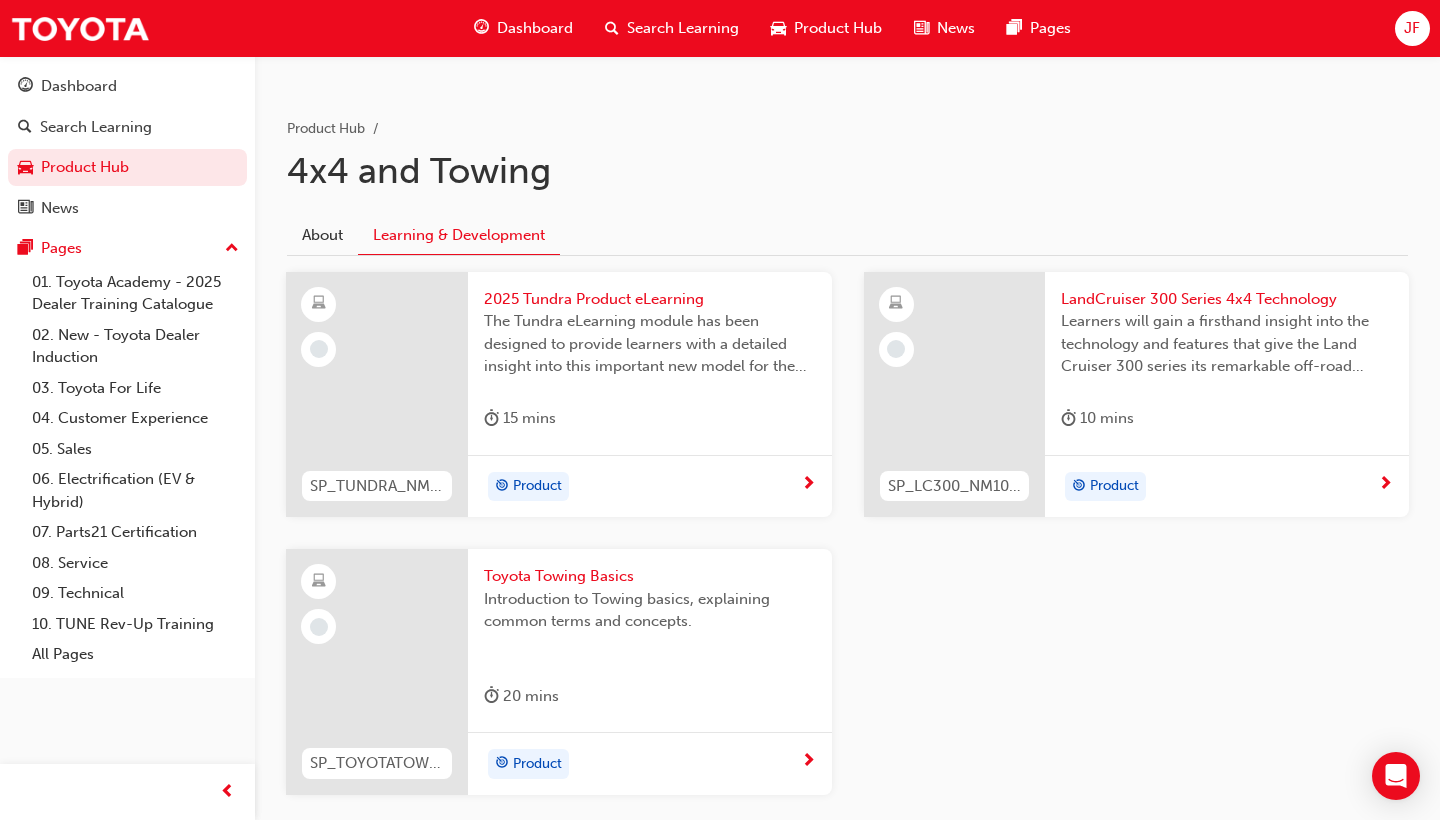 scroll, scrollTop: 370, scrollLeft: 0, axis: vertical 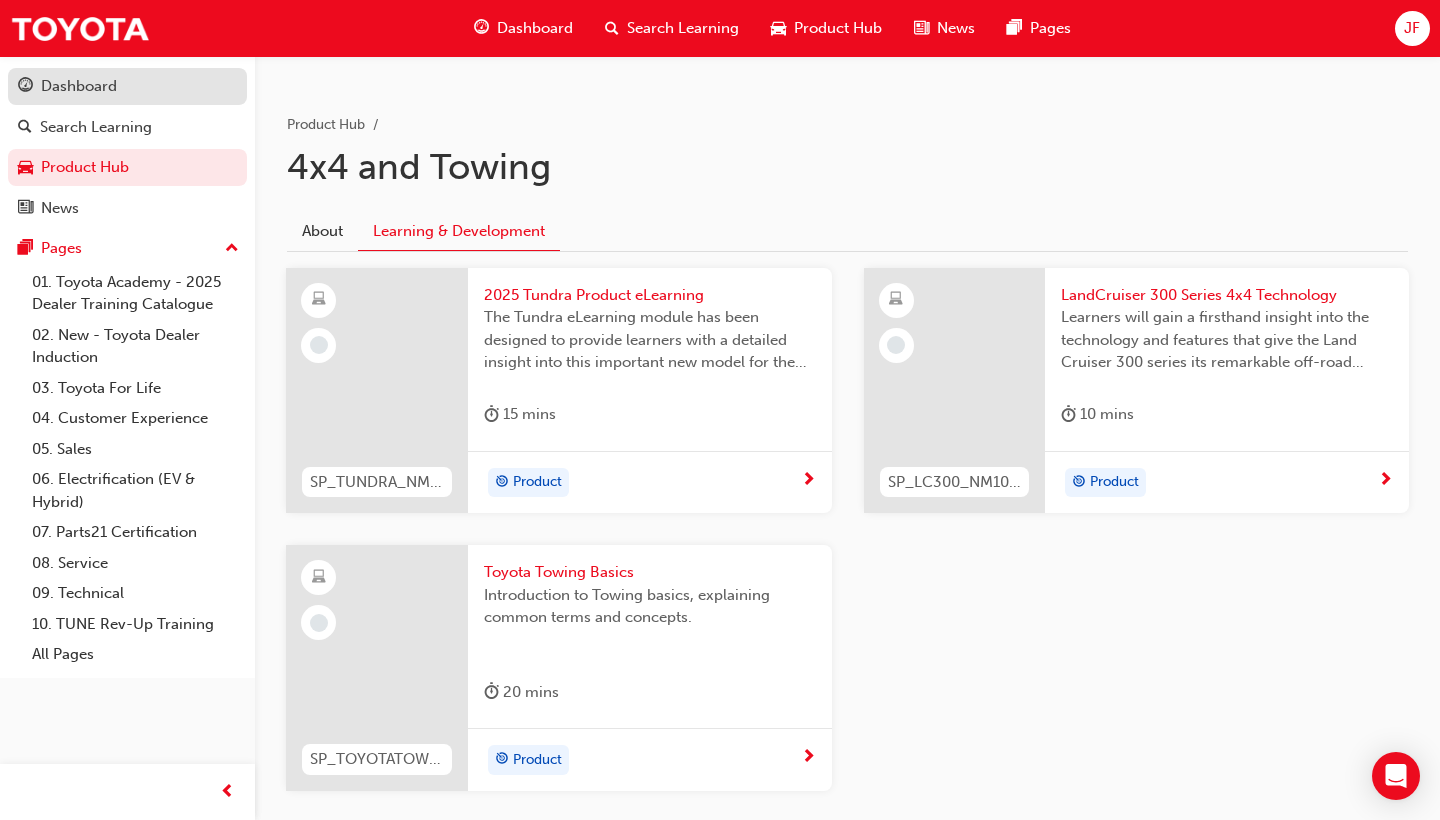 click on "Dashboard" at bounding box center (79, 86) 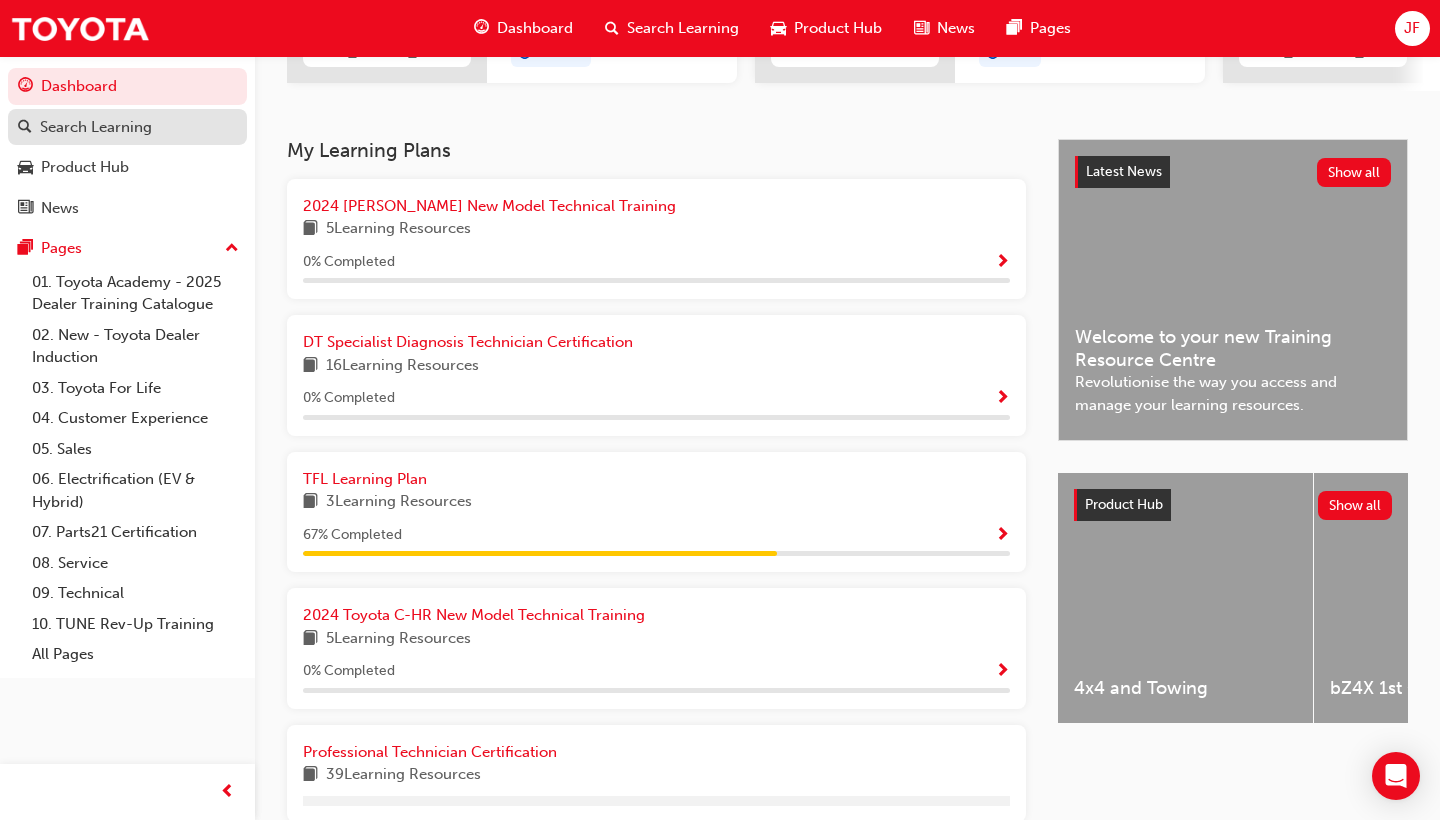 click on "Search Learning" at bounding box center (96, 127) 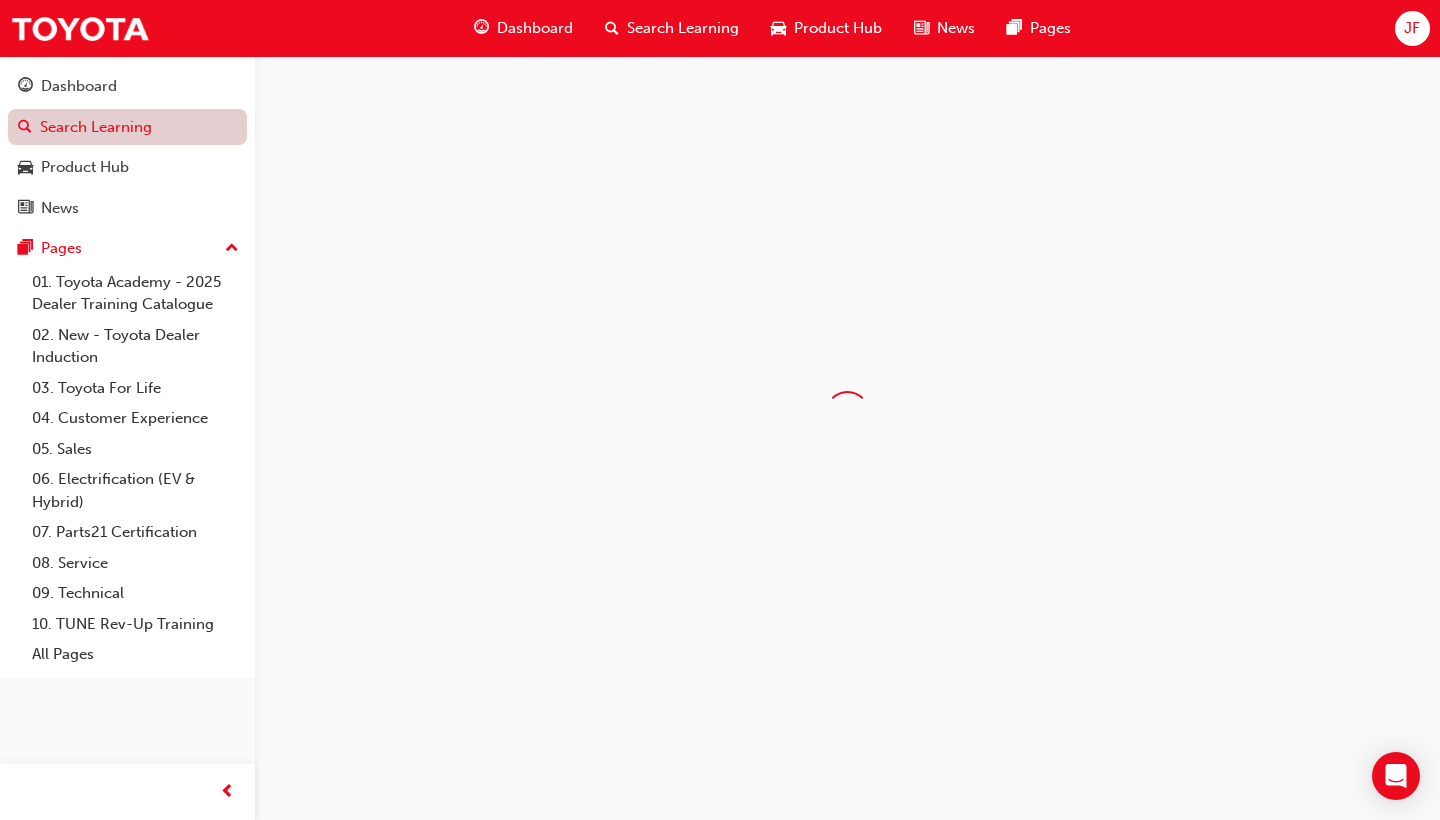 scroll, scrollTop: 0, scrollLeft: 0, axis: both 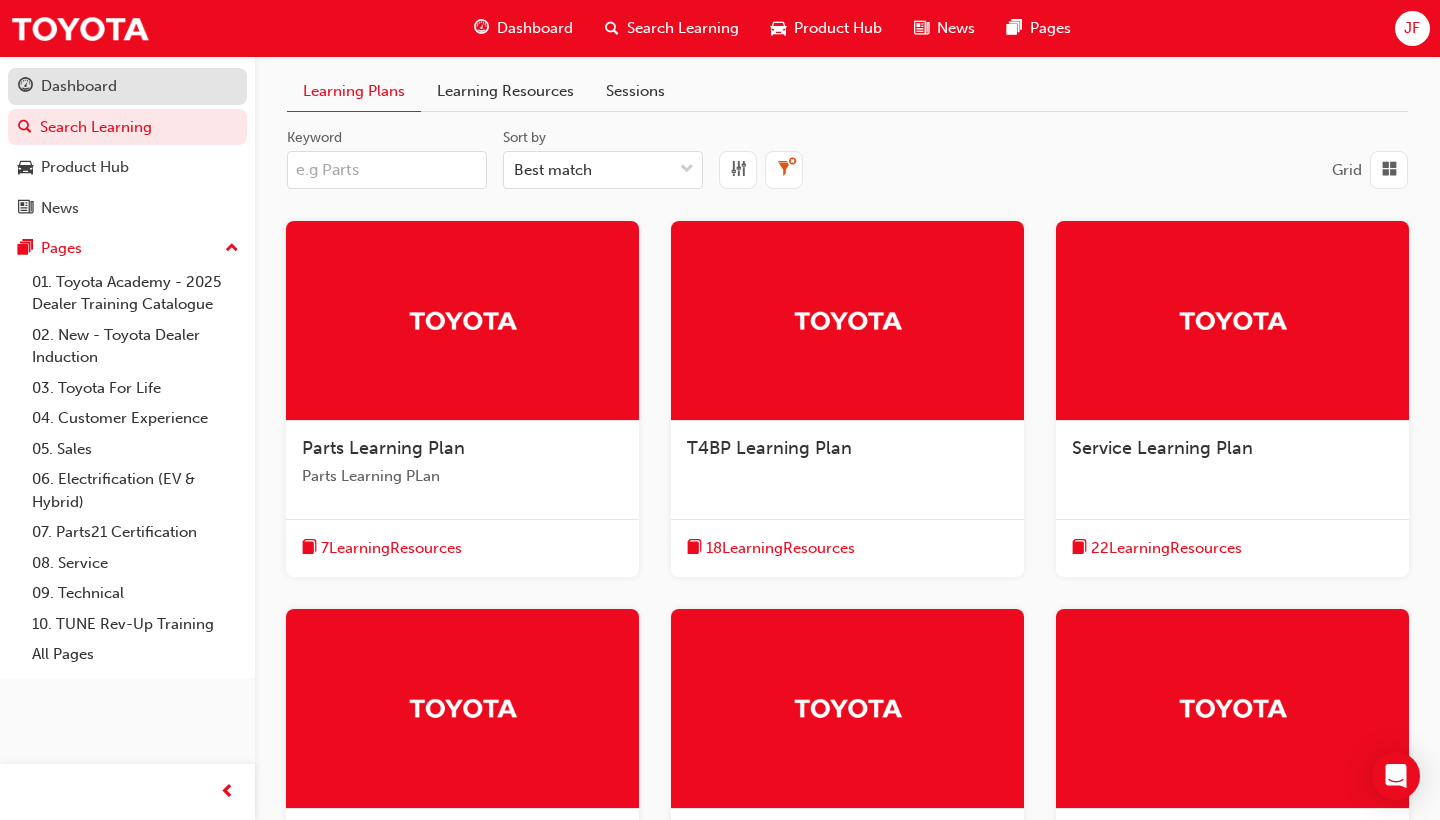 click on "Dashboard" at bounding box center (127, 86) 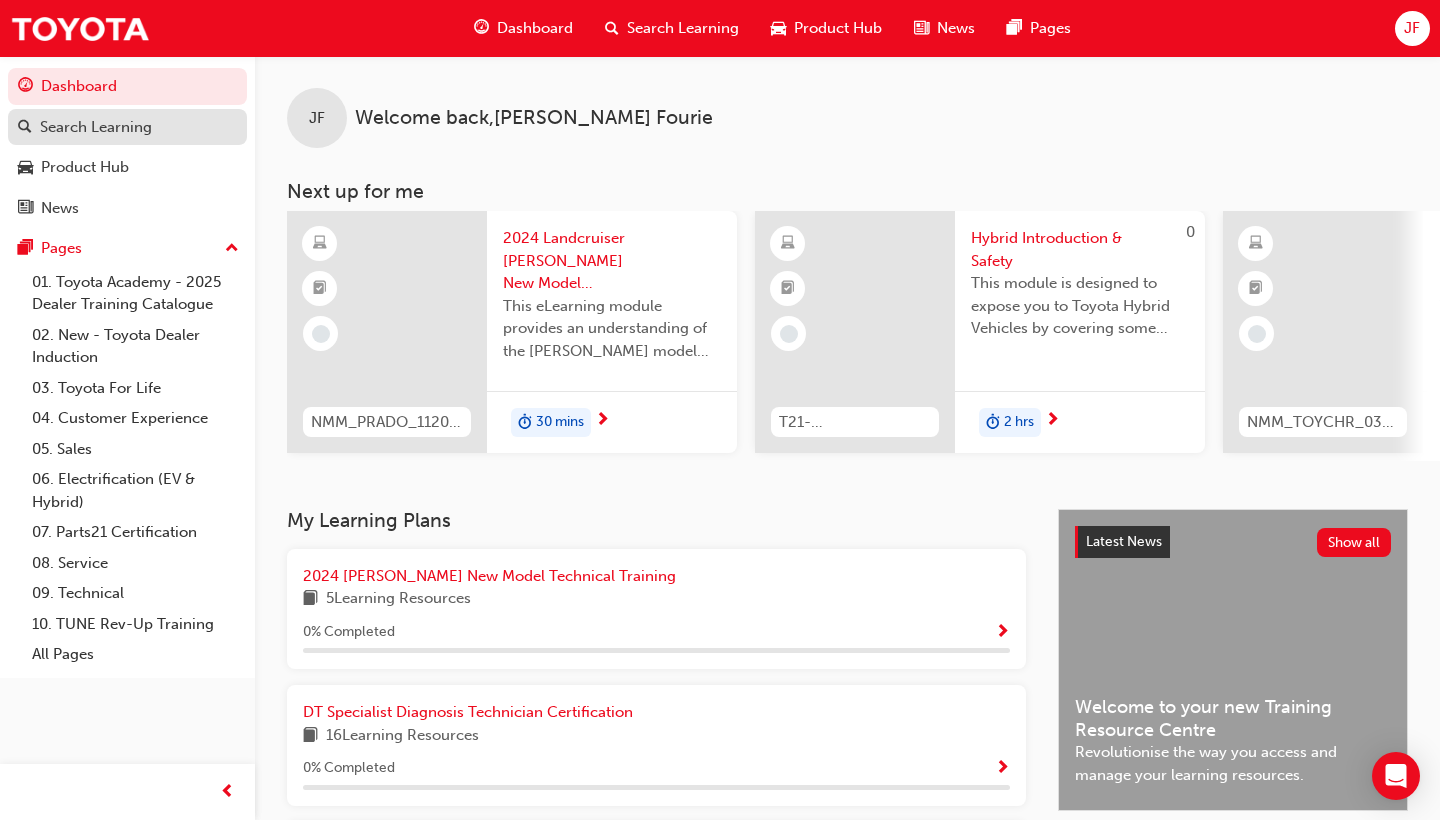 click on "Search Learning" at bounding box center (96, 127) 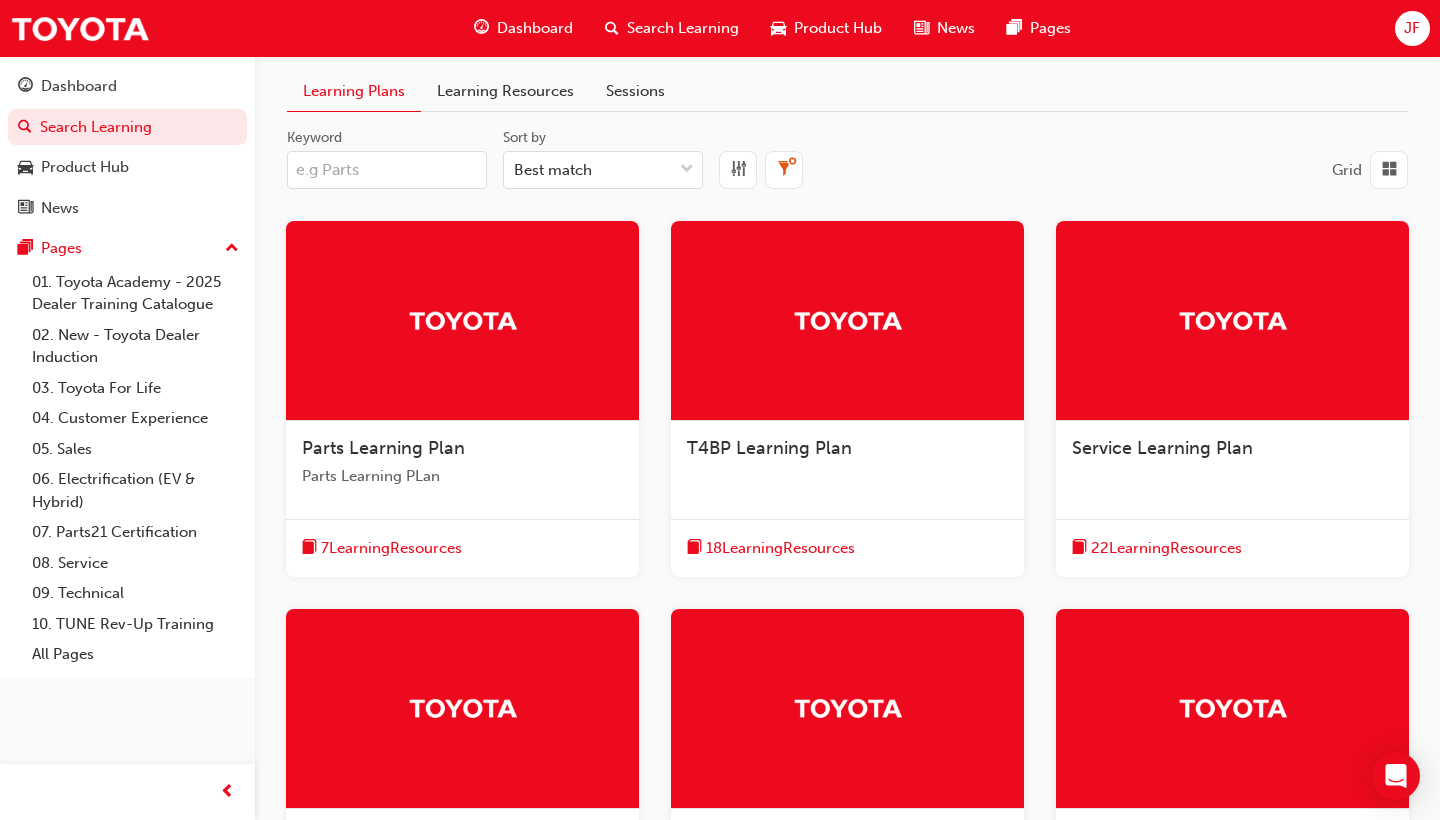 scroll, scrollTop: 0, scrollLeft: 0, axis: both 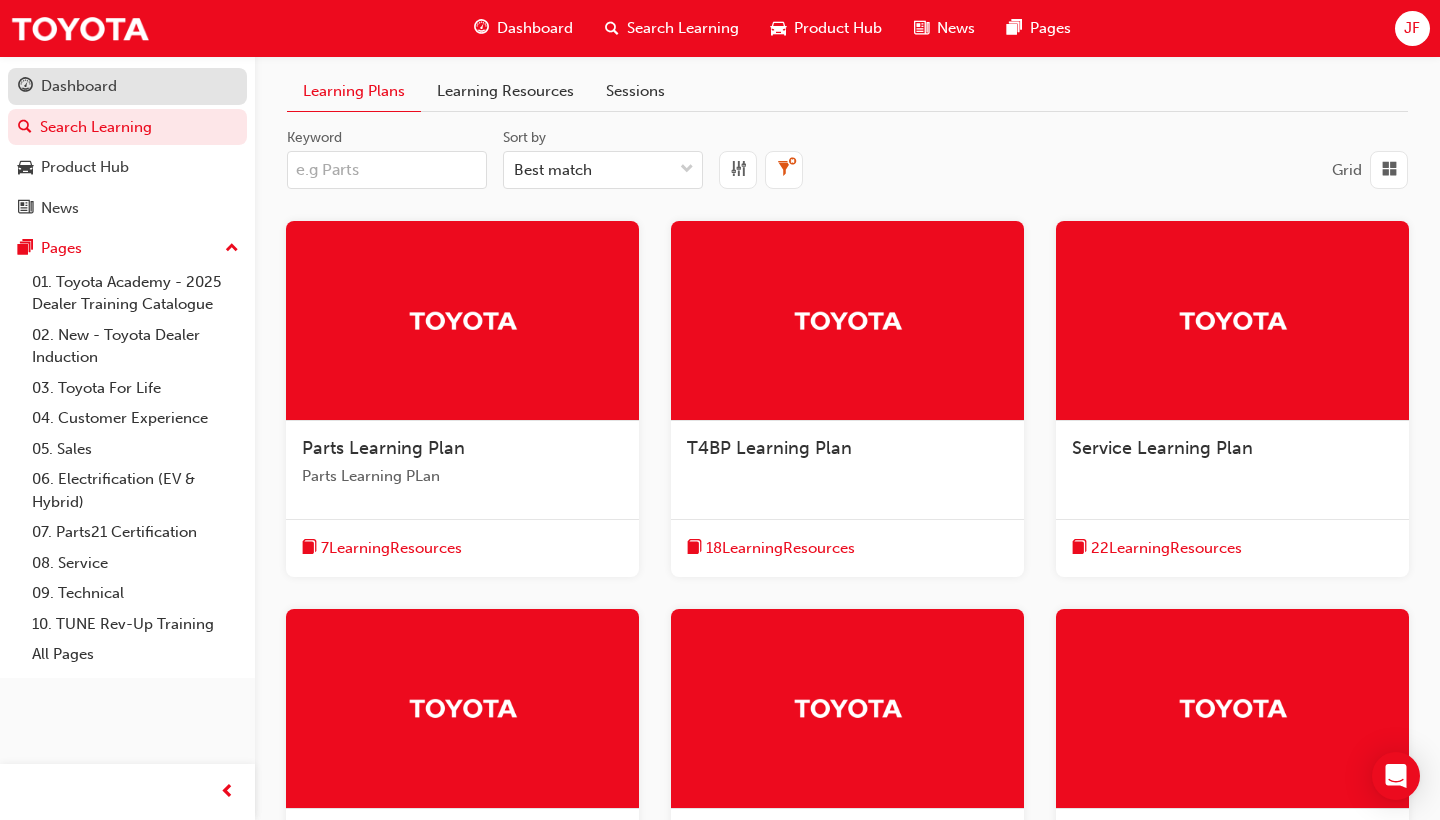 click on "Dashboard" at bounding box center [127, 86] 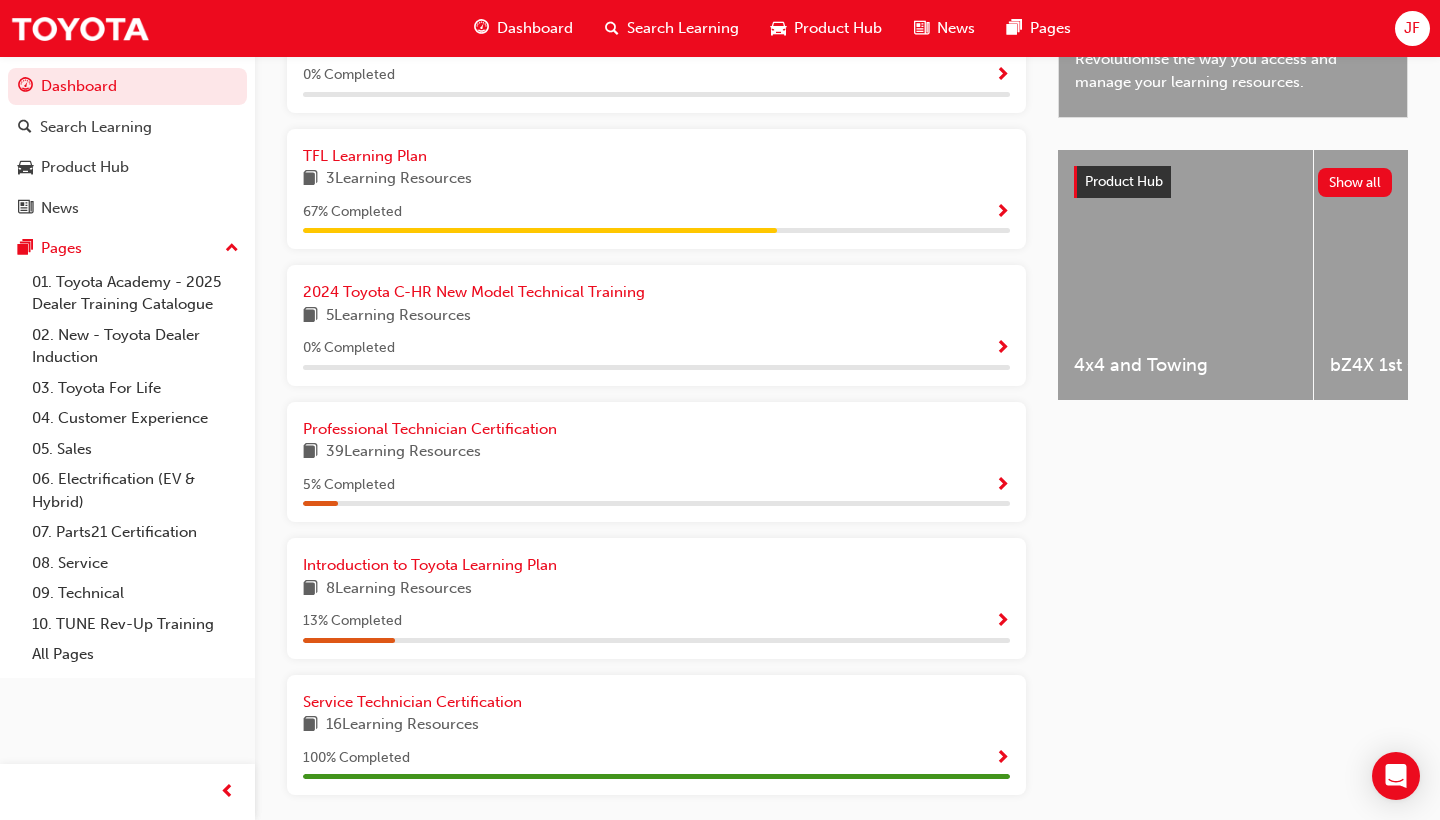 scroll, scrollTop: 692, scrollLeft: 0, axis: vertical 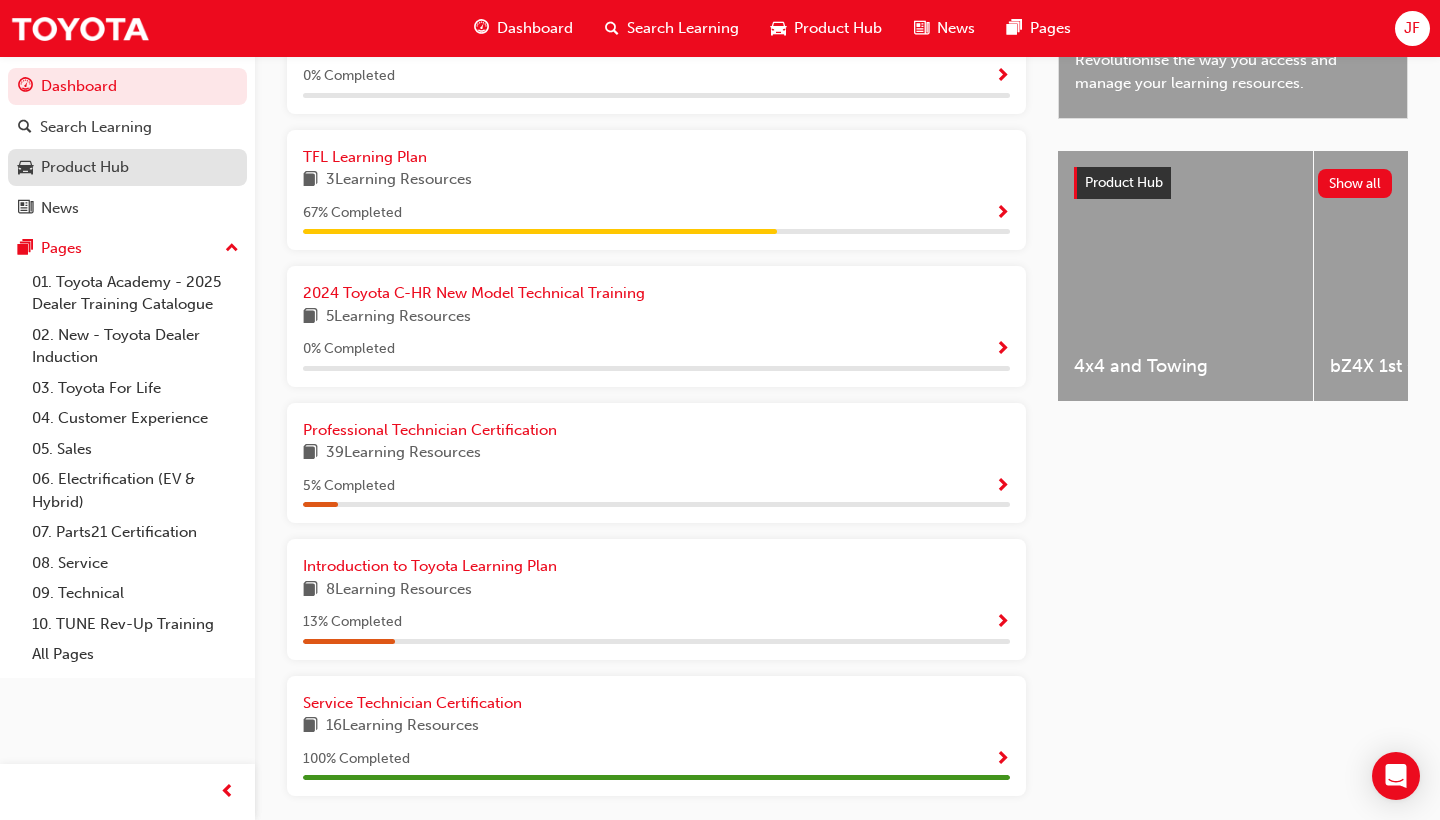 click on "Product Hub" at bounding box center (127, 167) 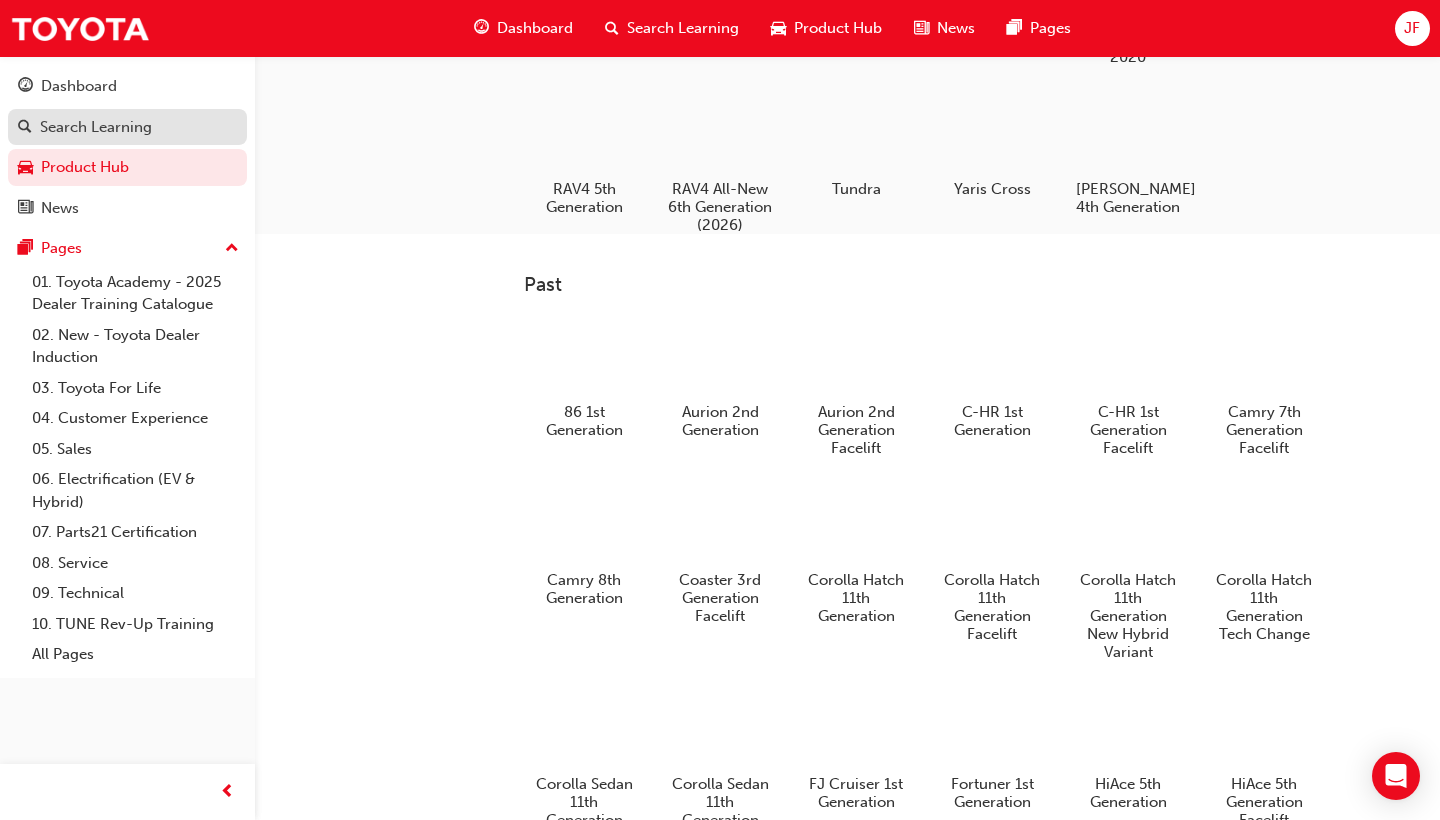 click on "Search Learning" at bounding box center [96, 127] 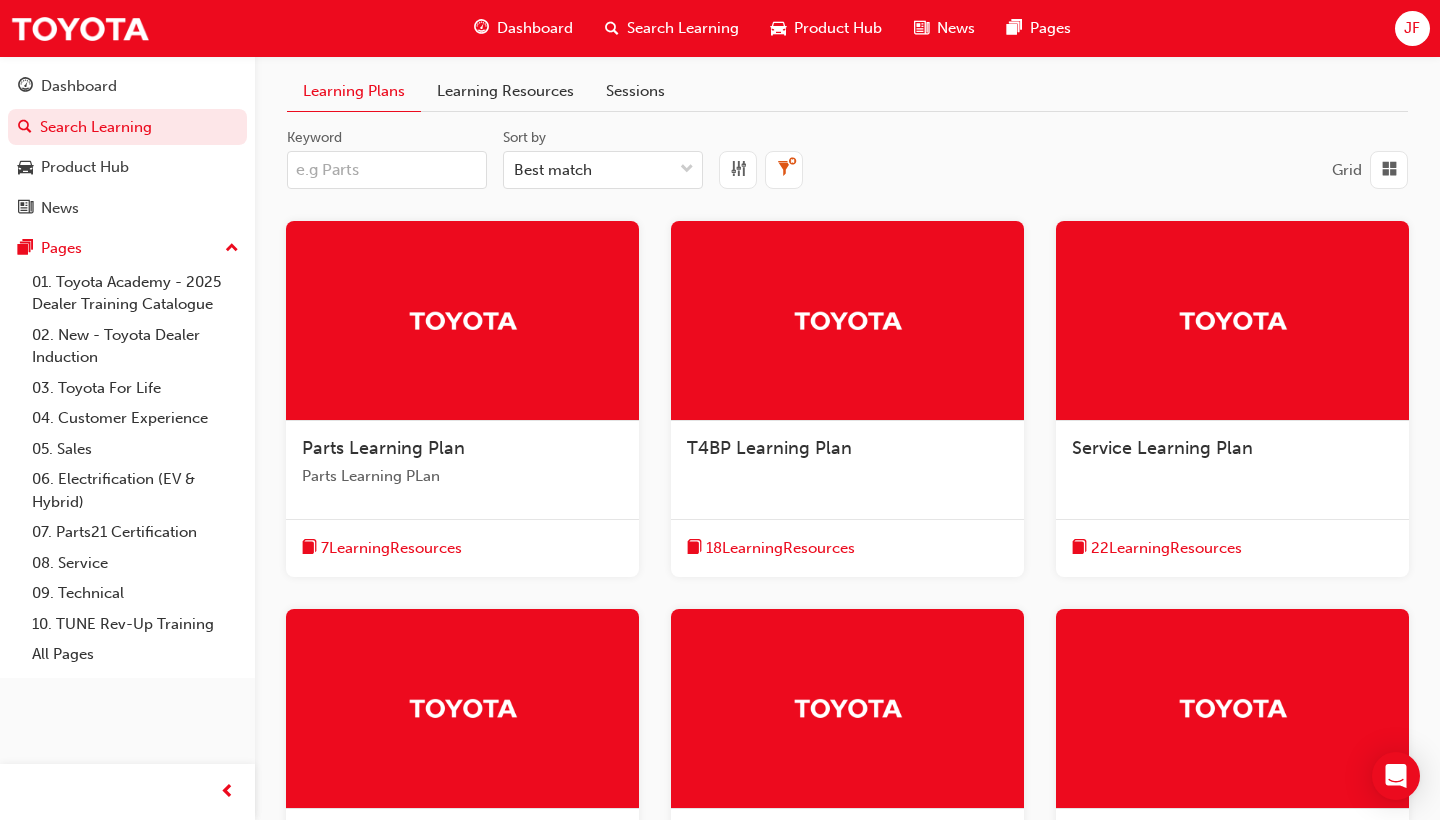 scroll, scrollTop: 0, scrollLeft: 0, axis: both 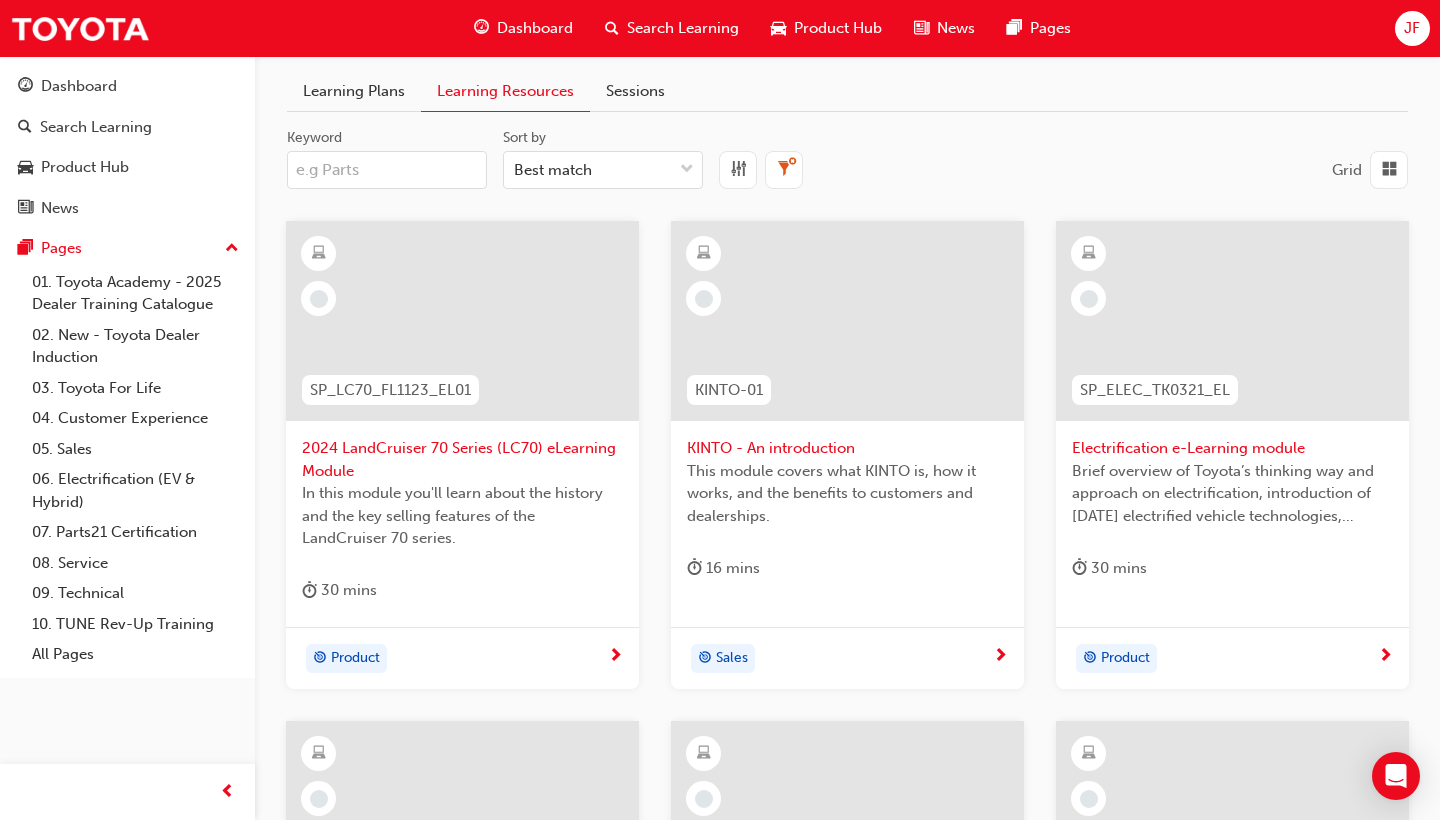 click on "Learning Plans" at bounding box center [354, 91] 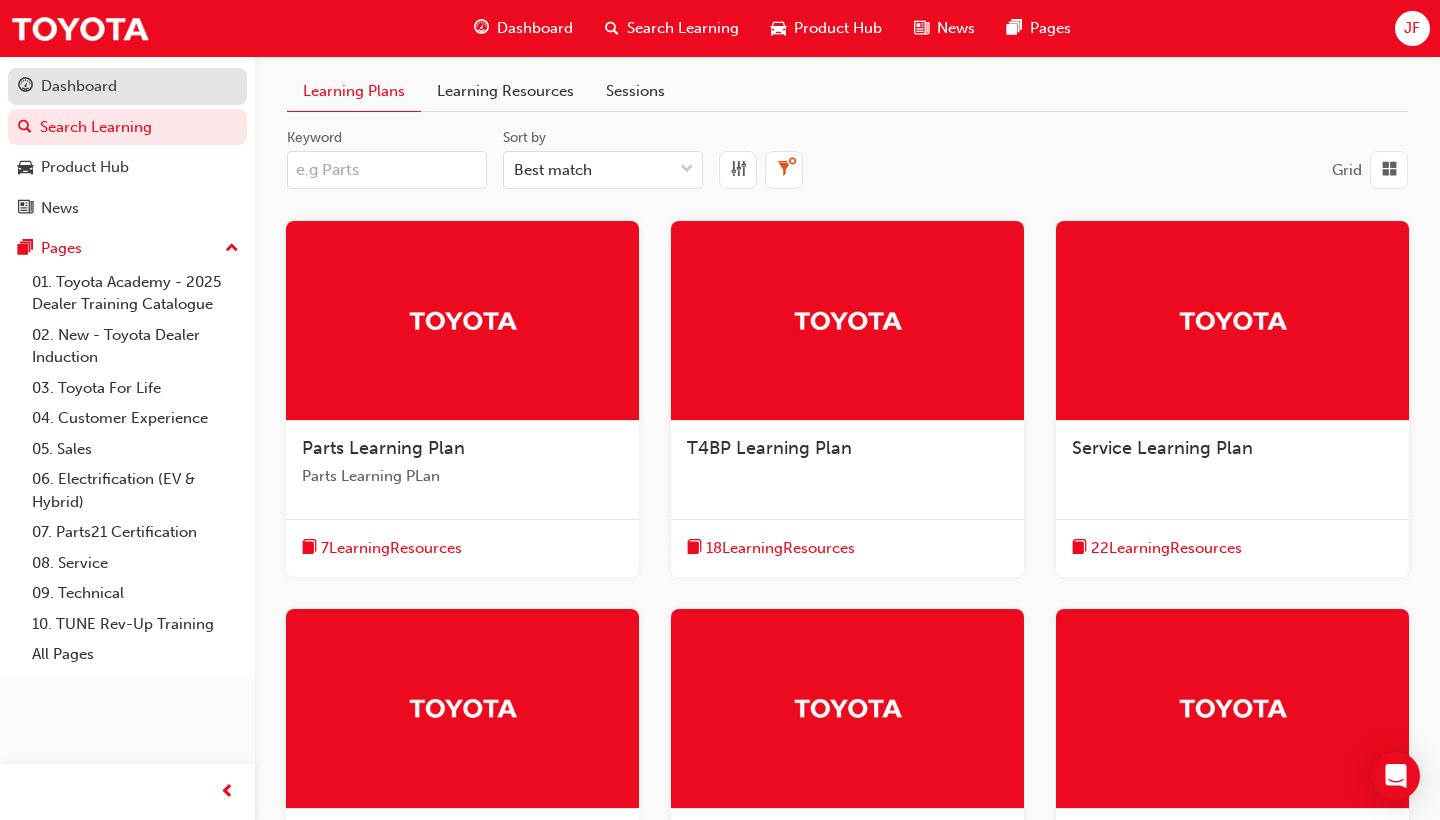click on "Dashboard" at bounding box center (127, 86) 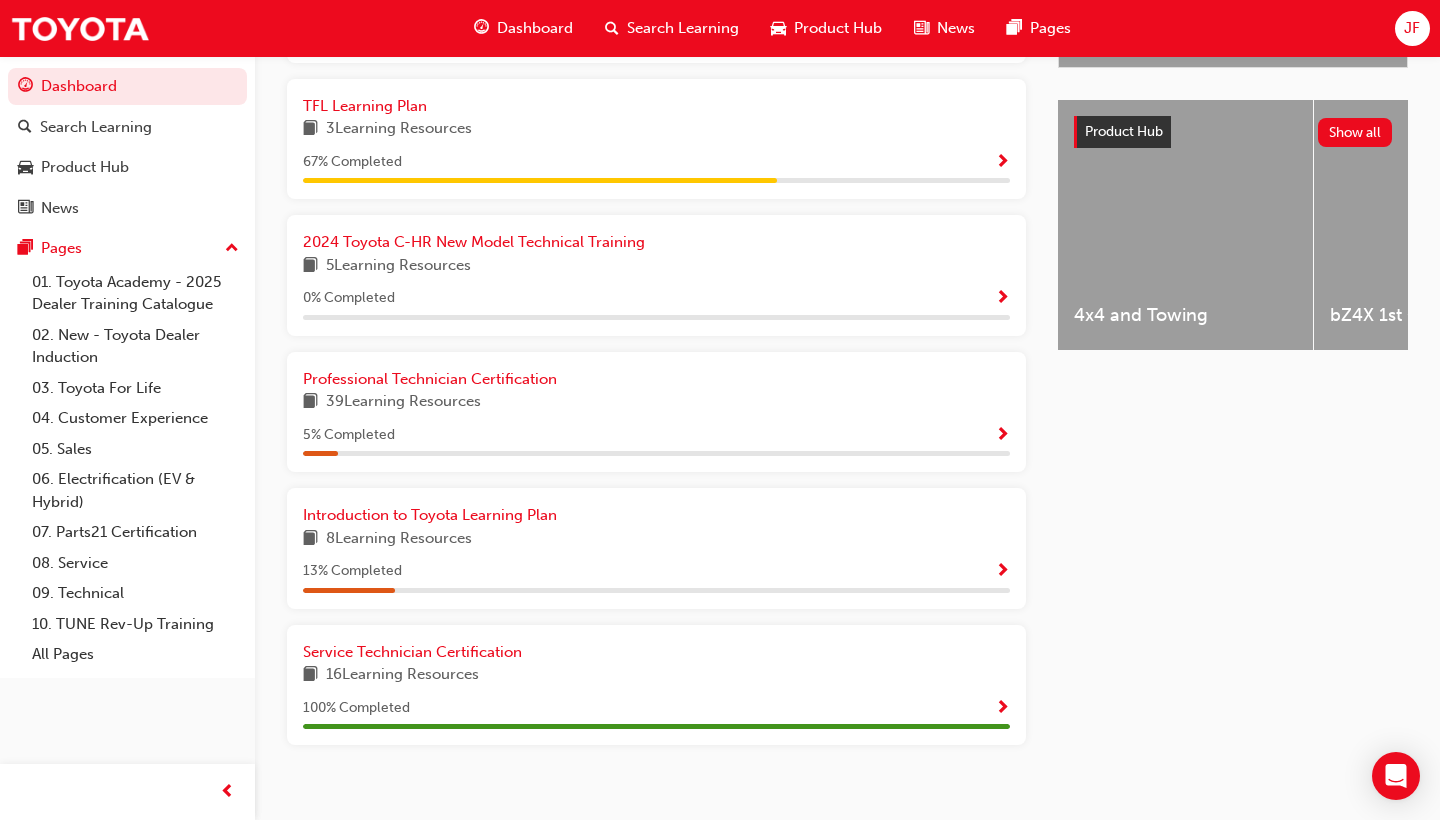 scroll, scrollTop: 752, scrollLeft: 0, axis: vertical 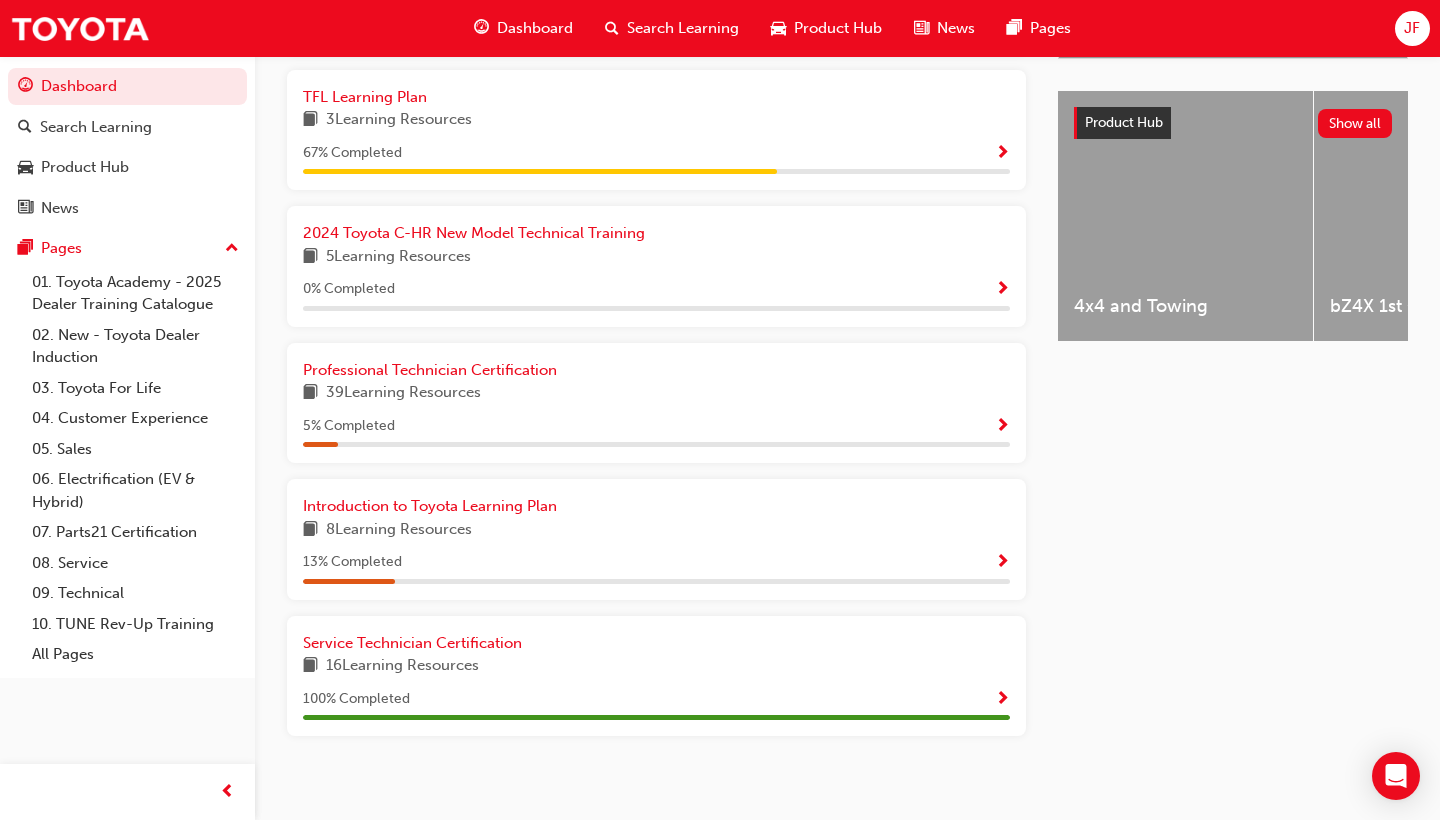 click at bounding box center [1002, 427] 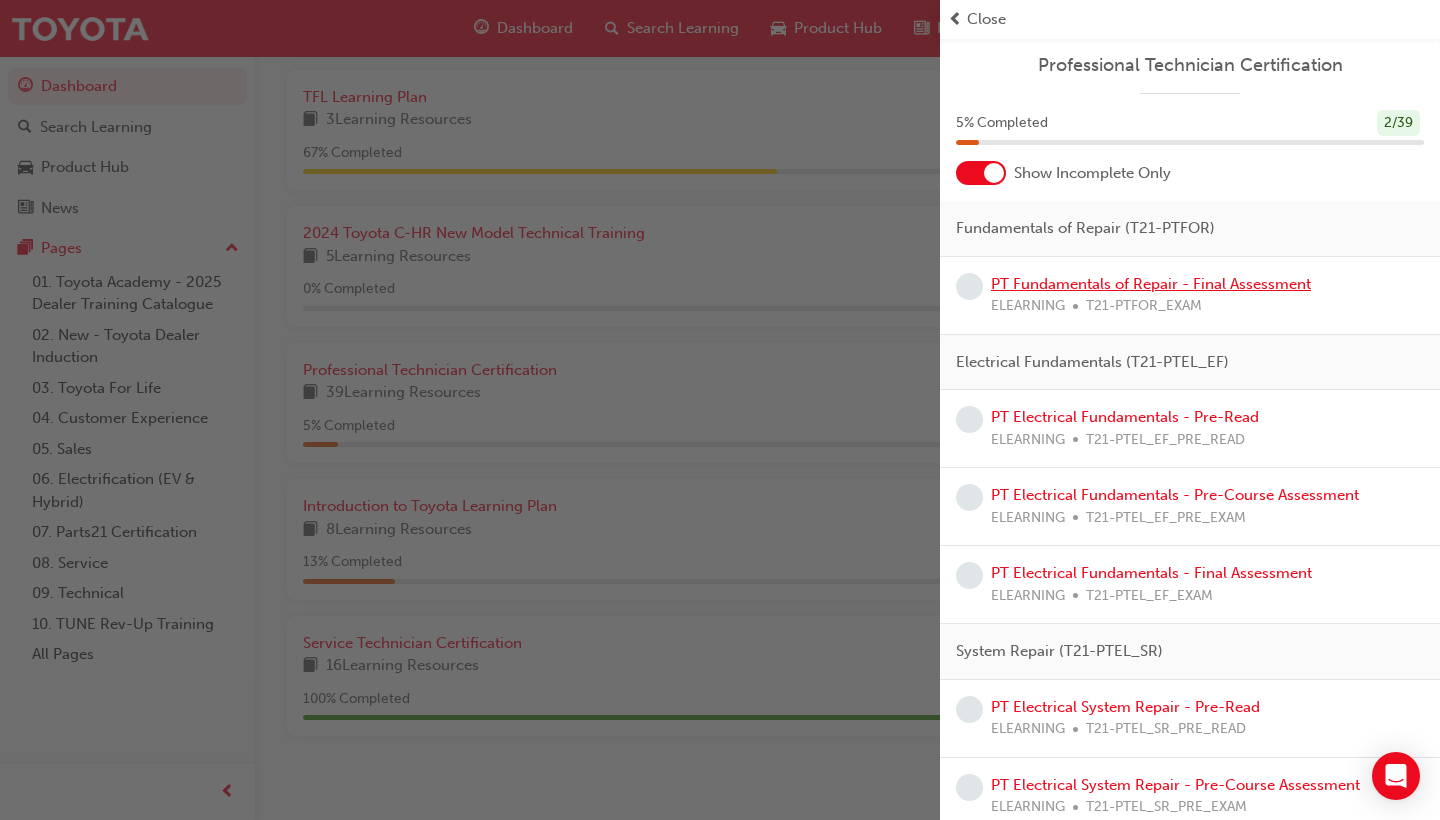 scroll, scrollTop: 0, scrollLeft: 0, axis: both 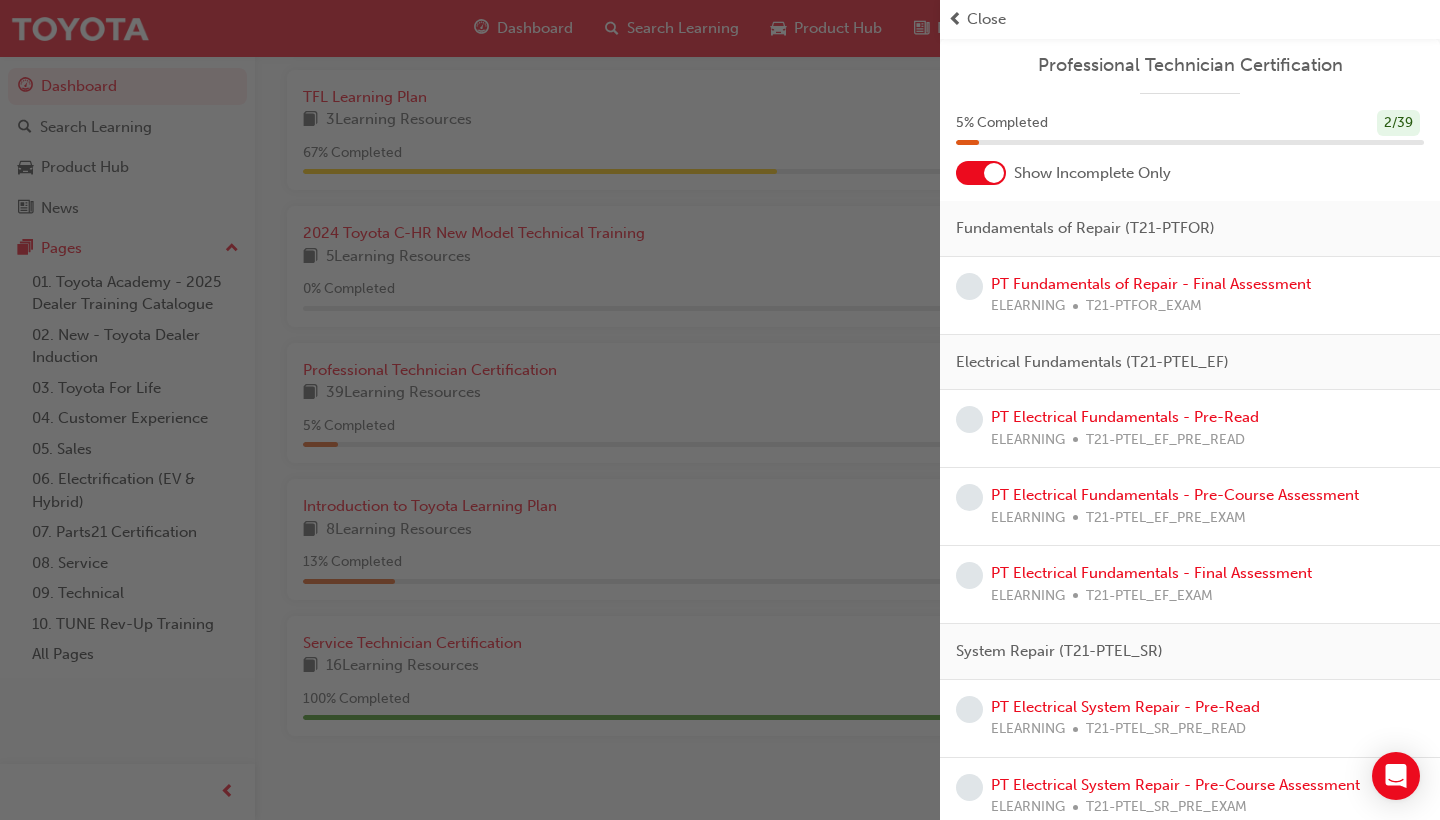 click on "Close" at bounding box center (1190, 19) 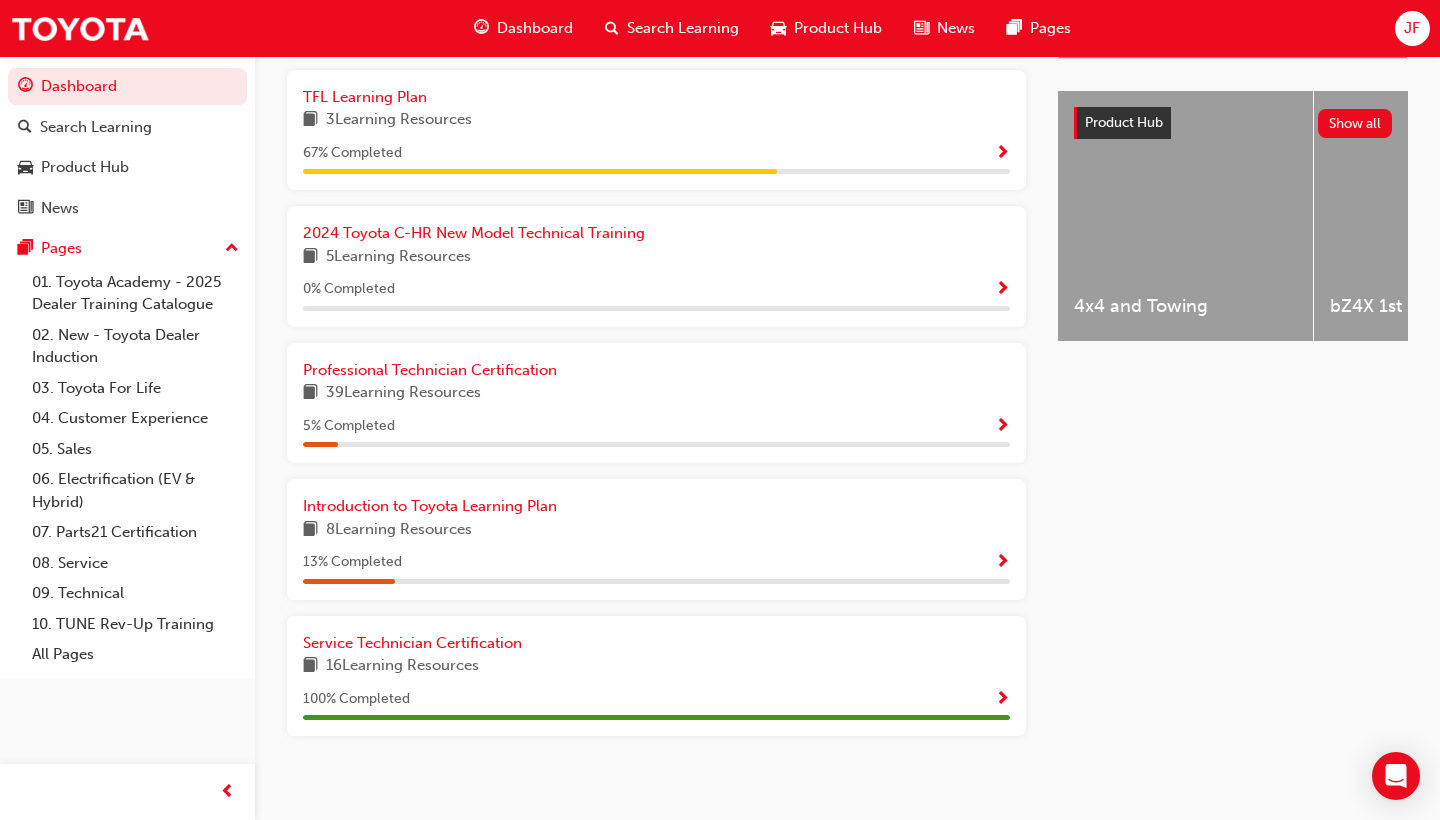 click at bounding box center [1002, 154] 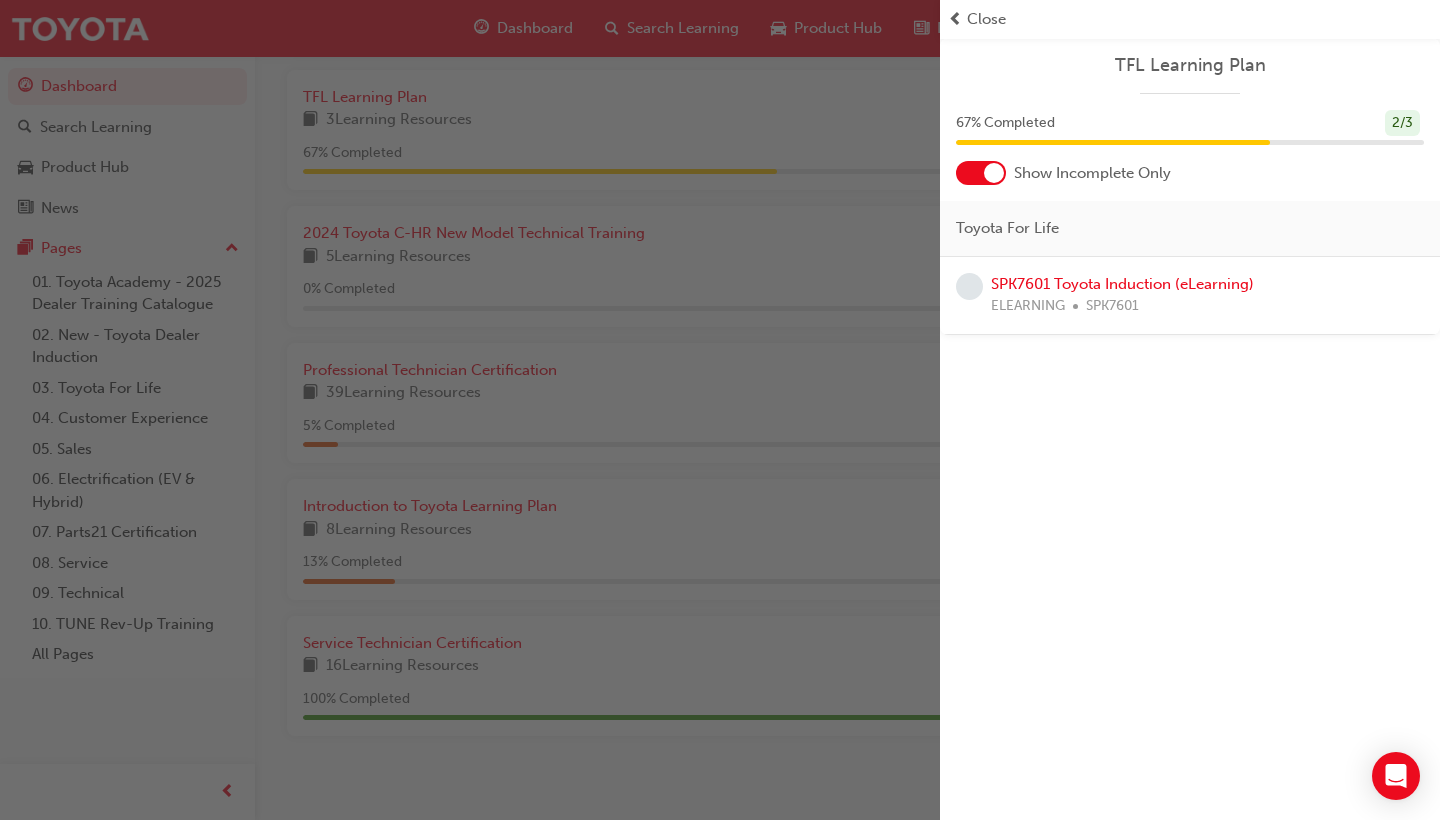 click at bounding box center [470, 410] 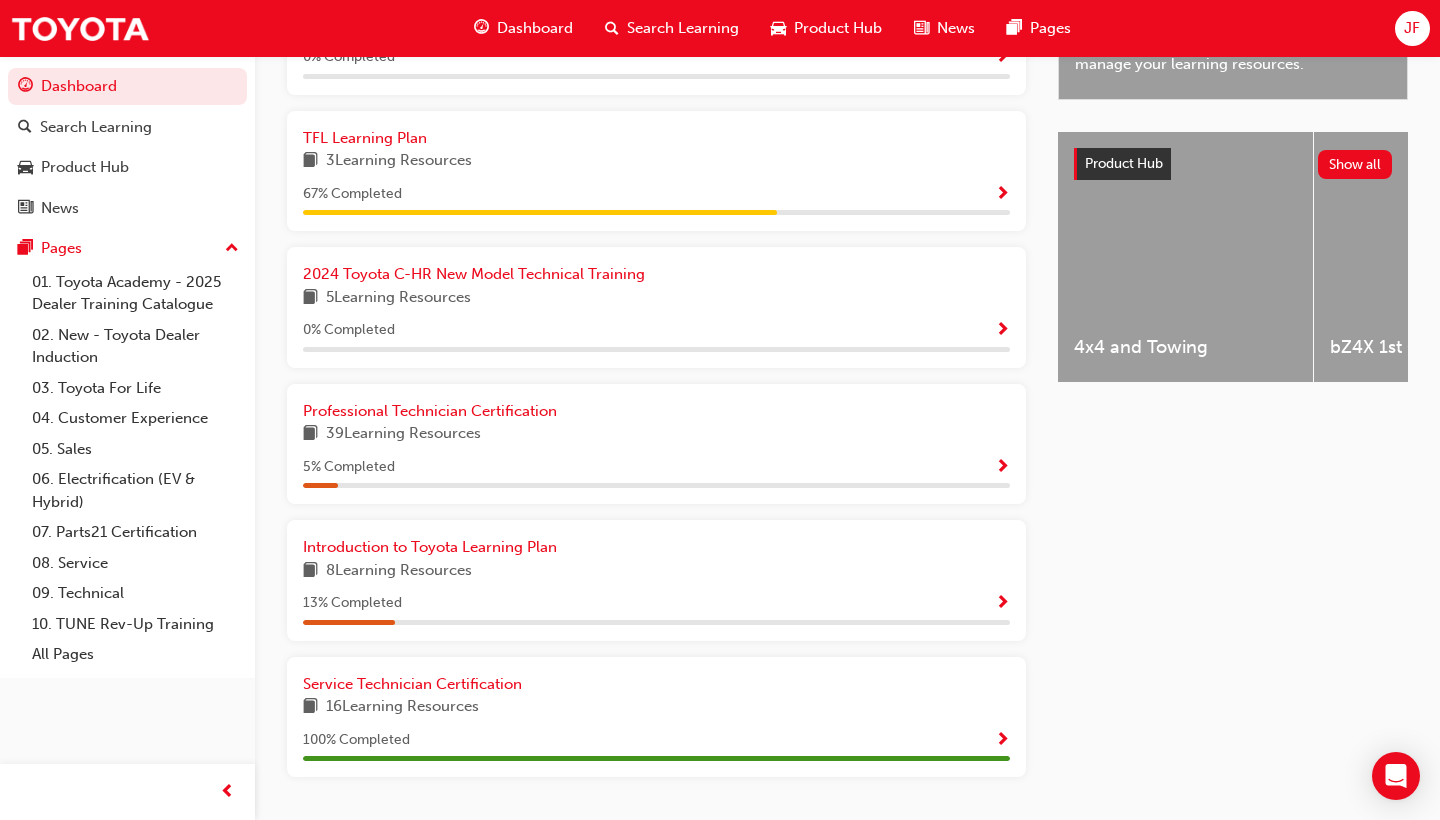 scroll, scrollTop: 724, scrollLeft: 0, axis: vertical 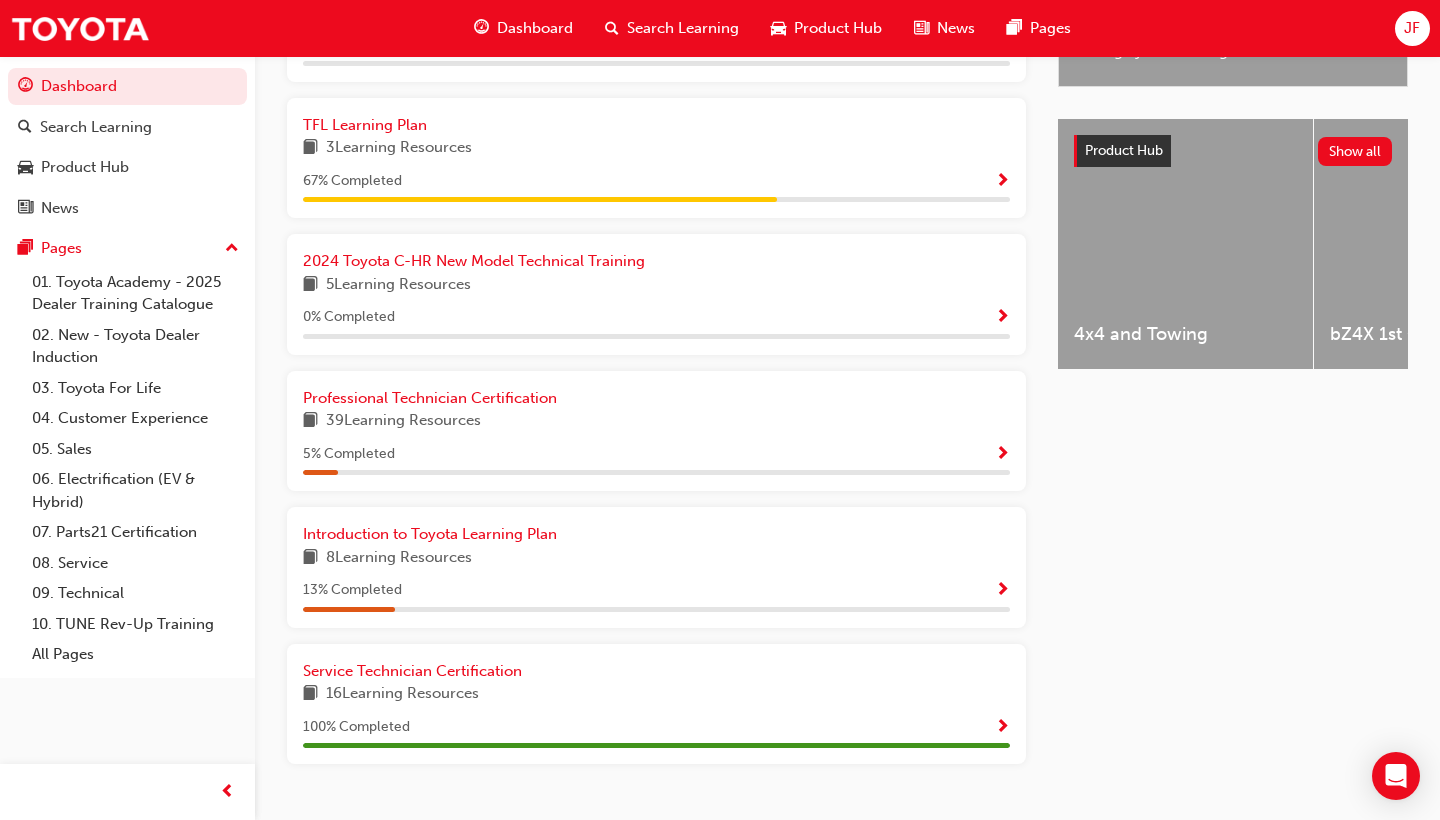 click at bounding box center (1002, 455) 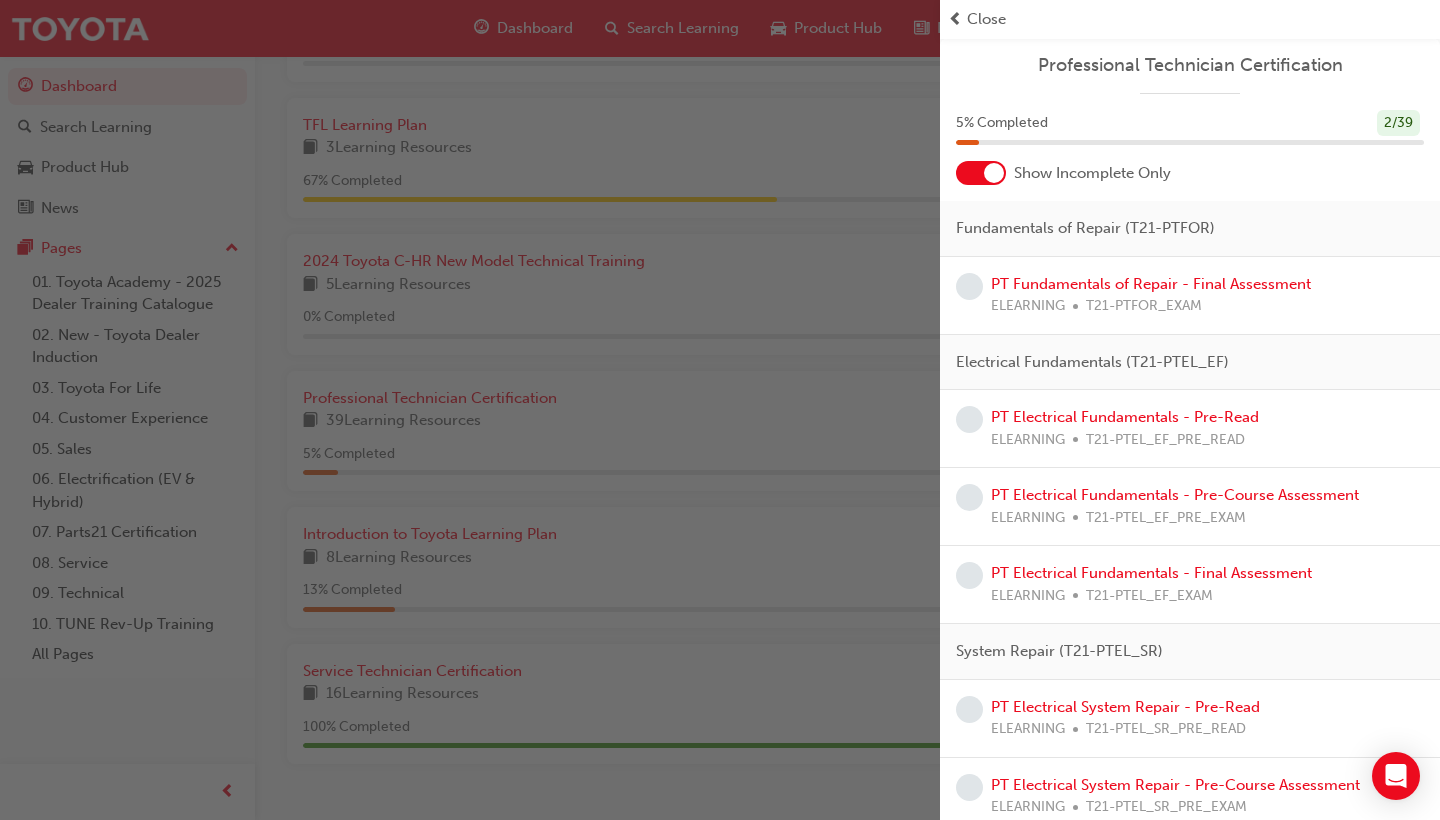 click at bounding box center (981, 173) 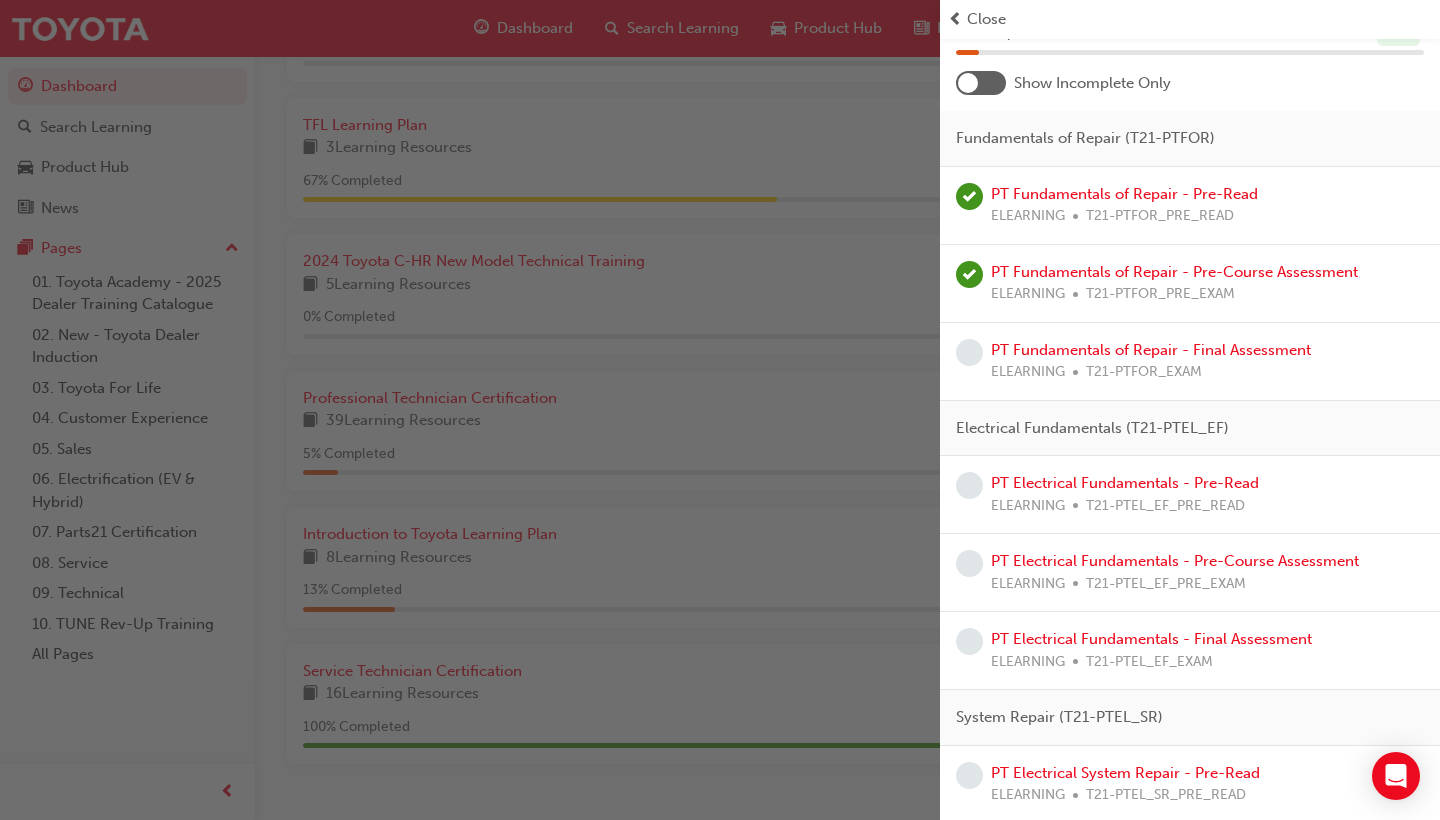 scroll, scrollTop: 88, scrollLeft: 0, axis: vertical 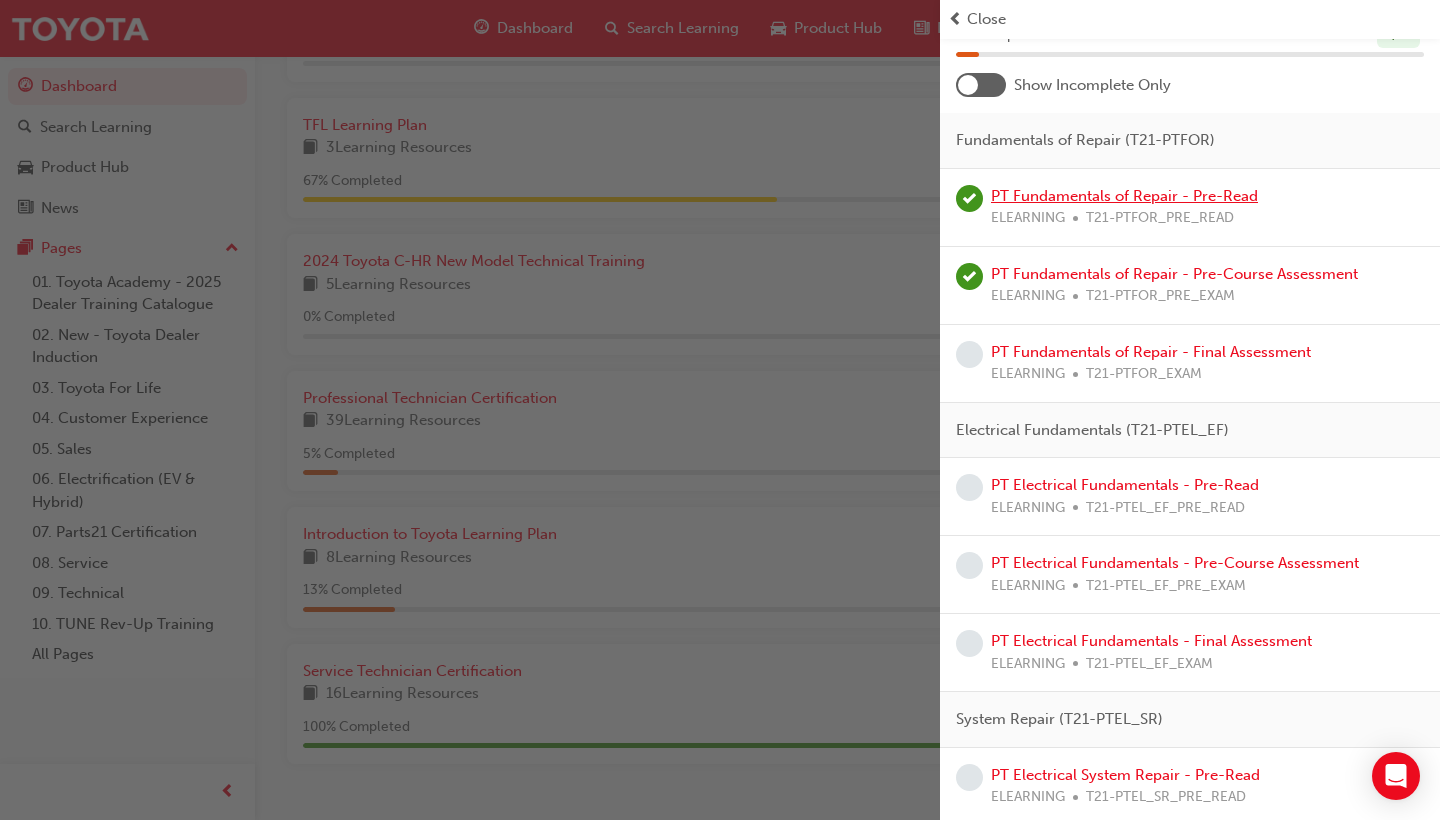 click on "PT Fundamentals of Repair - Pre-Read" at bounding box center [1124, 196] 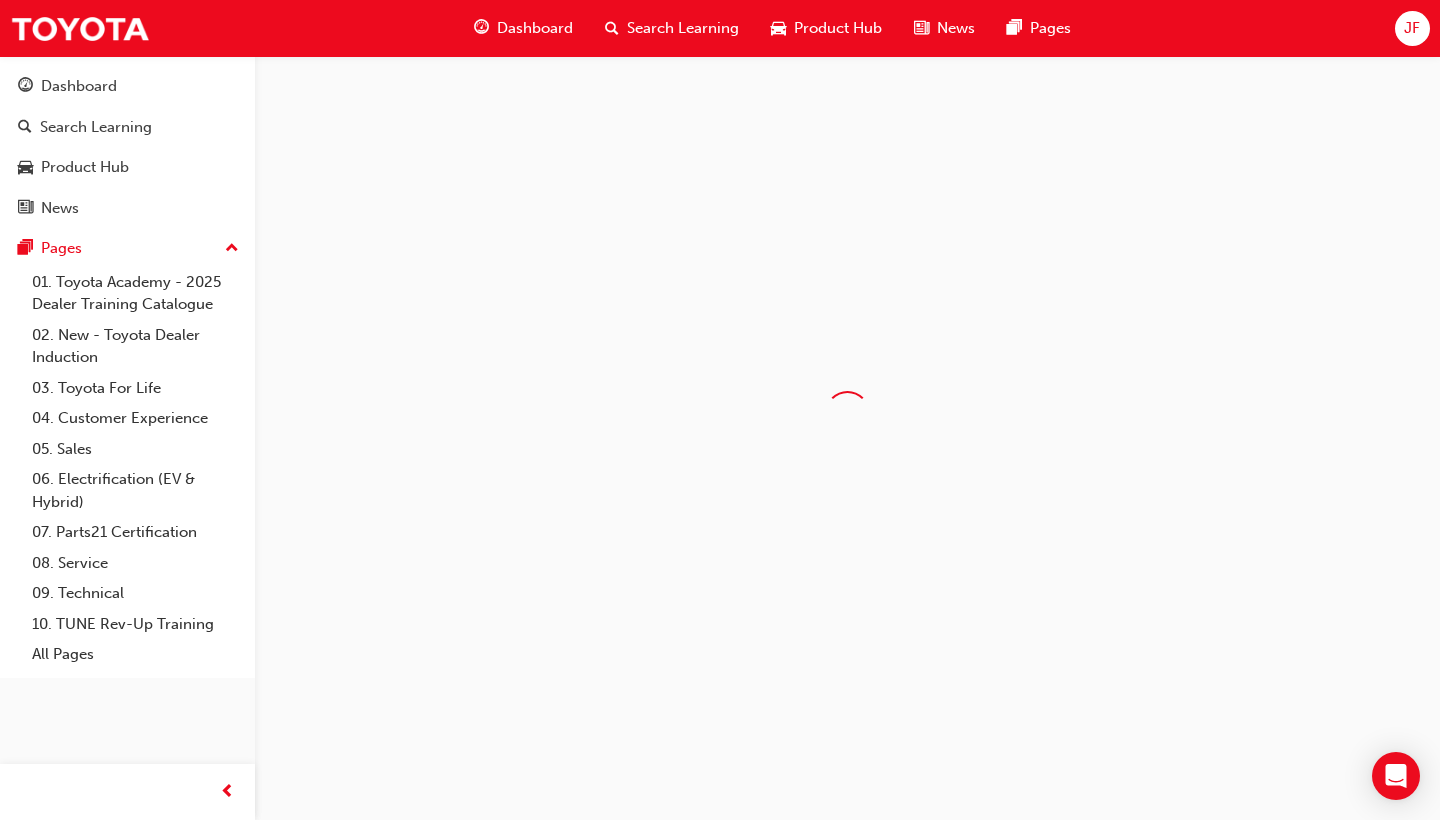scroll, scrollTop: 0, scrollLeft: 0, axis: both 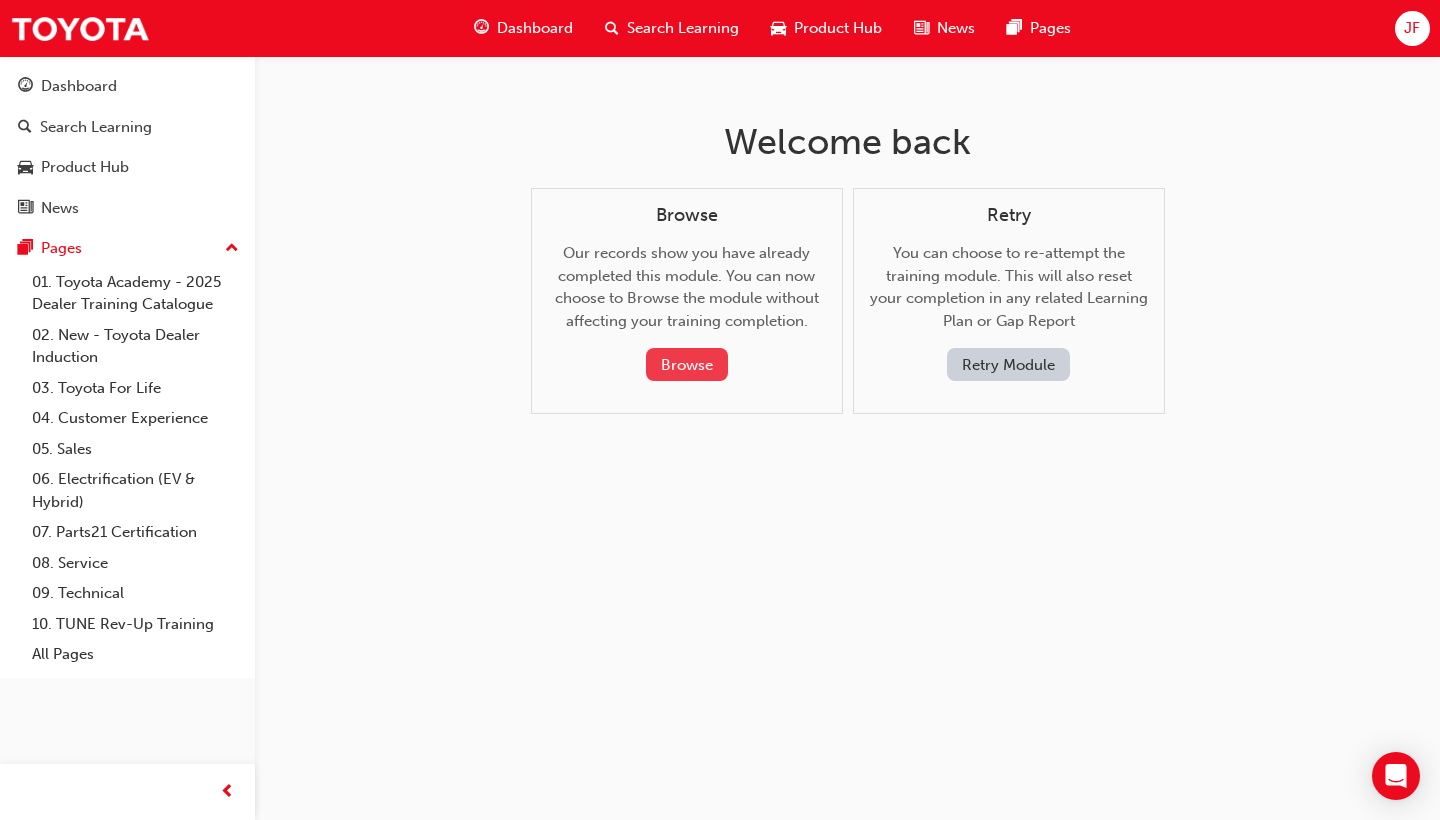 click on "Browse" at bounding box center [687, 364] 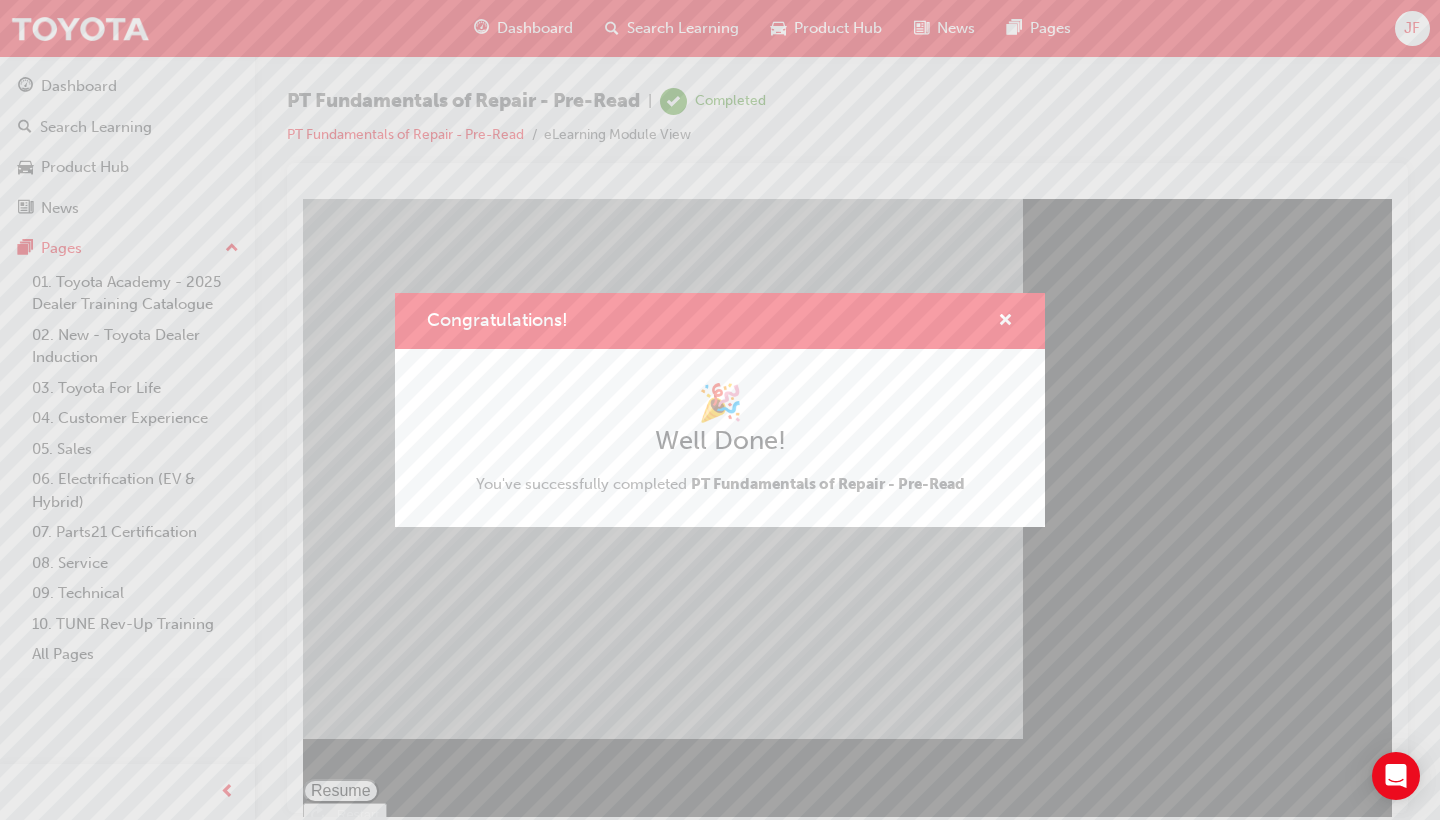 scroll, scrollTop: 0, scrollLeft: 0, axis: both 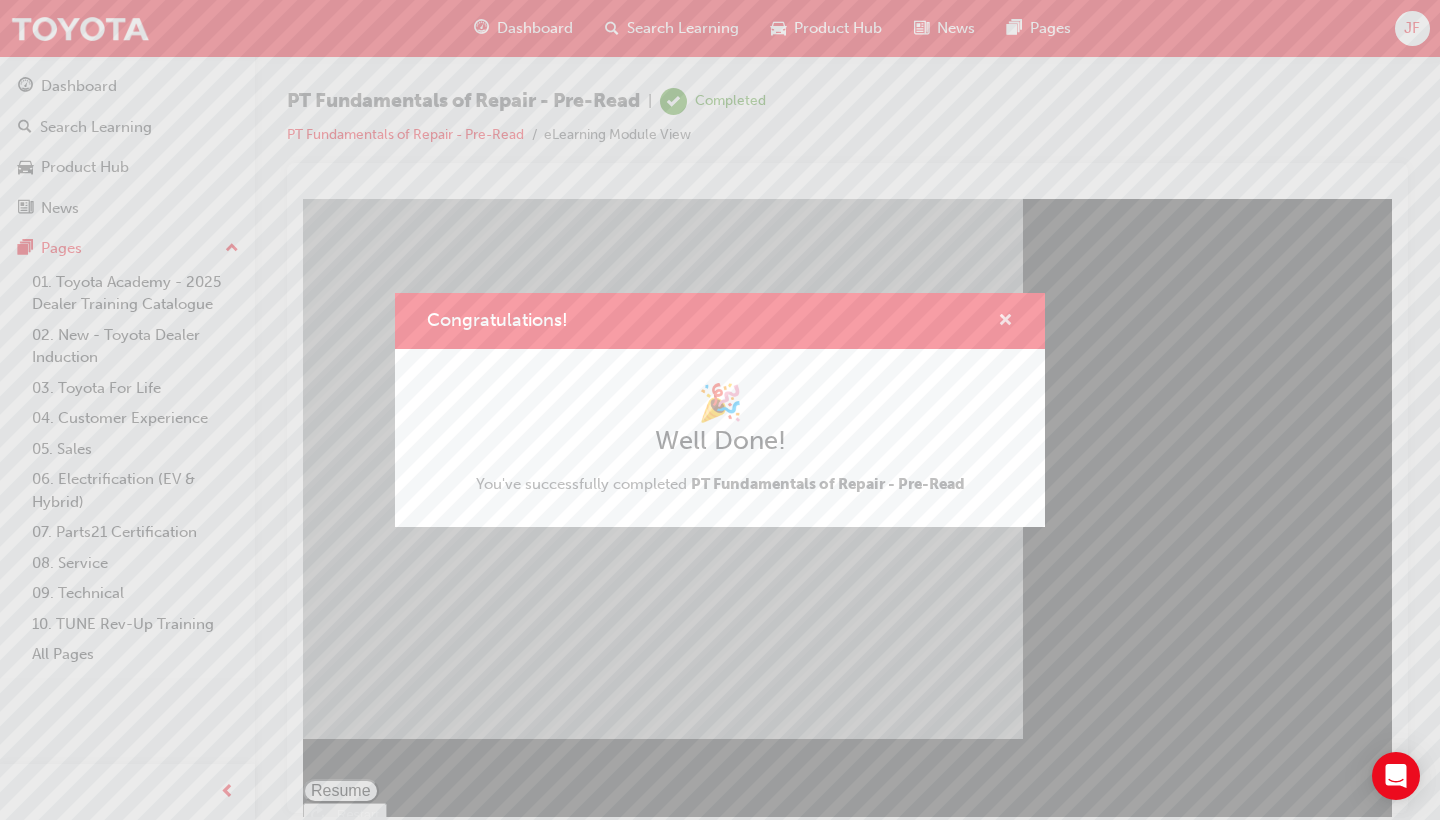 click at bounding box center [1005, 322] 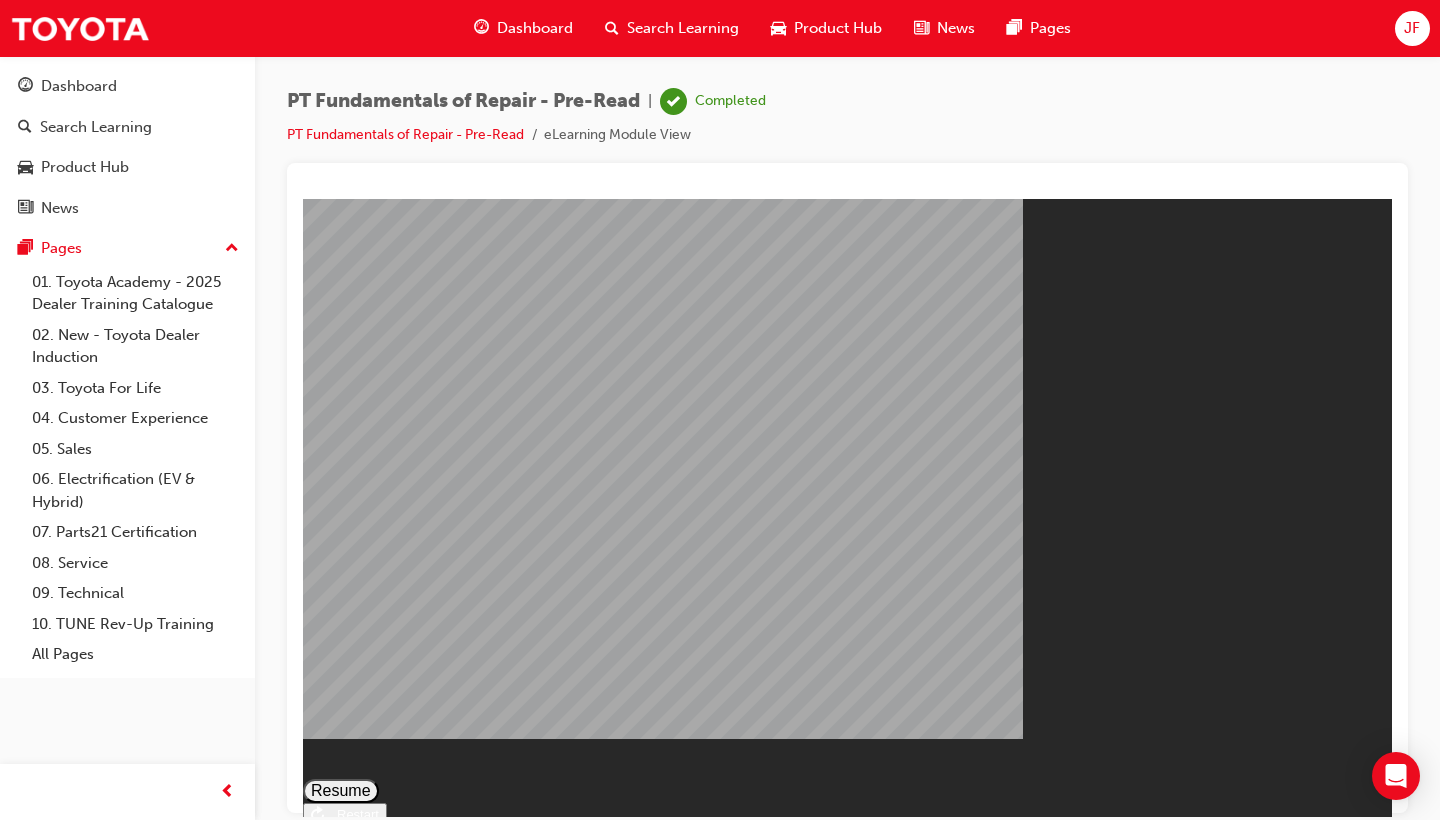 scroll, scrollTop: 0, scrollLeft: 0, axis: both 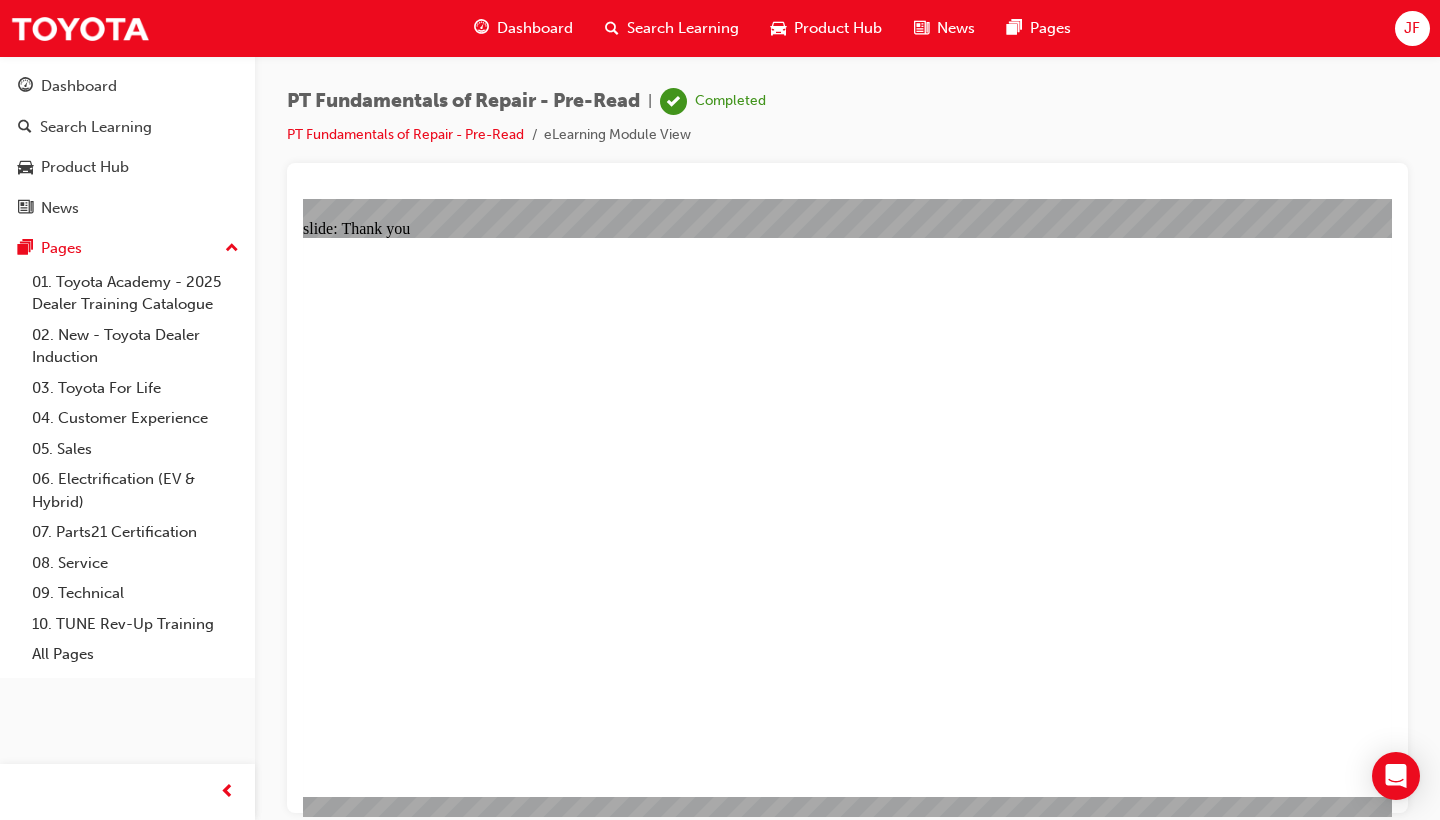 click 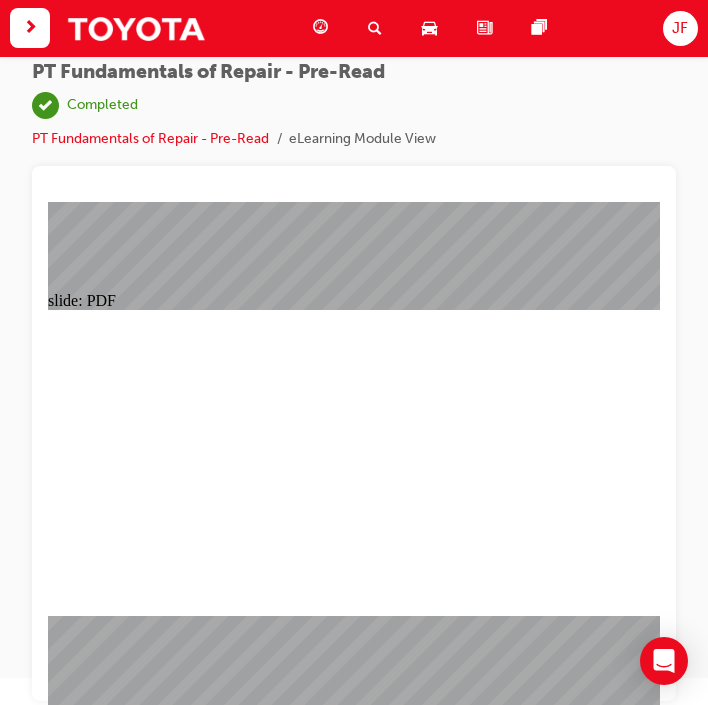 scroll, scrollTop: 26, scrollLeft: 0, axis: vertical 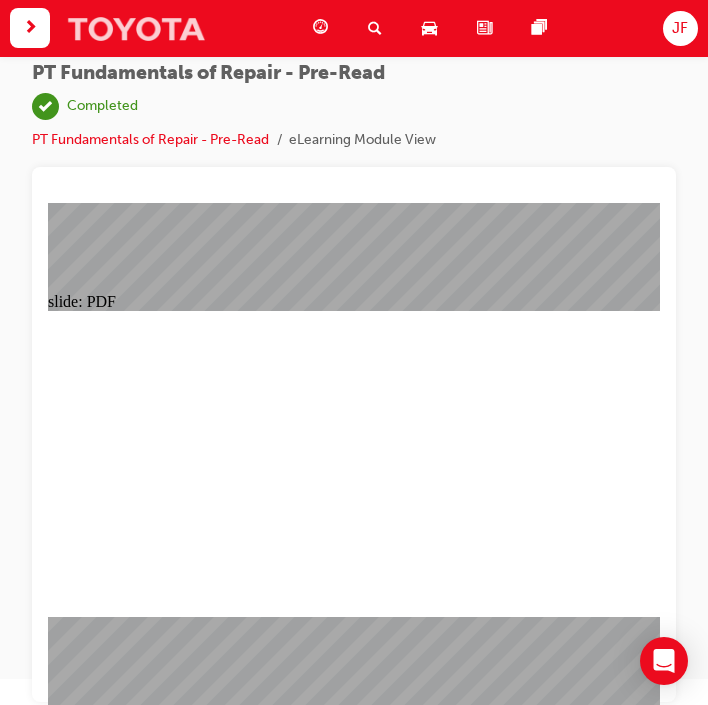 click at bounding box center (136, 28) 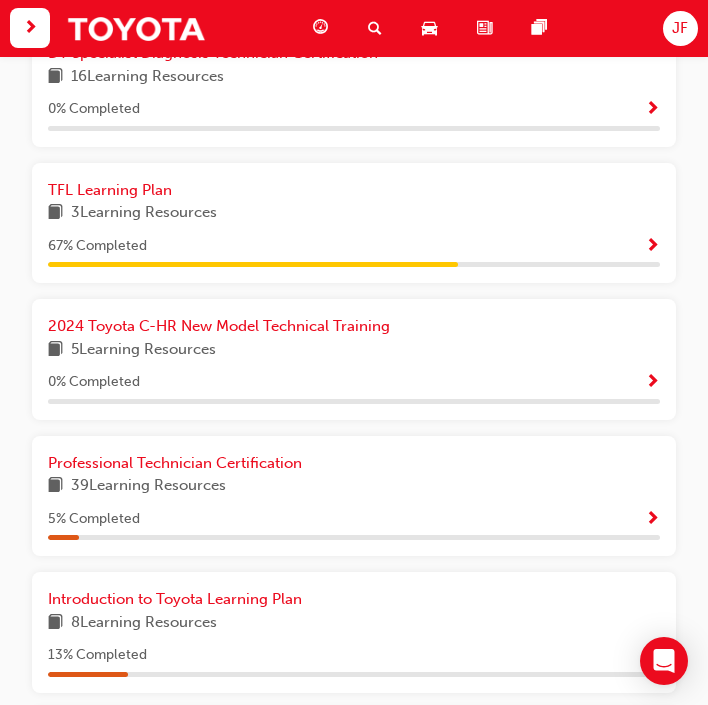 scroll, scrollTop: 656, scrollLeft: 0, axis: vertical 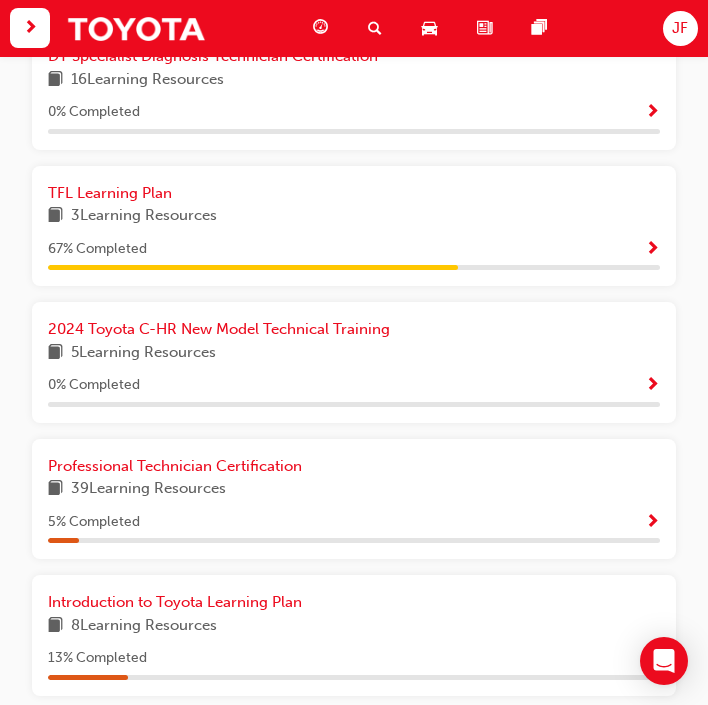 click at bounding box center (652, 523) 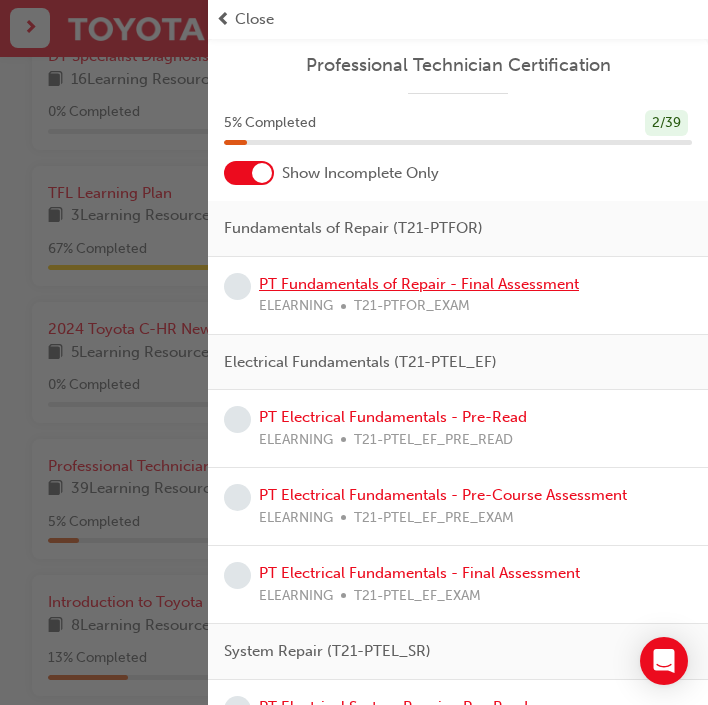 click on "PT Fundamentals of Repair - Final Assessment" at bounding box center (419, 284) 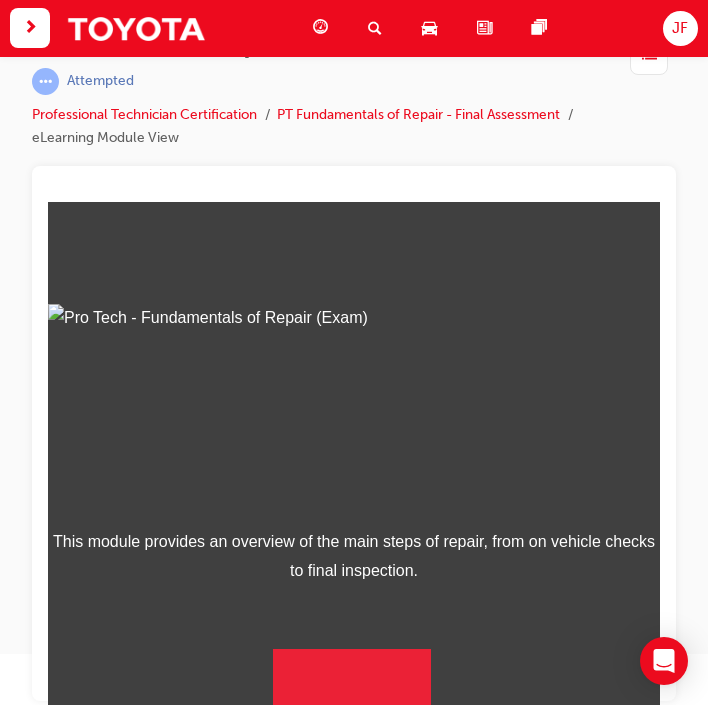 scroll, scrollTop: 49, scrollLeft: 0, axis: vertical 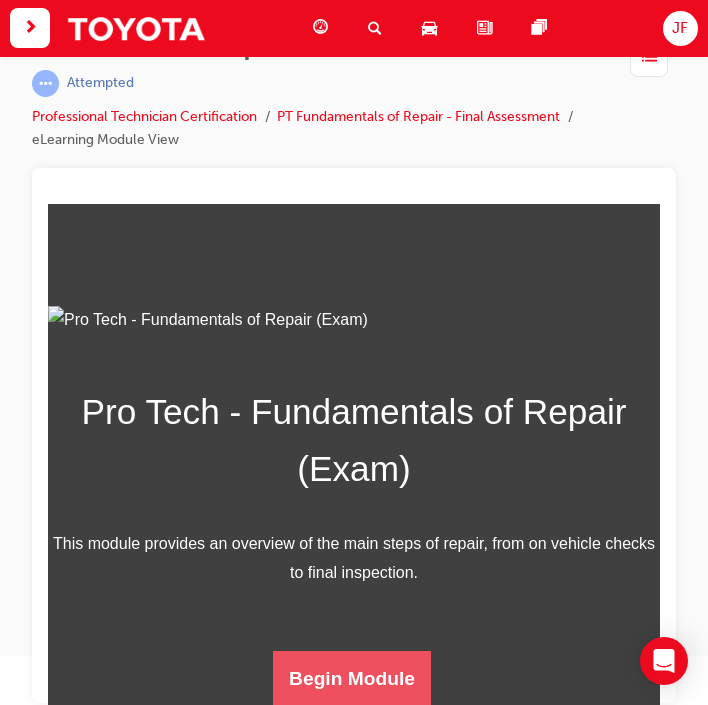 click on "Begin Module" at bounding box center [352, 678] 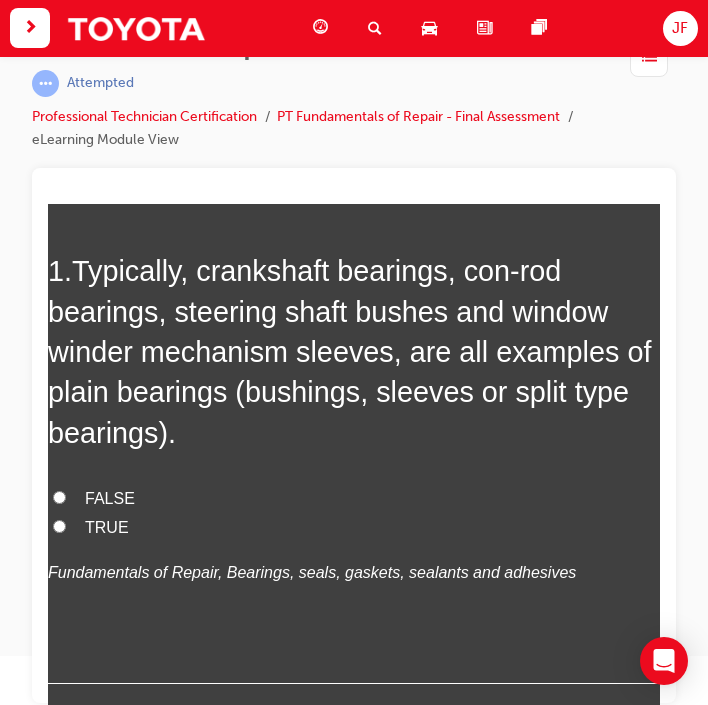 scroll, scrollTop: 18, scrollLeft: 0, axis: vertical 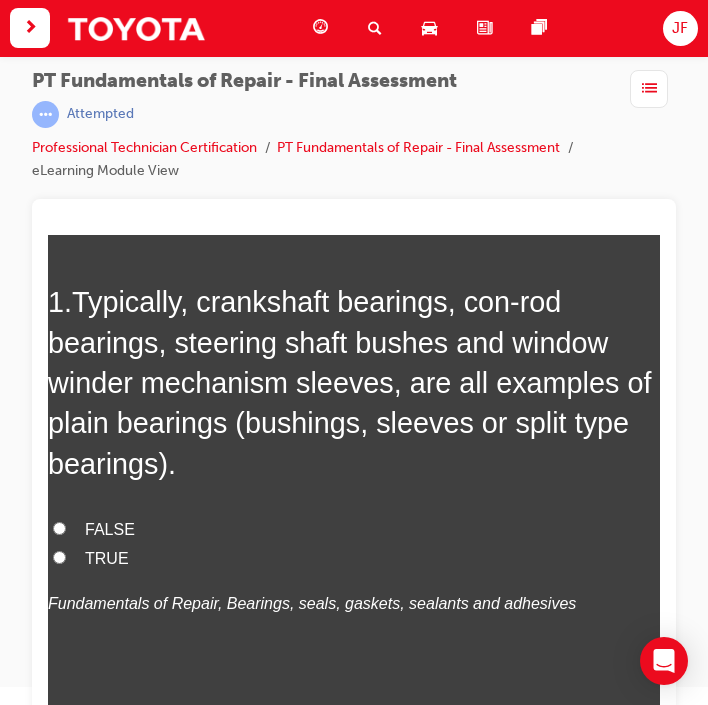 click on "TRUE" at bounding box center [59, 556] 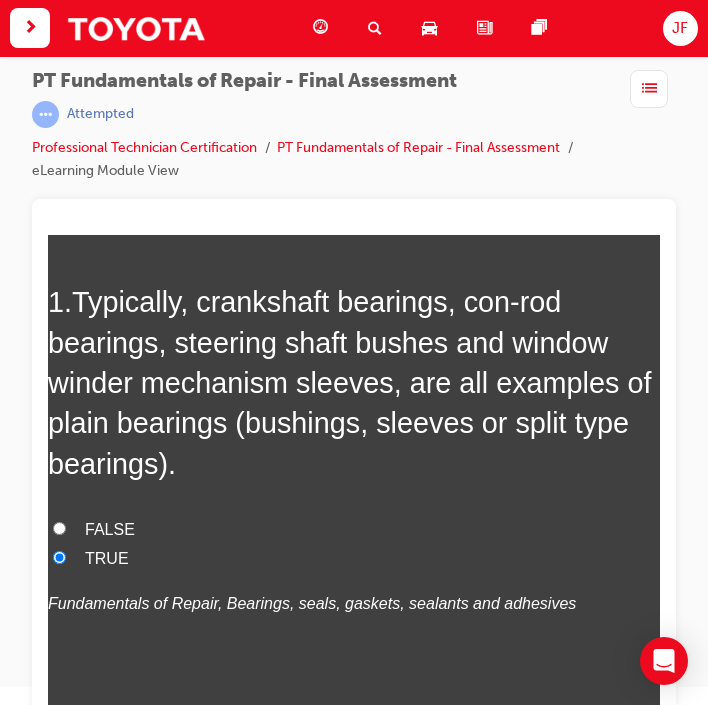radio on "true" 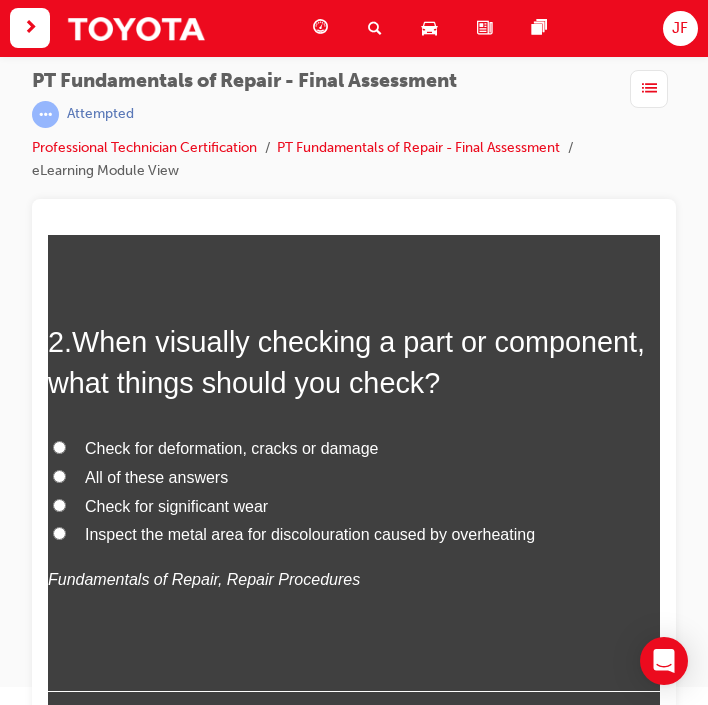 scroll, scrollTop: 648, scrollLeft: 0, axis: vertical 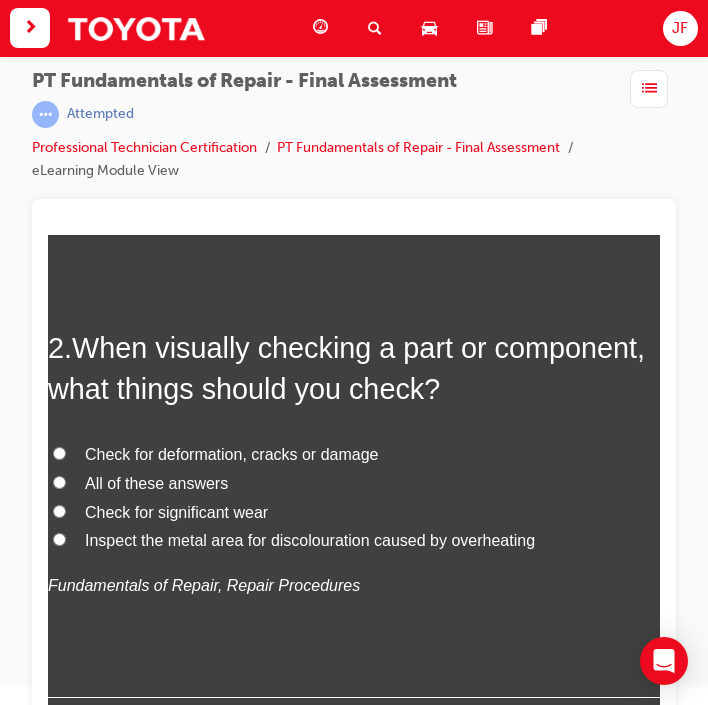 click on "All of these answers" at bounding box center (59, 481) 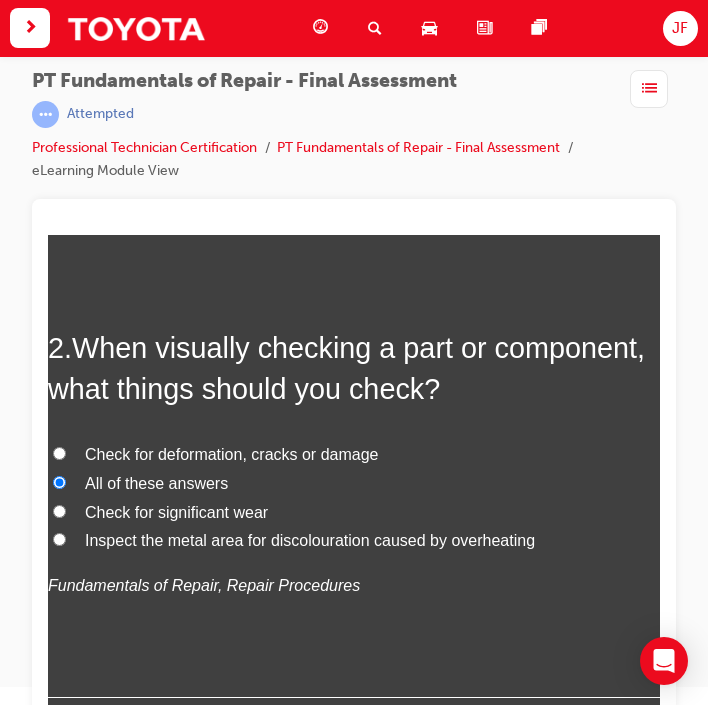 radio on "true" 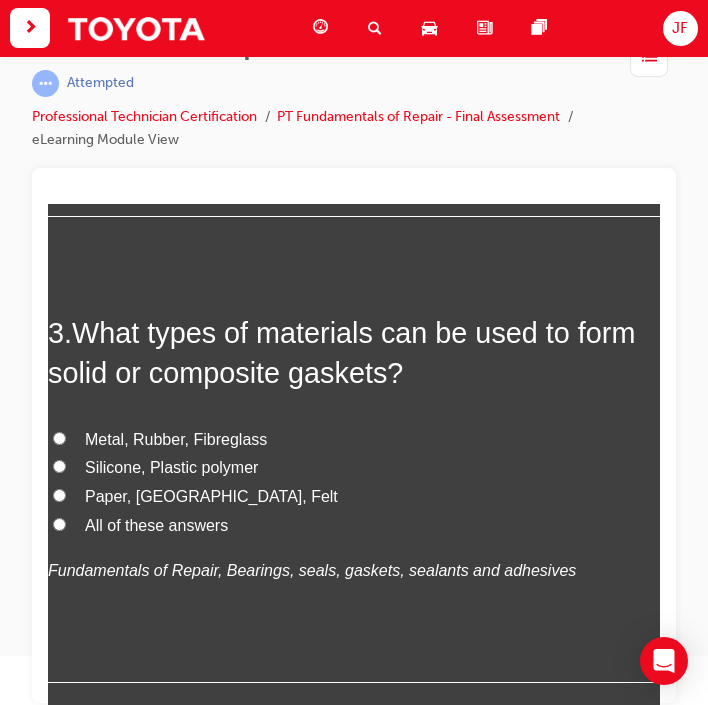 scroll, scrollTop: 1097, scrollLeft: 0, axis: vertical 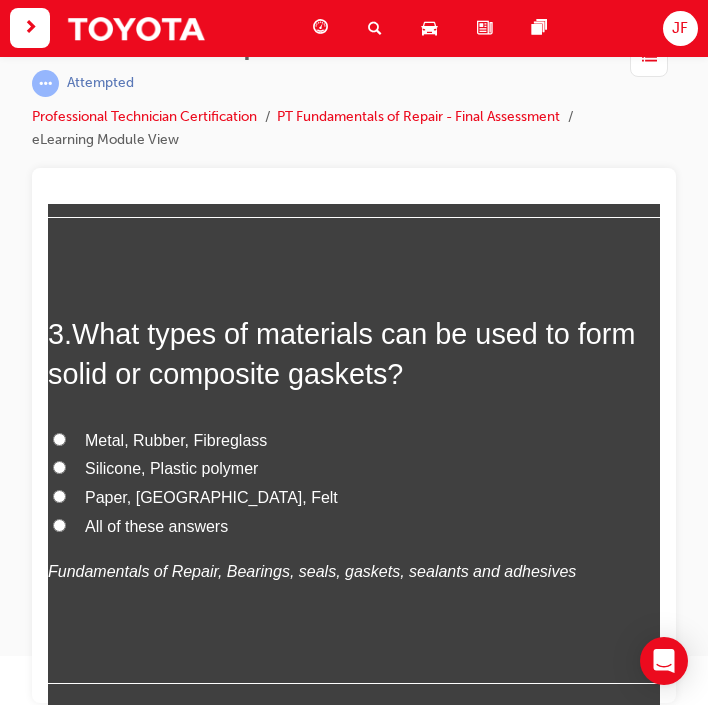 click on "All of these answers" at bounding box center [59, 524] 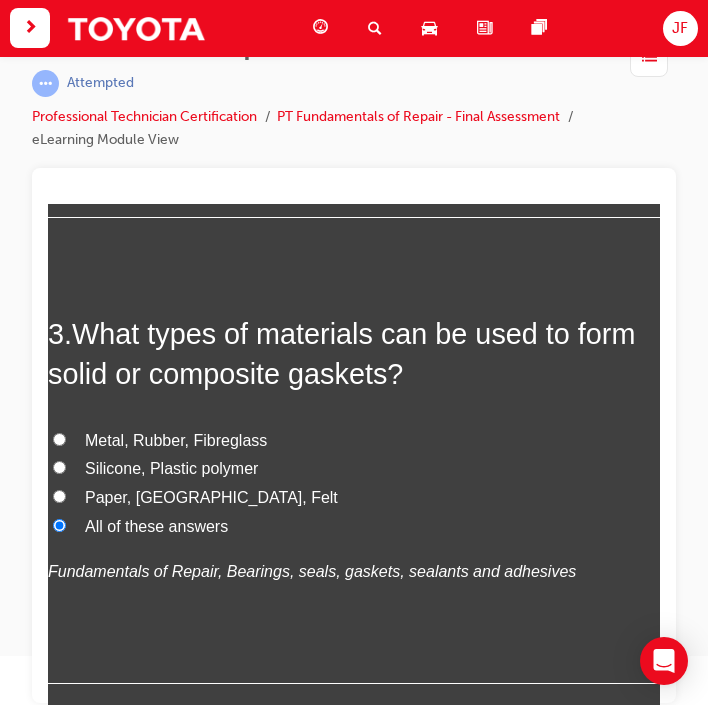 radio on "true" 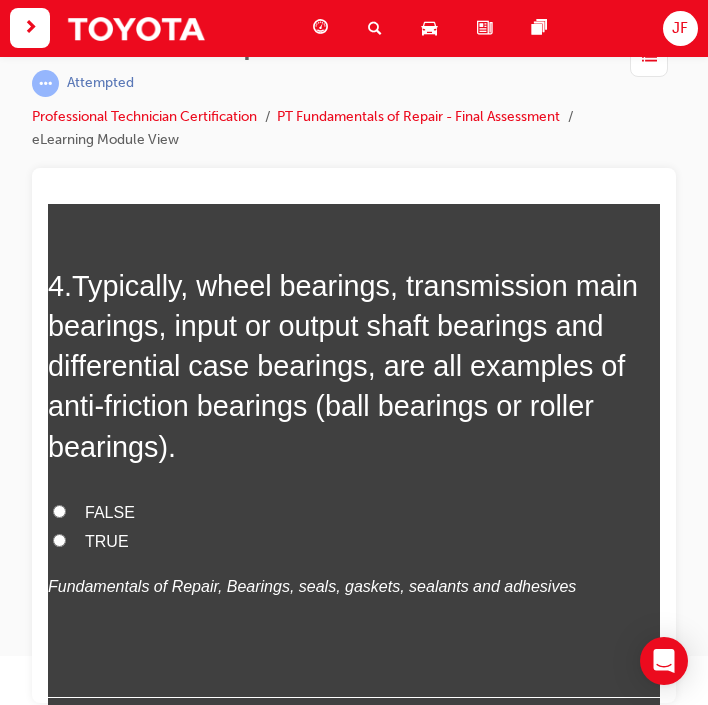 scroll, scrollTop: 1606, scrollLeft: 0, axis: vertical 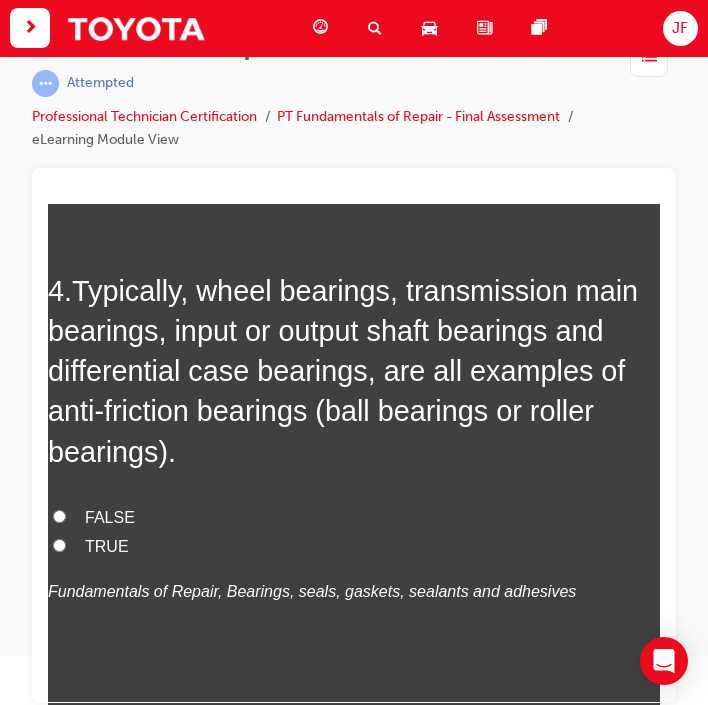 click on "TRUE" at bounding box center [59, 544] 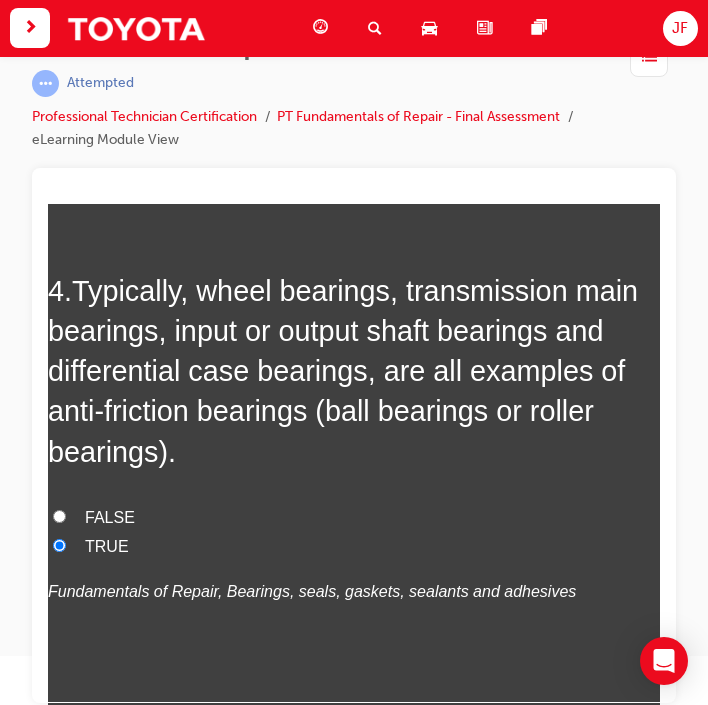 radio on "true" 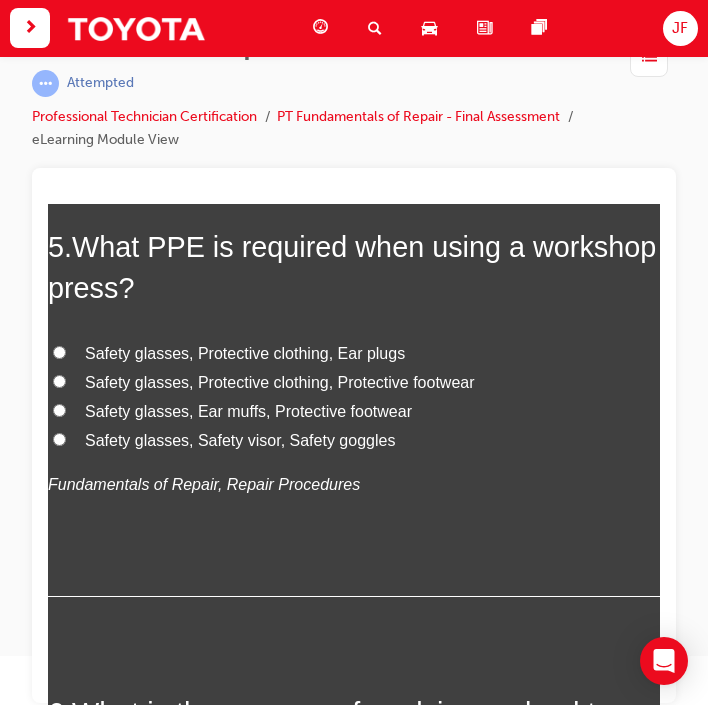 scroll, scrollTop: 2154, scrollLeft: 0, axis: vertical 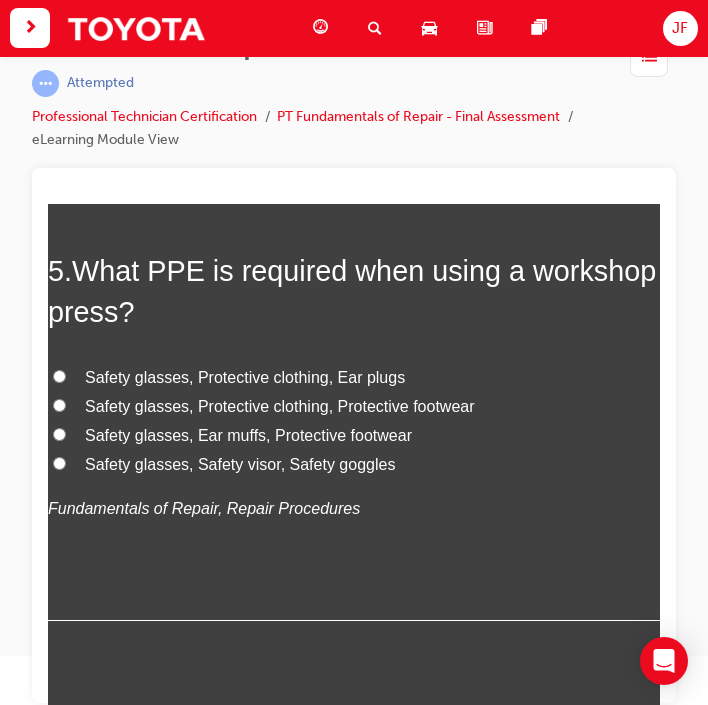 click on "Safety glasses, Ear muffs, Protective footwear" at bounding box center (59, 433) 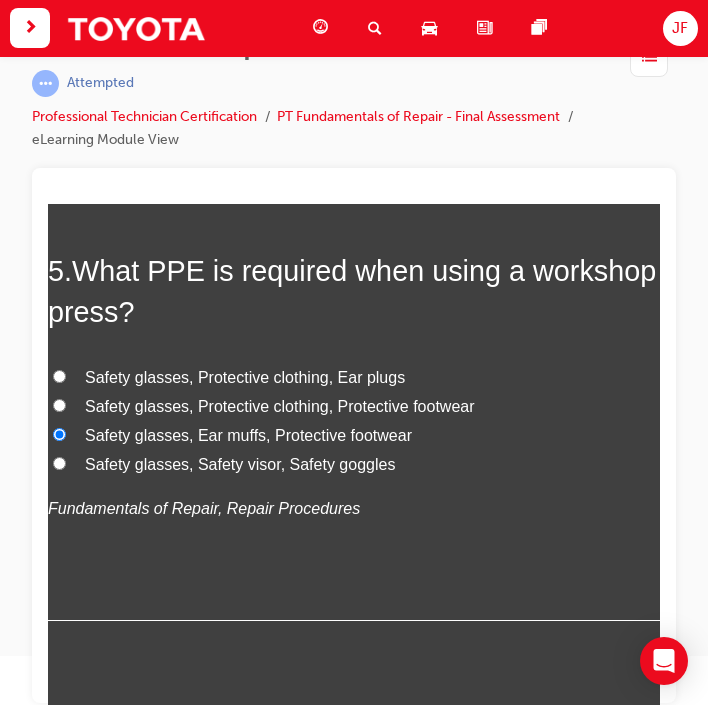 radio on "true" 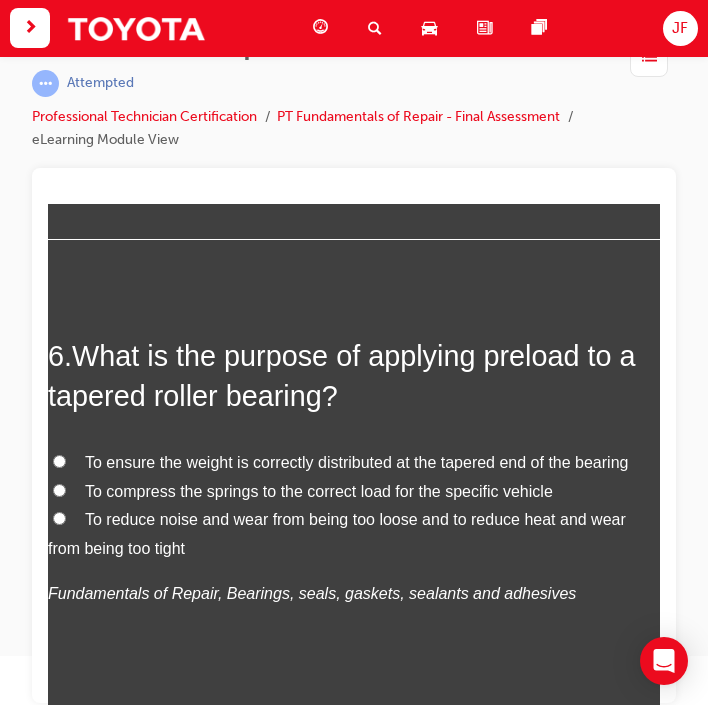 scroll, scrollTop: 2534, scrollLeft: 0, axis: vertical 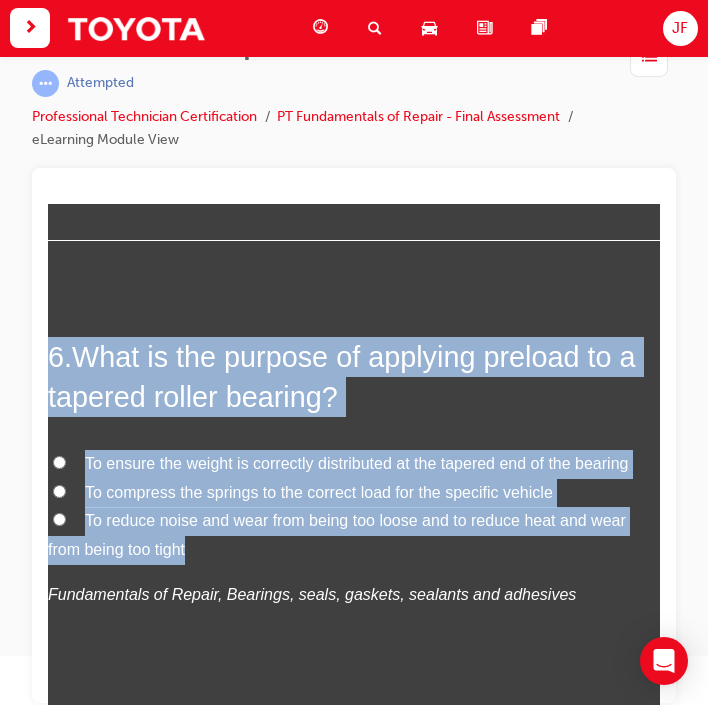 drag, startPoint x: 165, startPoint y: 525, endPoint x: 59, endPoint y: 296, distance: 252.34302 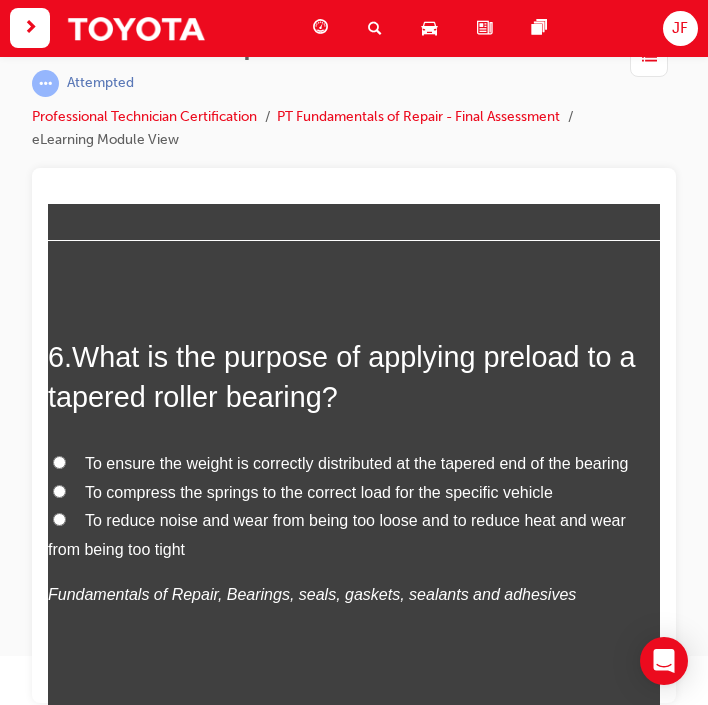 click on "6 .  What is the purpose of applying preload to a tapered roller bearing? To ensure the weight is correctly distributed at the tapered end of the bearing To compress the springs to the correct load for the specific vehicle To reduce noise and wear from being too loose and to reduce heat and wear from being too tight
Fundamentals of Repair, Bearings, seals, gaskets, sealants and adhesives" at bounding box center (354, 521) 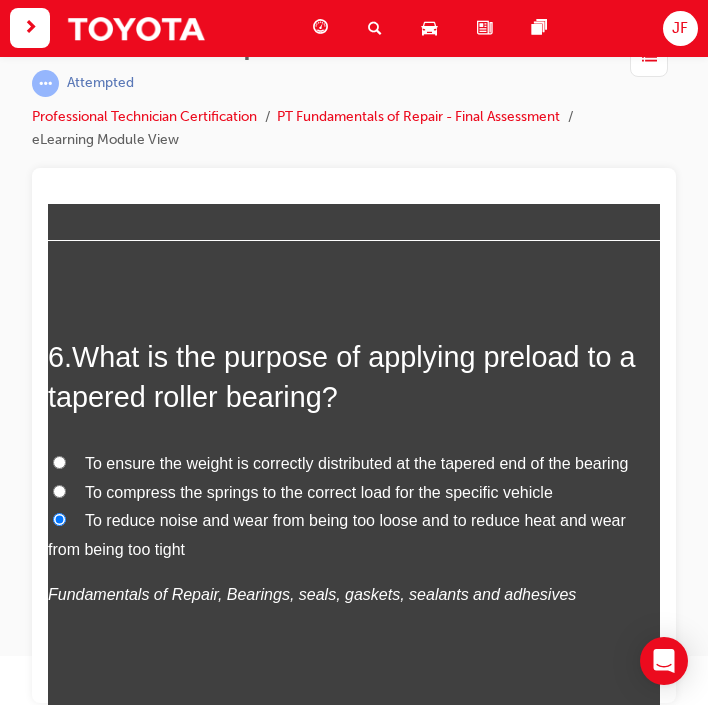radio on "true" 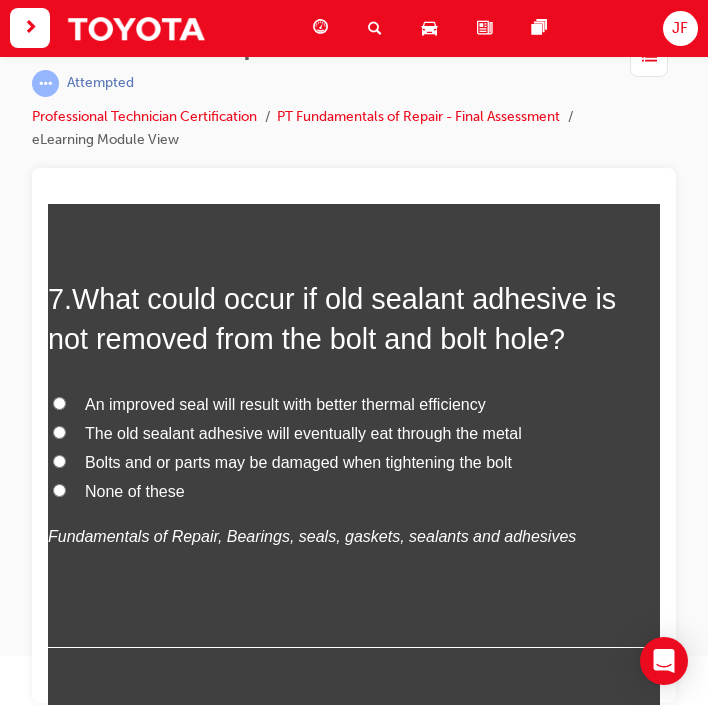 scroll, scrollTop: 3055, scrollLeft: 0, axis: vertical 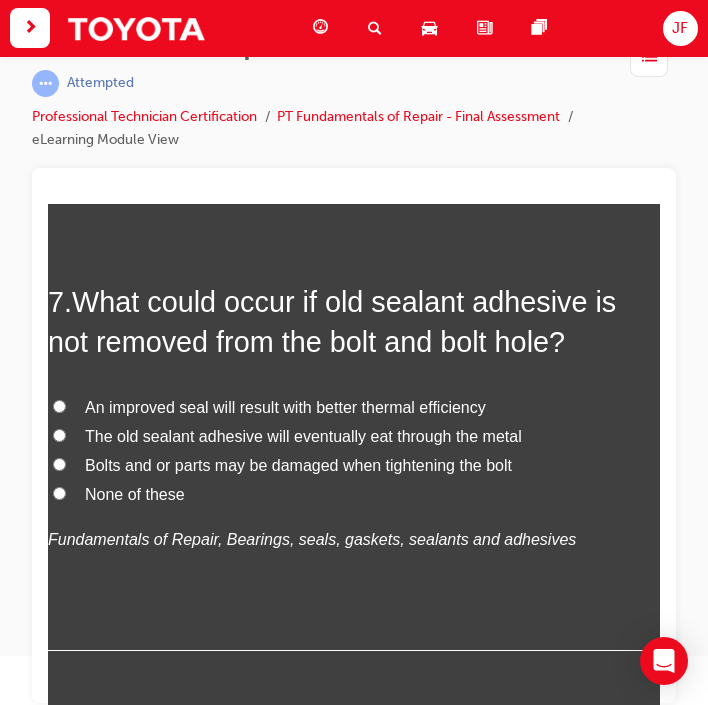 drag, startPoint x: 191, startPoint y: 481, endPoint x: 81, endPoint y: 269, distance: 238.83885 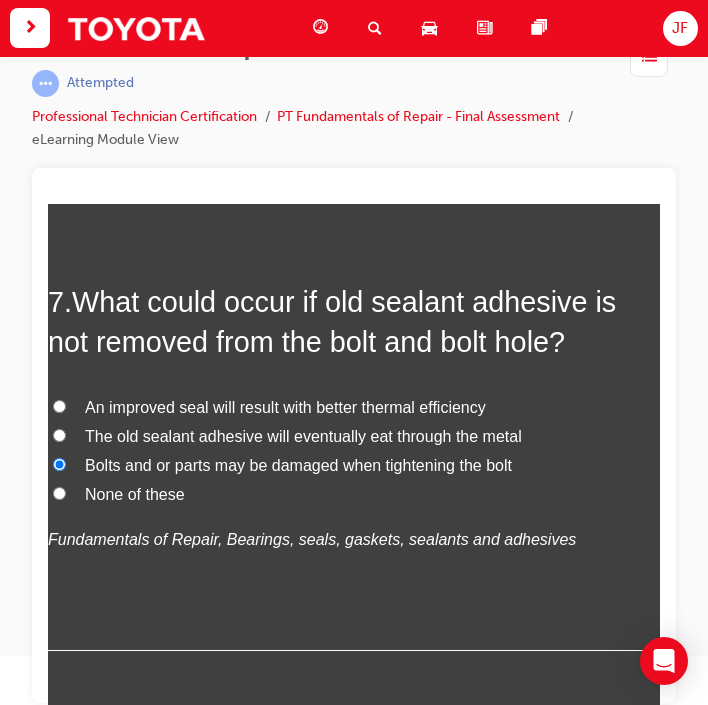radio on "true" 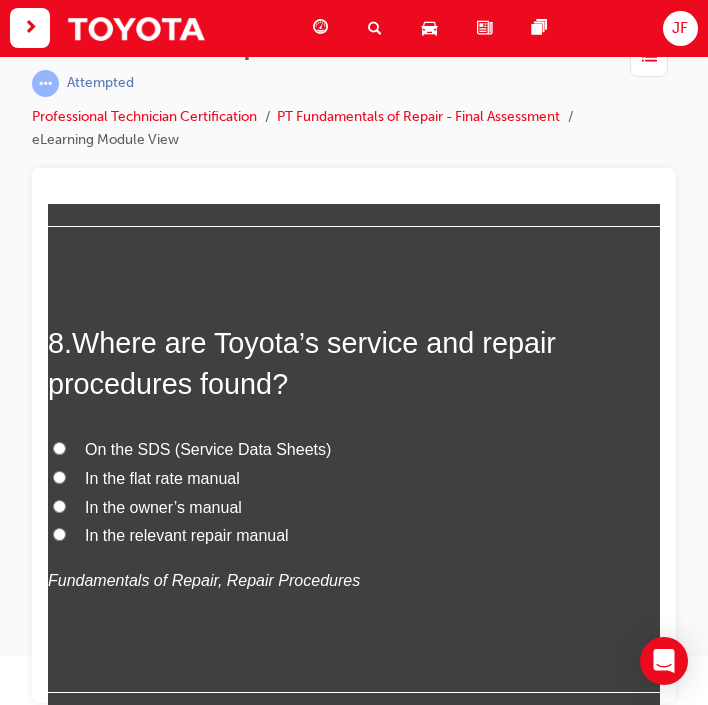 scroll, scrollTop: 3482, scrollLeft: 0, axis: vertical 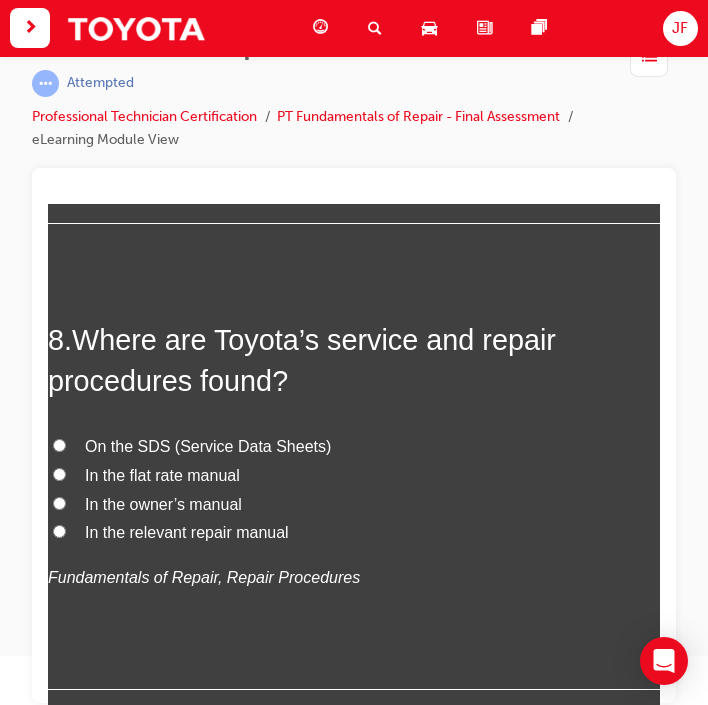 click on "On the SDS (Service Data Sheets)" at bounding box center [59, 444] 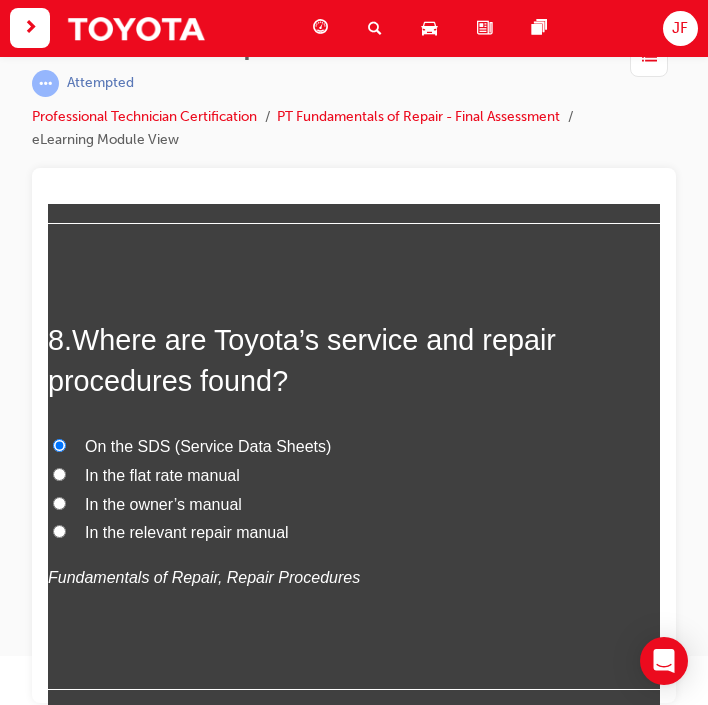 radio on "true" 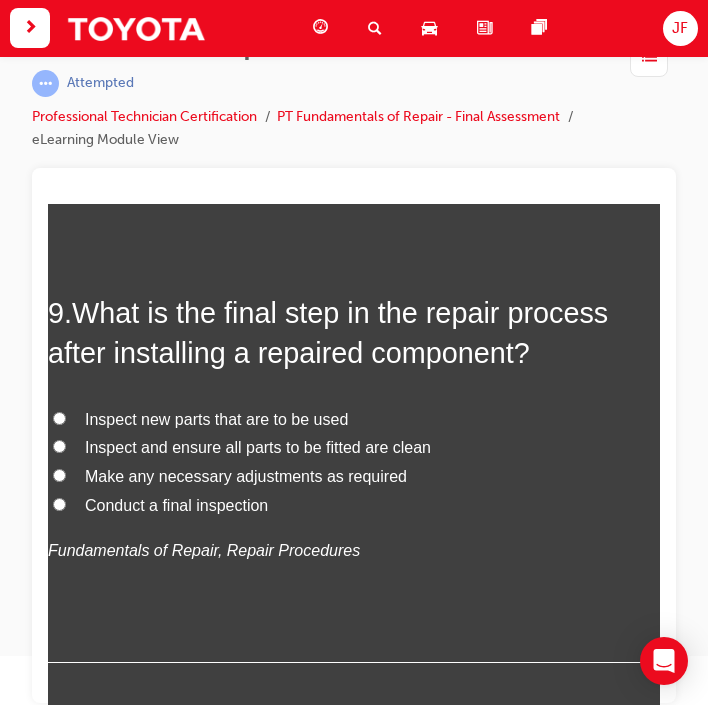 scroll, scrollTop: 3976, scrollLeft: 0, axis: vertical 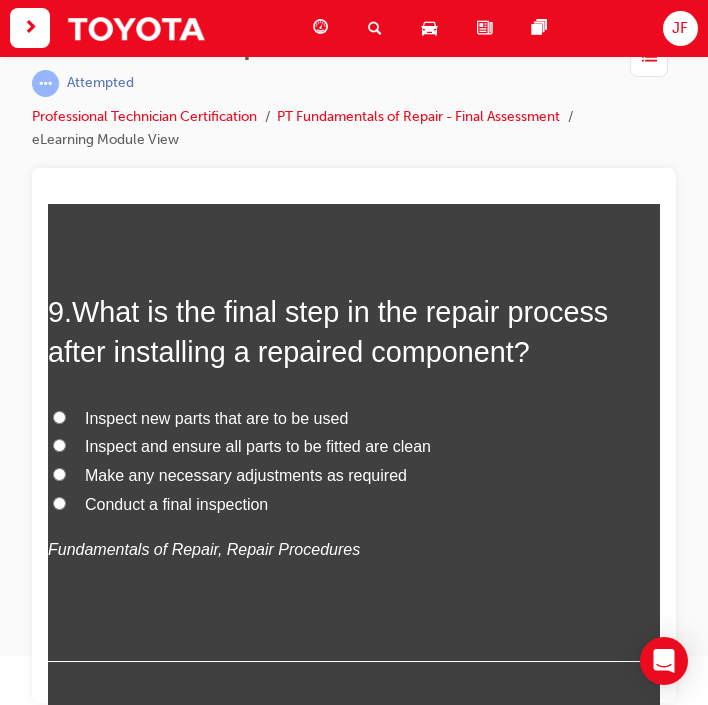 click on "Conduct a final inspection" at bounding box center [59, 502] 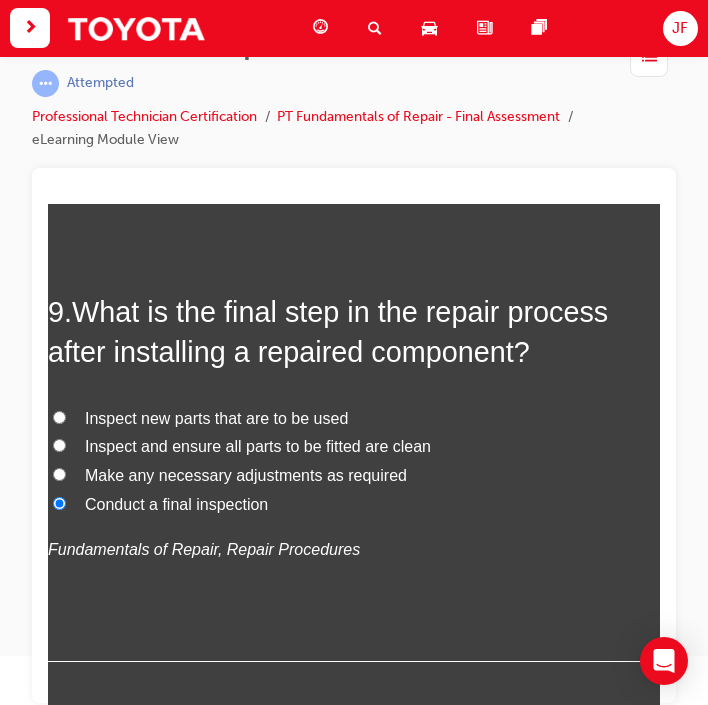 radio on "true" 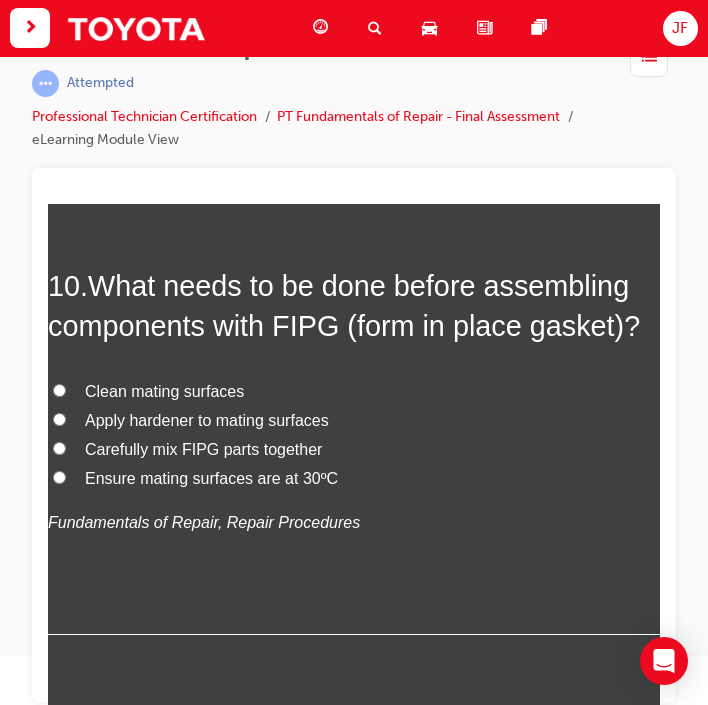 scroll, scrollTop: 4467, scrollLeft: 0, axis: vertical 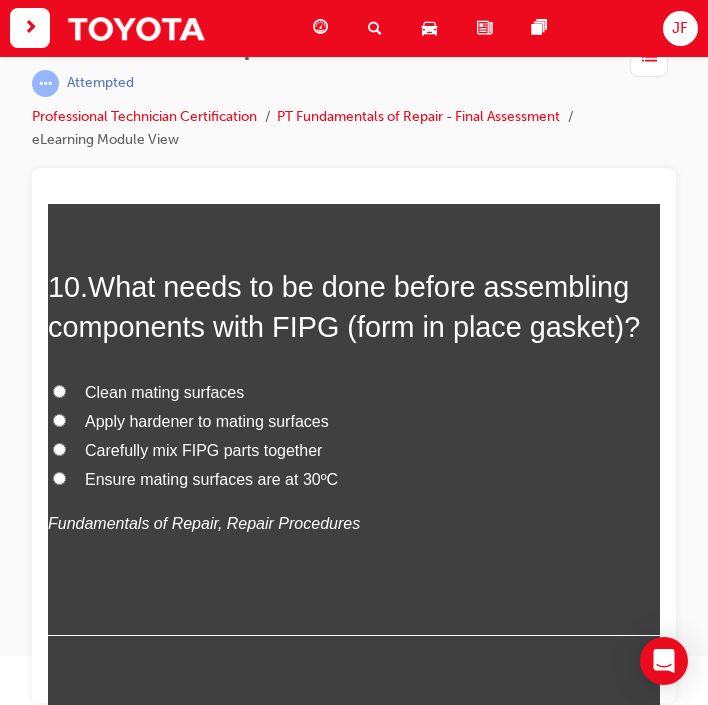 click on "Ensure mating surfaces are at 30ºC" at bounding box center (59, 477) 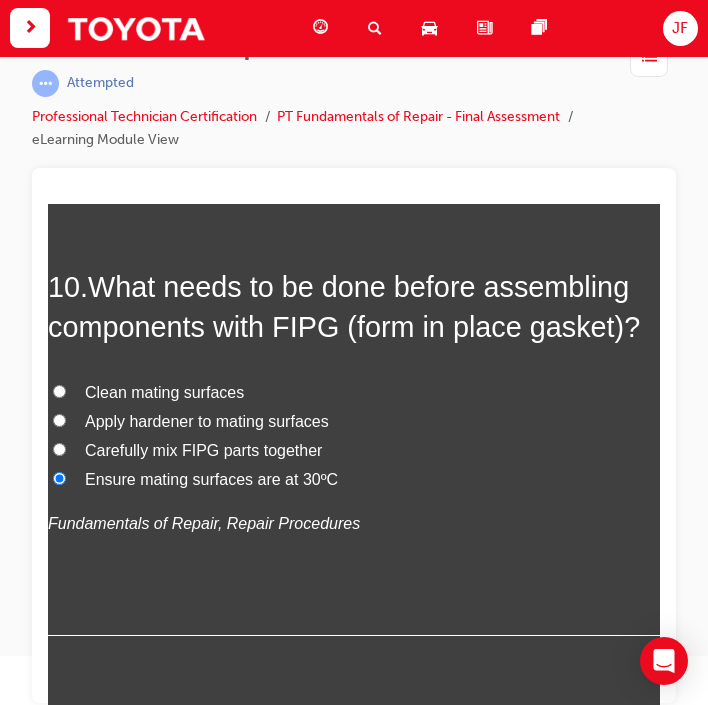 radio on "true" 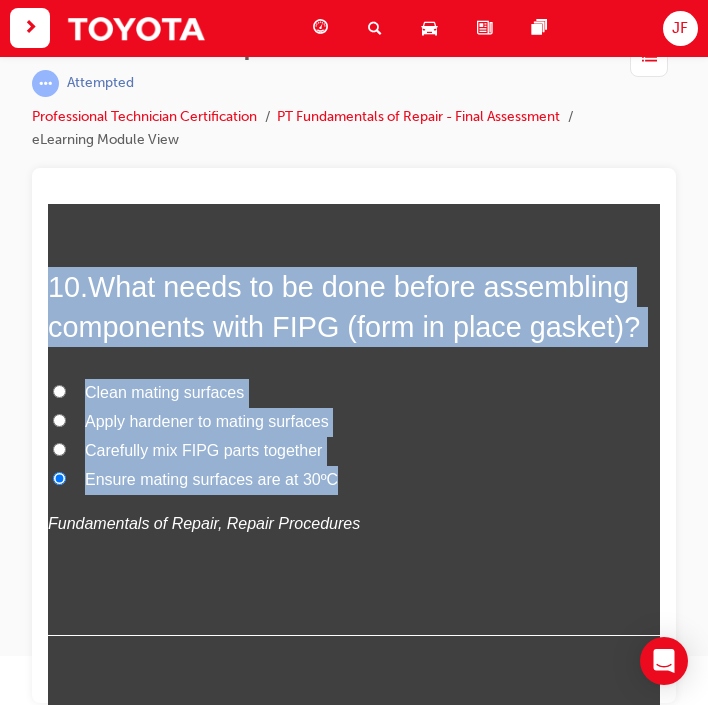 drag, startPoint x: 344, startPoint y: 438, endPoint x: 43, endPoint y: 253, distance: 353.30722 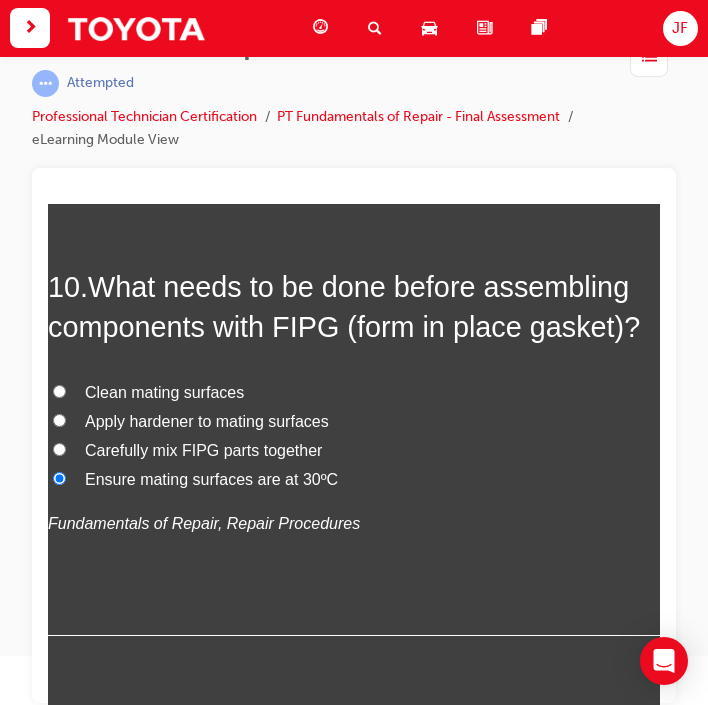 click on "10 .  What needs to be done before assembling components with FIPG (form in place gasket)? Clean mating surfaces Apply hardener to mating surfaces Carefully mix FIPG parts together Ensure mating surfaces are at 30ºC
Fundamentals of Repair, Repair Procedures" at bounding box center (354, 451) 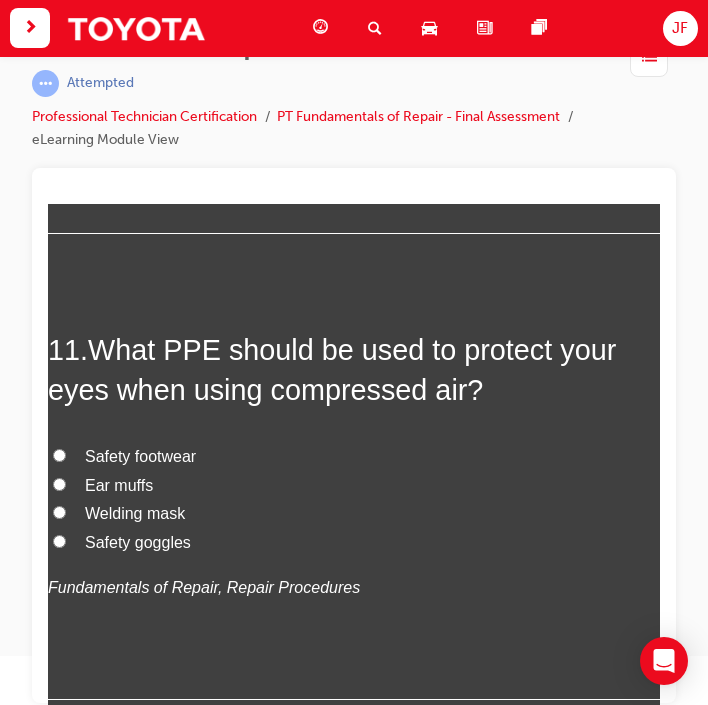 scroll, scrollTop: 4871, scrollLeft: 0, axis: vertical 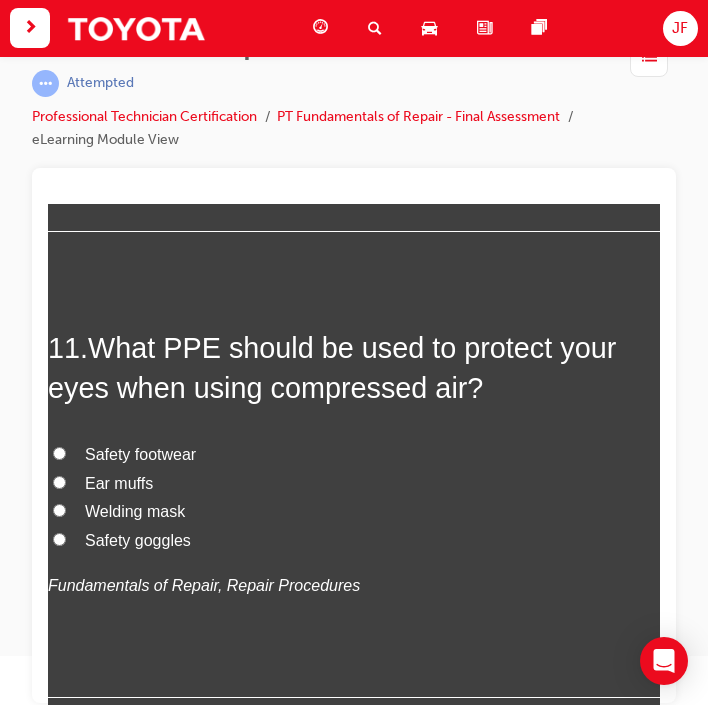 click on "Safety goggles" at bounding box center (59, 538) 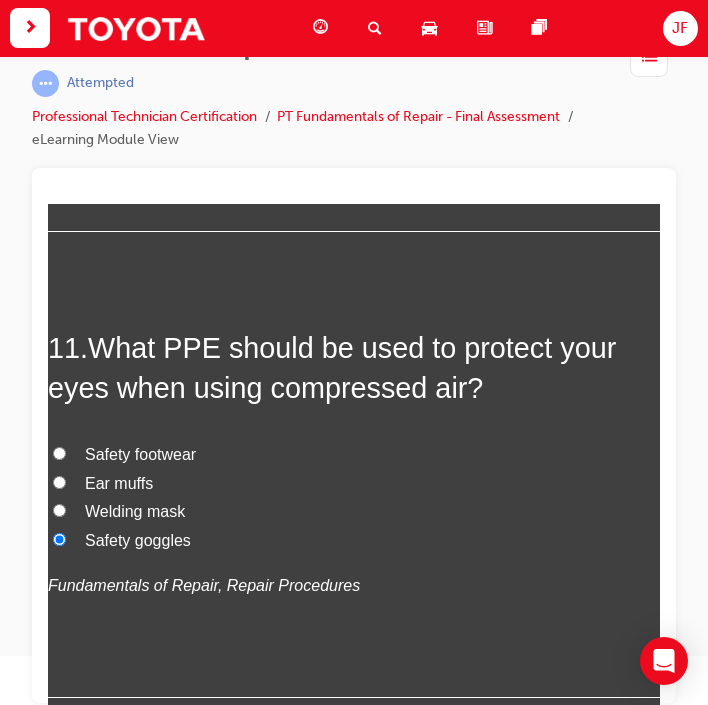 radio on "true" 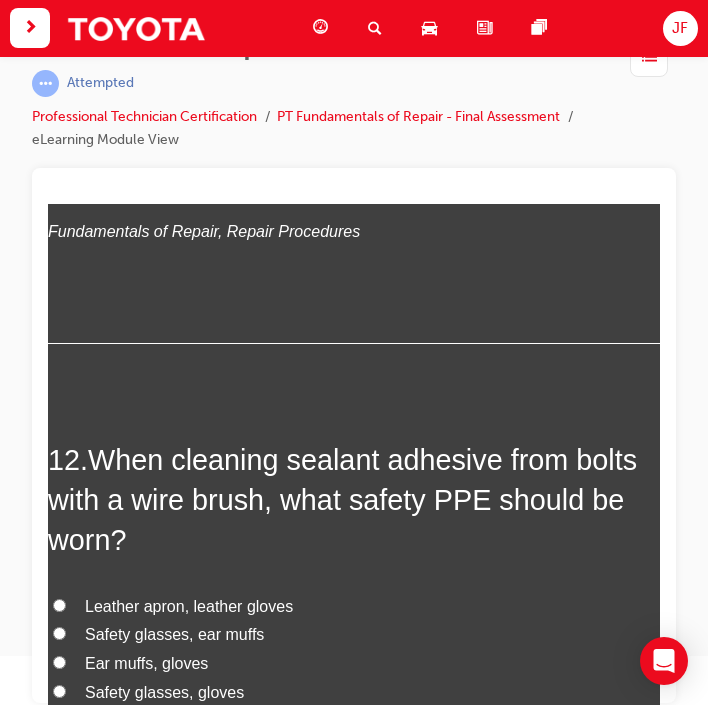 scroll, scrollTop: 5327, scrollLeft: 0, axis: vertical 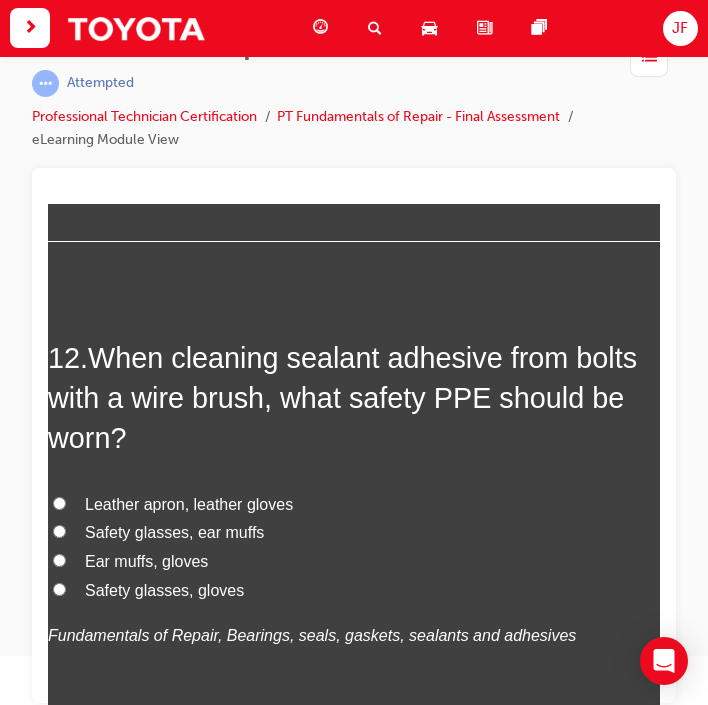 drag, startPoint x: 243, startPoint y: 540, endPoint x: 99, endPoint y: 315, distance: 267.1348 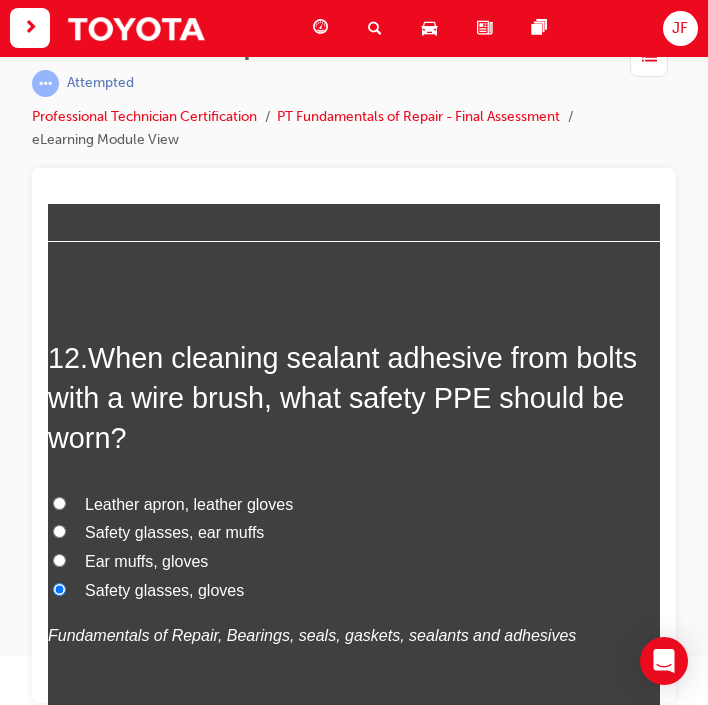 radio on "true" 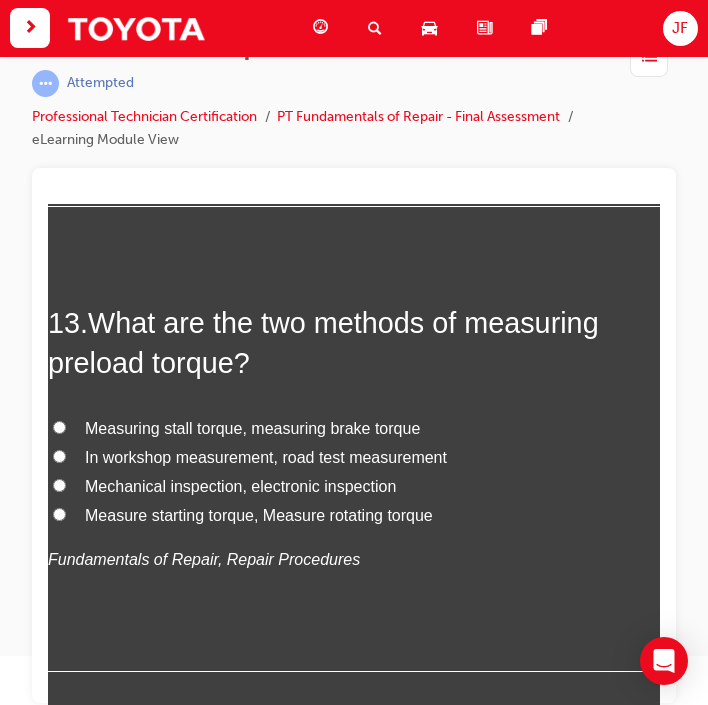 scroll, scrollTop: 5870, scrollLeft: 0, axis: vertical 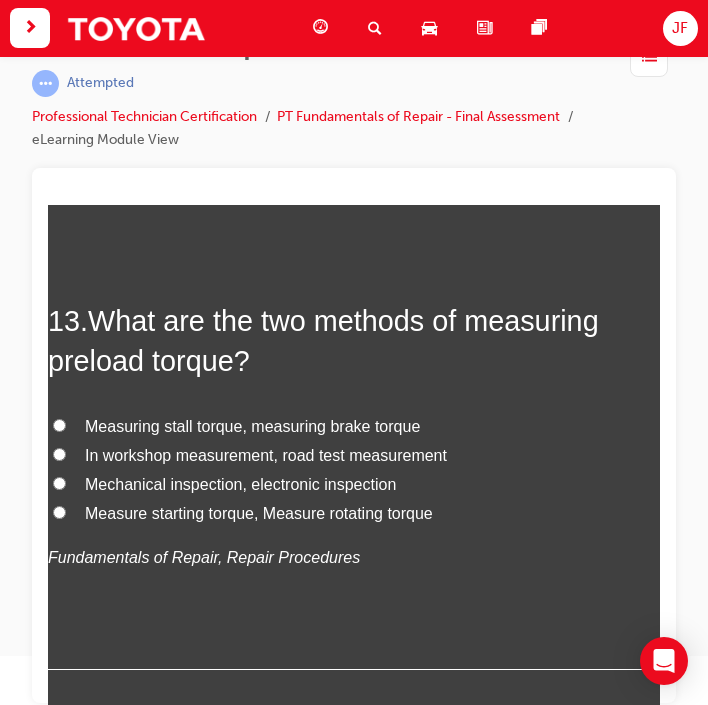click on "Measure starting torque, Measure rotating torque" at bounding box center [59, 511] 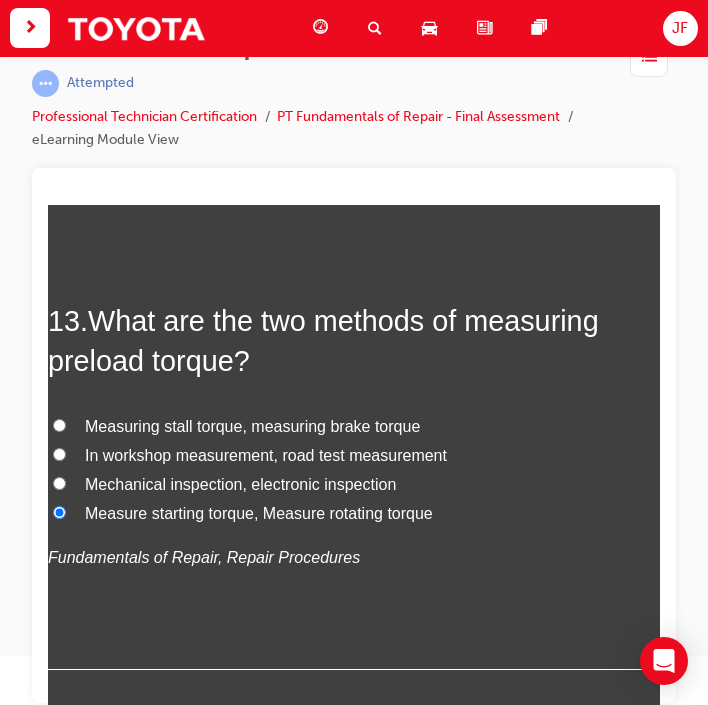 radio on "true" 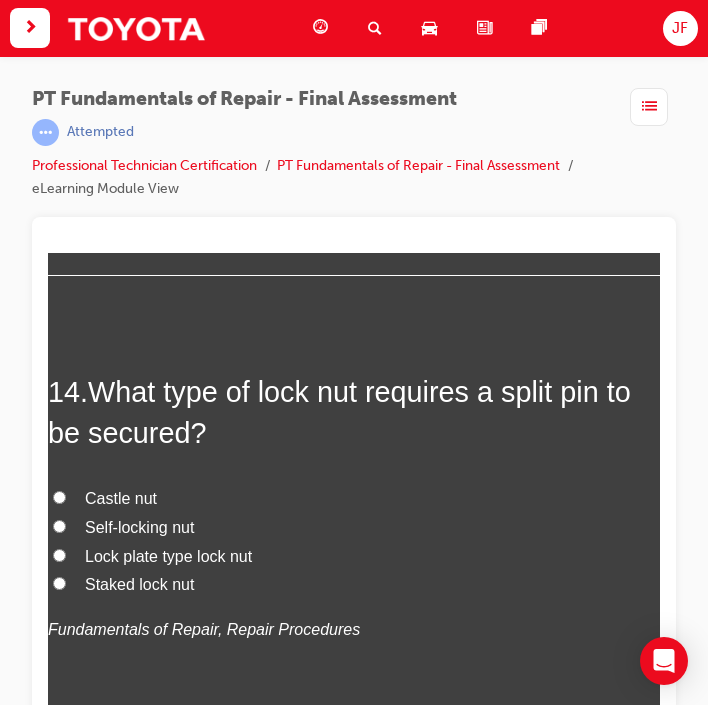 scroll, scrollTop: 6315, scrollLeft: 0, axis: vertical 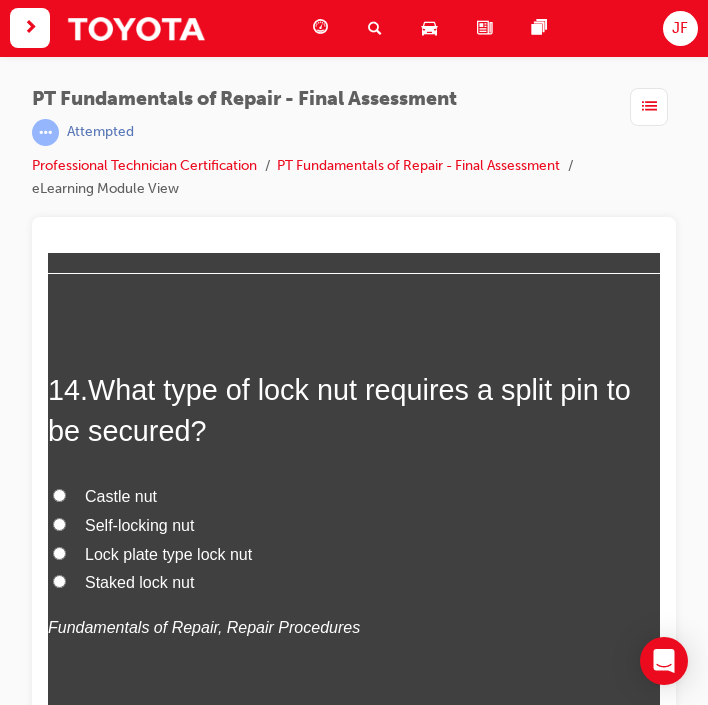 click on "Castle nut" at bounding box center (59, 494) 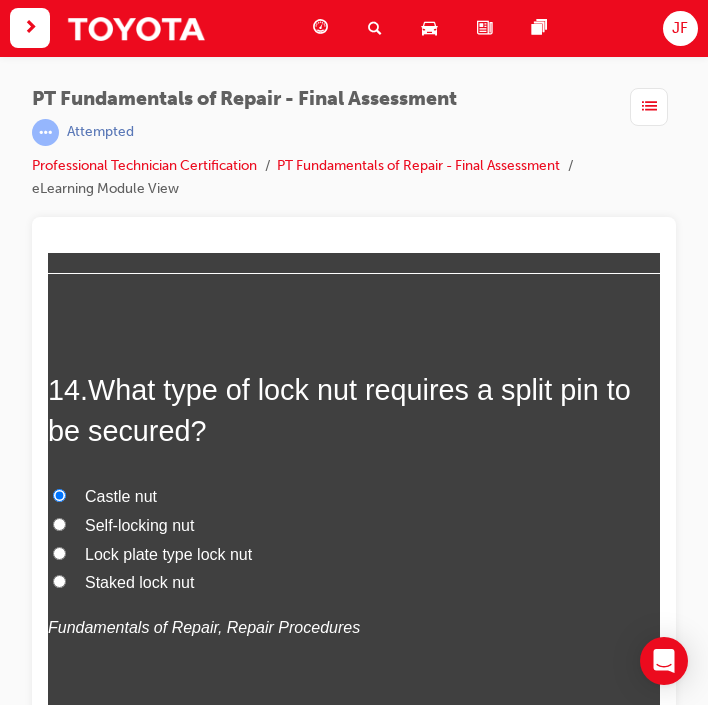 radio on "true" 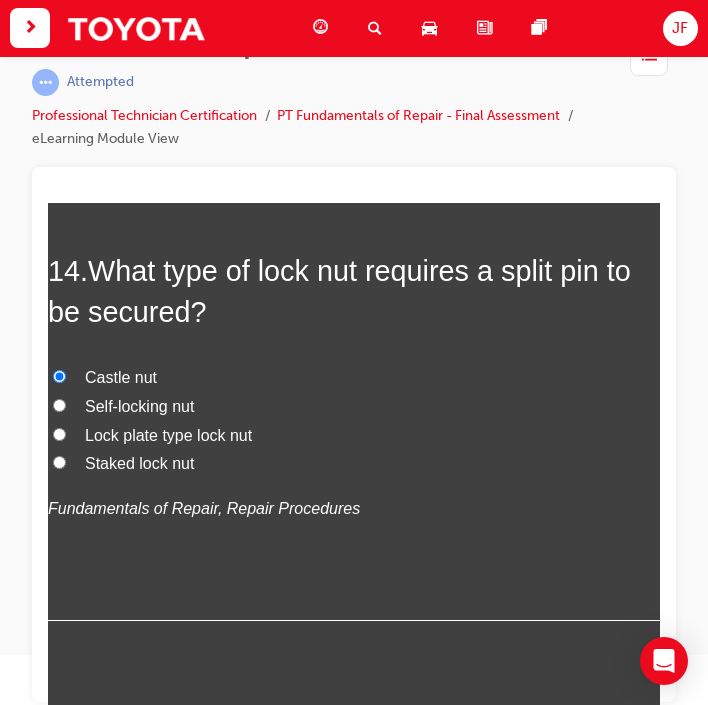 scroll, scrollTop: 49, scrollLeft: 0, axis: vertical 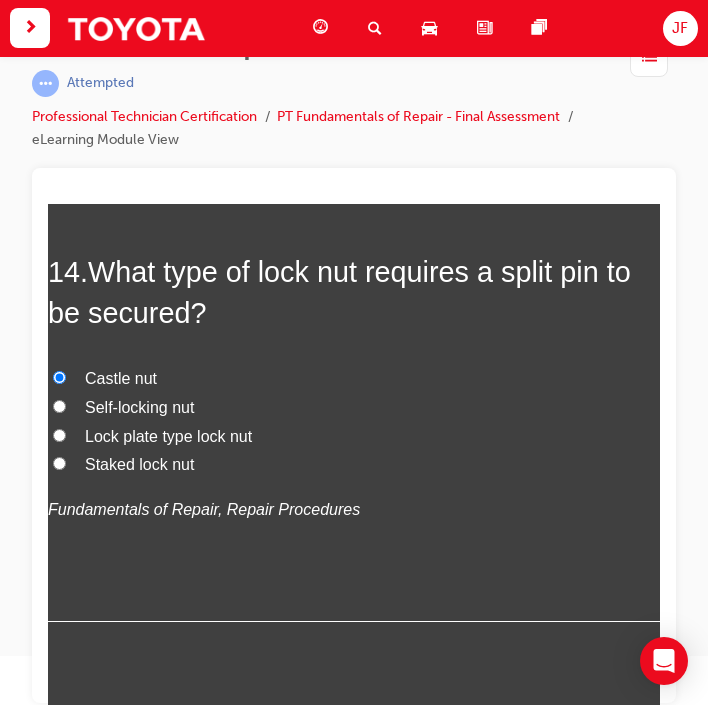 click on "Submit Answers" at bounding box center (352, 745) 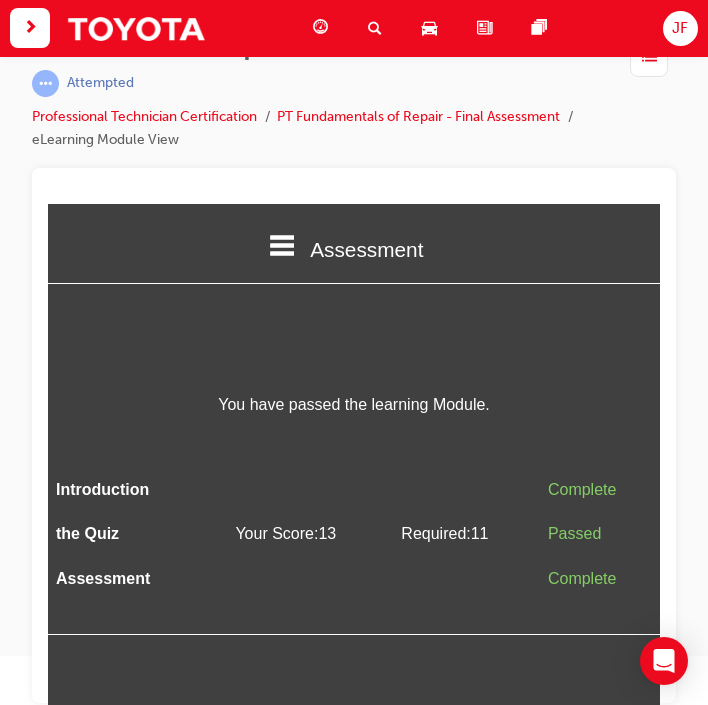 scroll, scrollTop: 0, scrollLeft: 0, axis: both 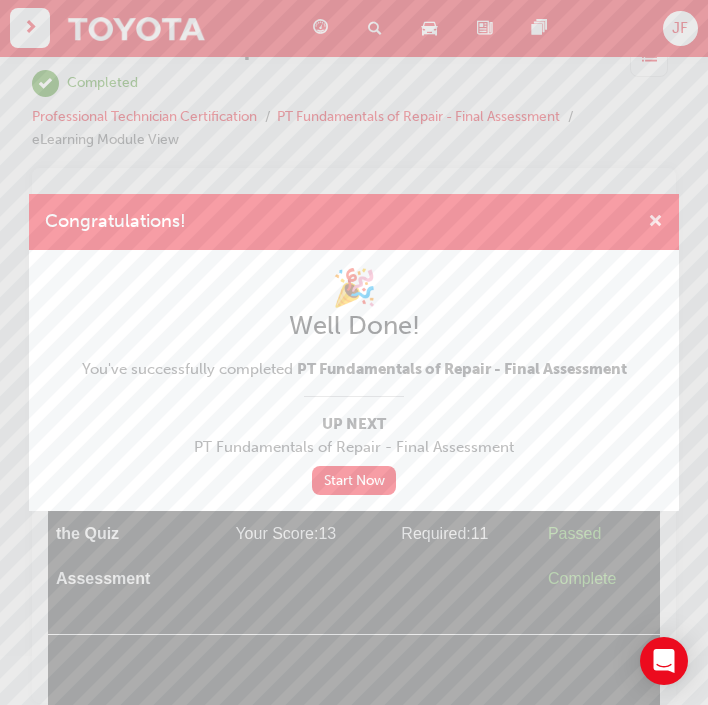 click at bounding box center [655, 223] 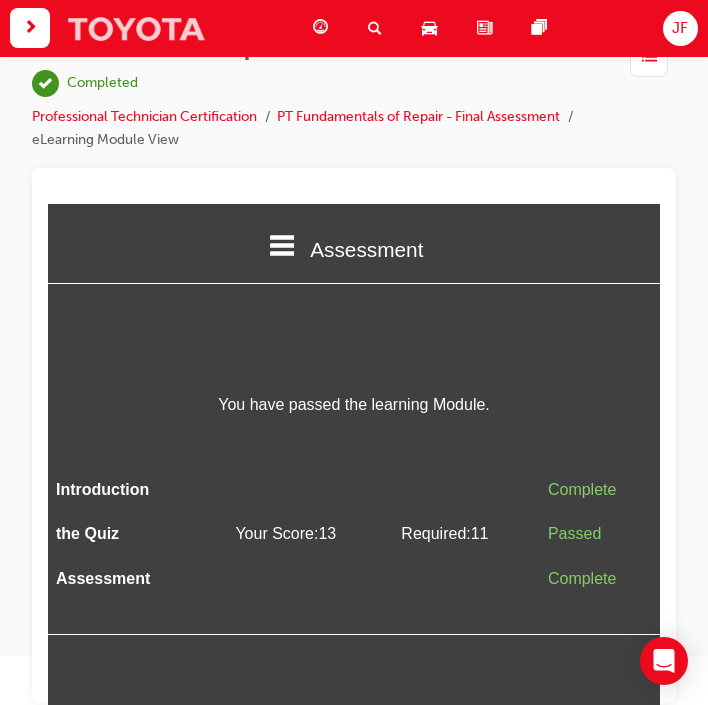 click at bounding box center (136, 28) 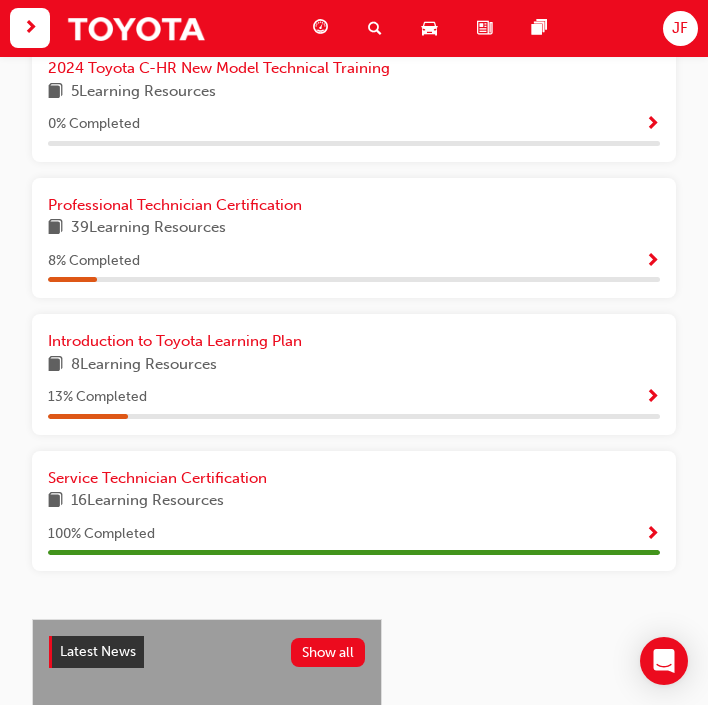 scroll, scrollTop: 915, scrollLeft: 0, axis: vertical 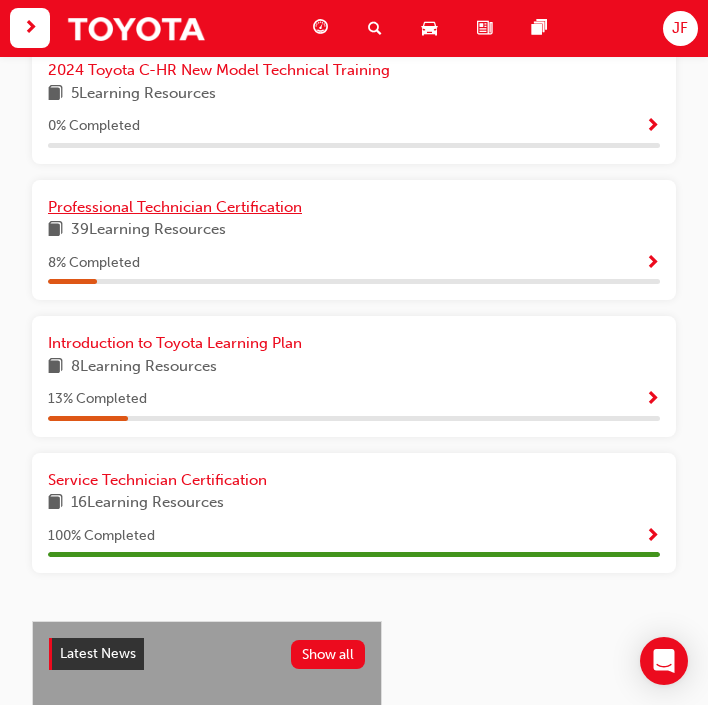click on "Professional Technician Certification" at bounding box center [175, 207] 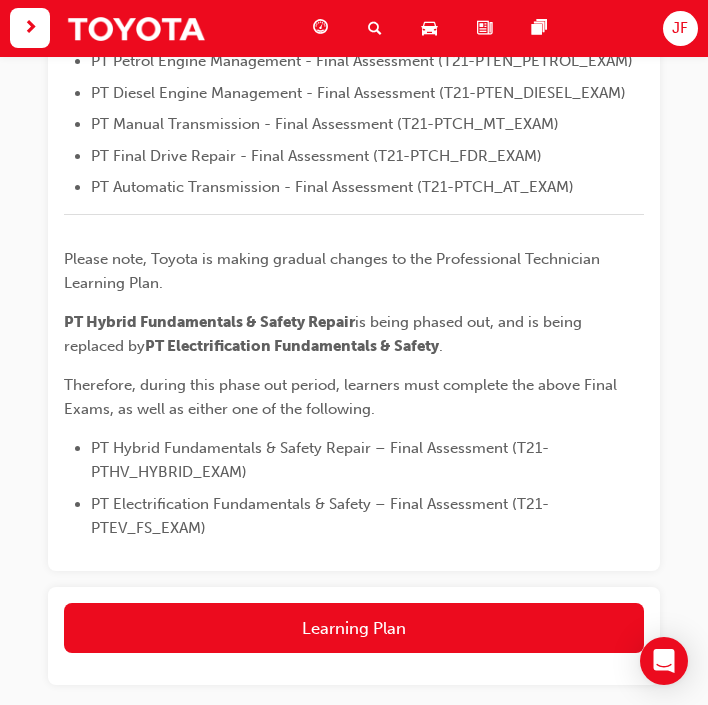 scroll, scrollTop: 841, scrollLeft: 0, axis: vertical 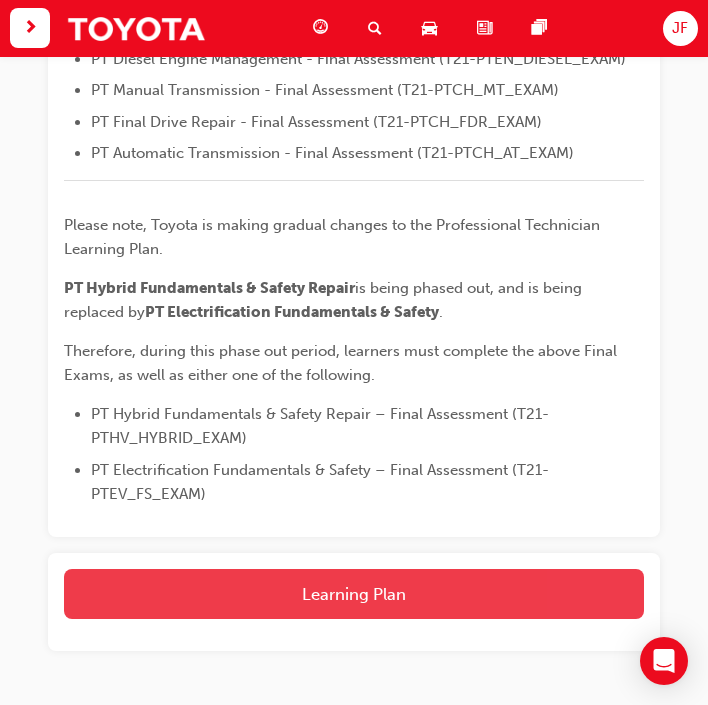 click on "Learning Plan" at bounding box center (354, 594) 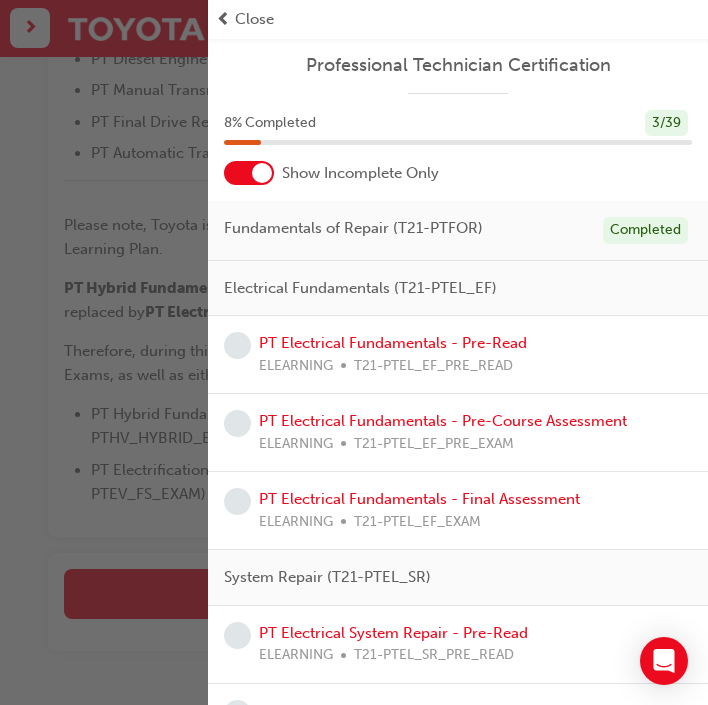 scroll, scrollTop: 0, scrollLeft: 0, axis: both 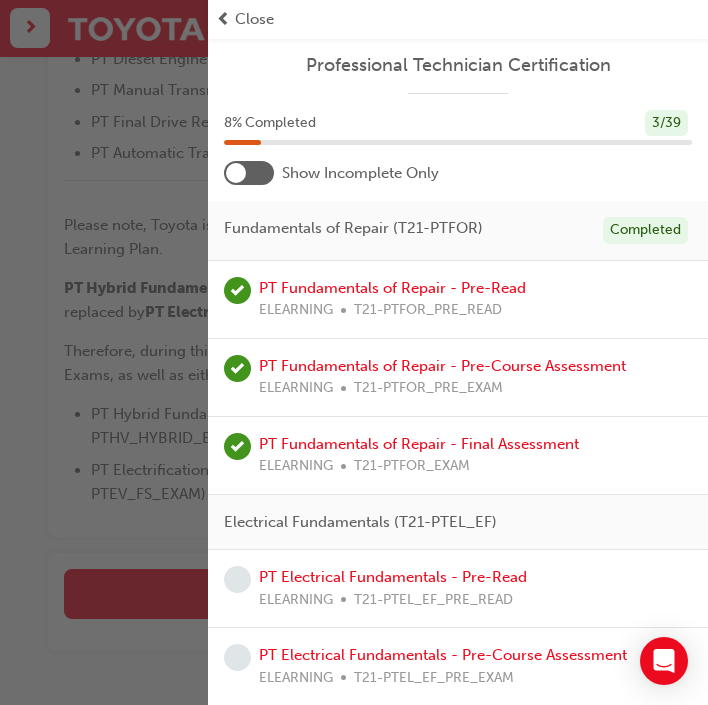 click at bounding box center [249, 173] 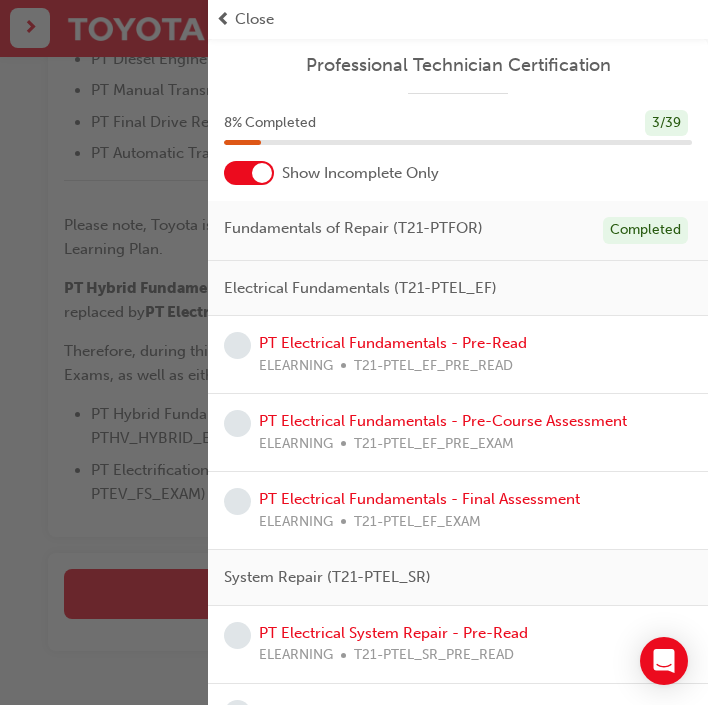 click at bounding box center [262, 173] 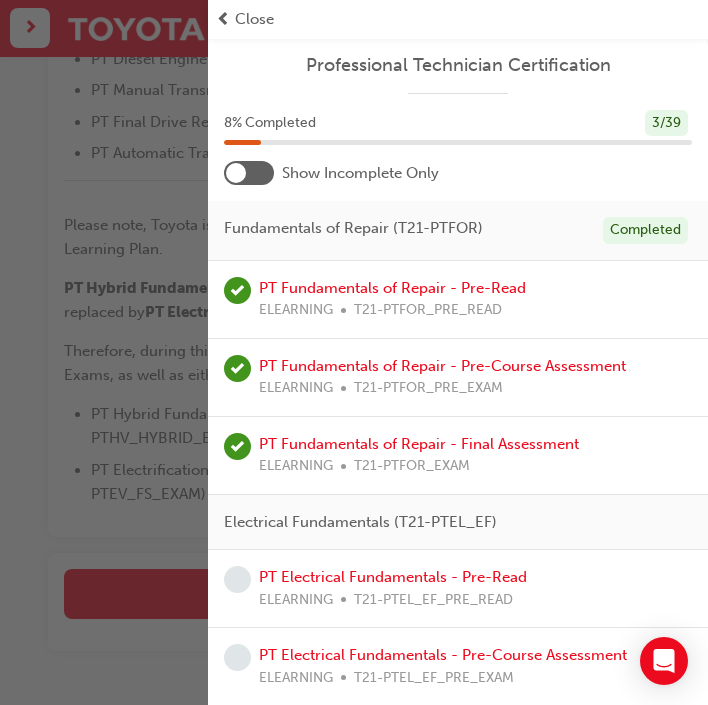 click at bounding box center [249, 173] 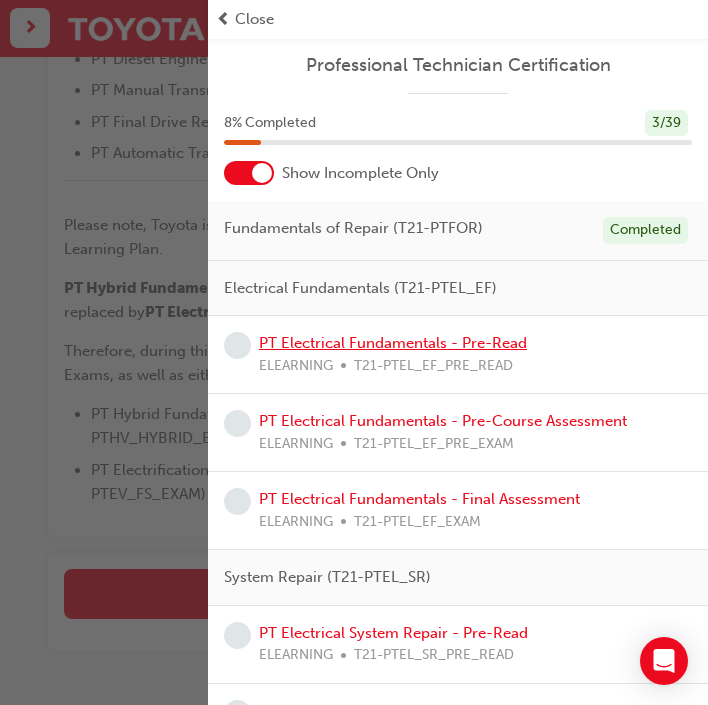 click on "PT Electrical Fundamentals - Pre-Read" at bounding box center [393, 343] 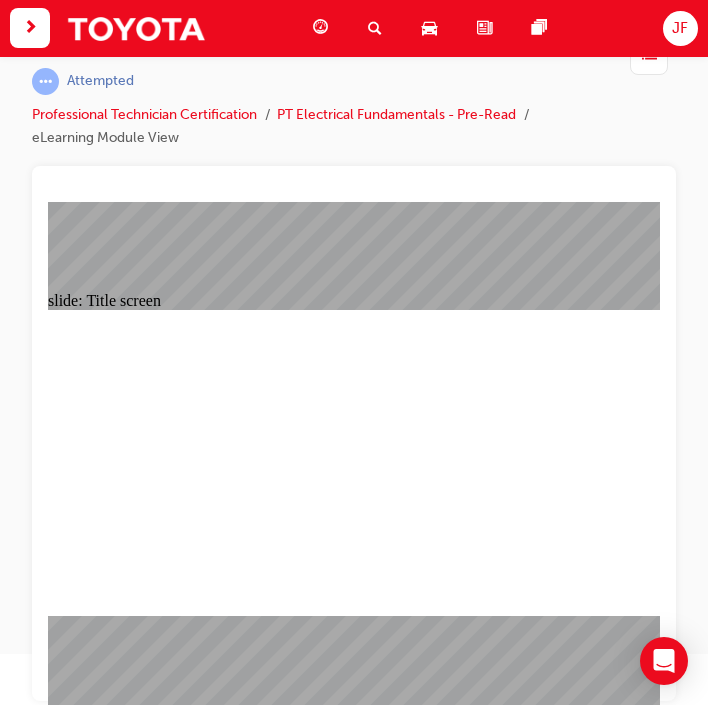 scroll, scrollTop: 49, scrollLeft: 0, axis: vertical 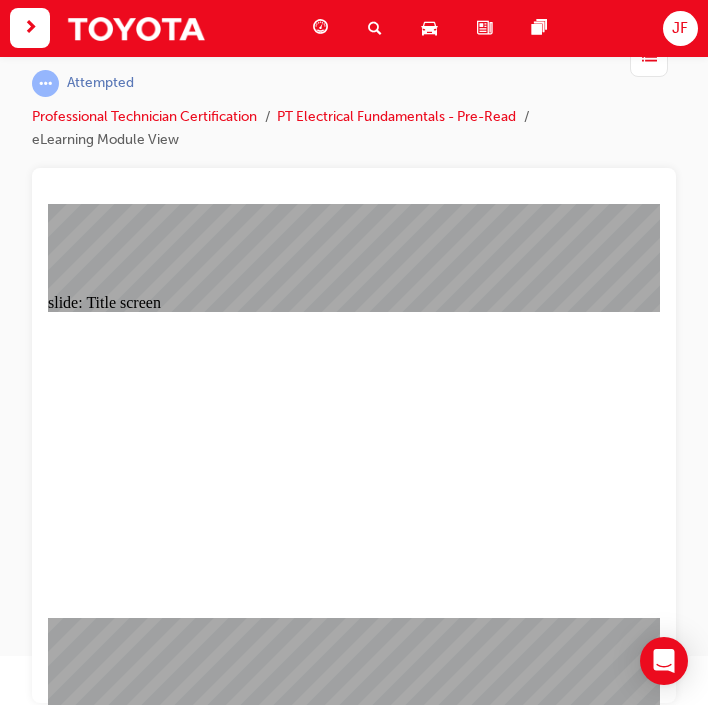 click 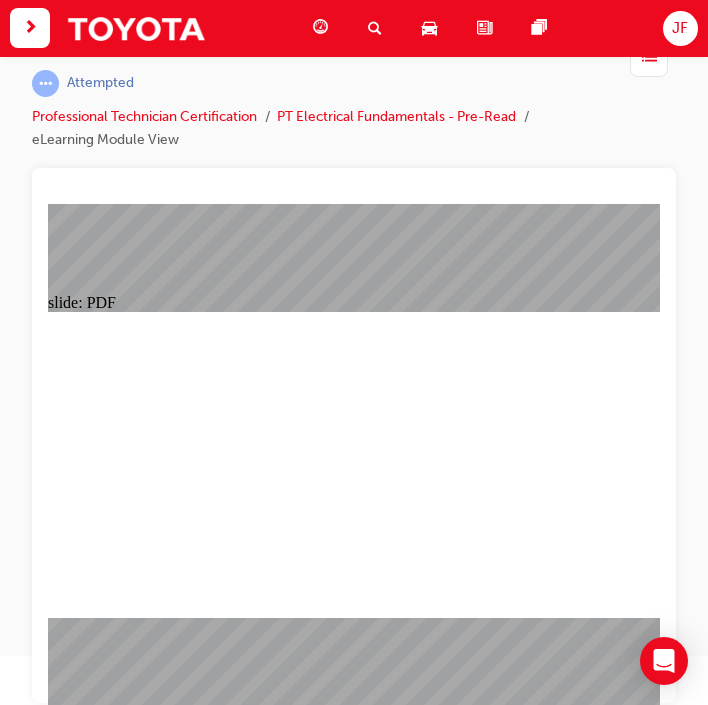 click 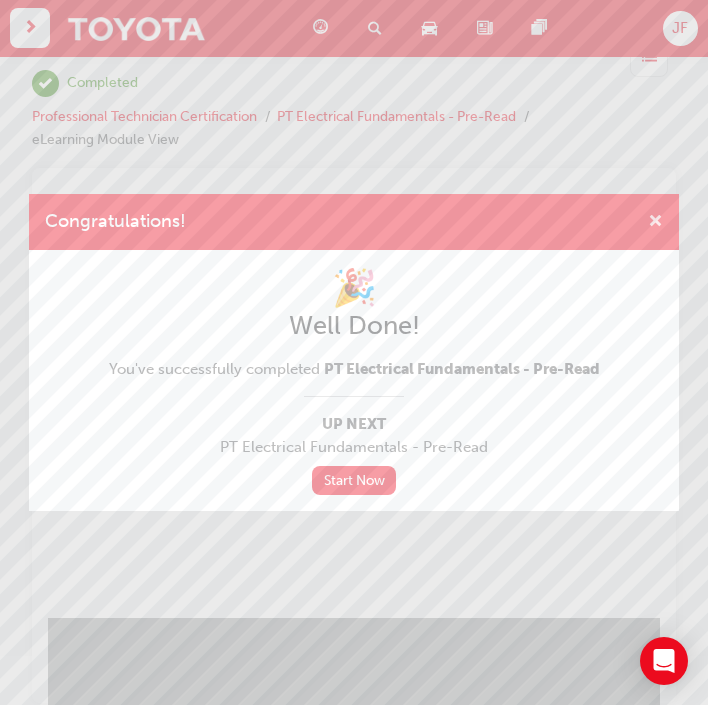 click at bounding box center [655, 223] 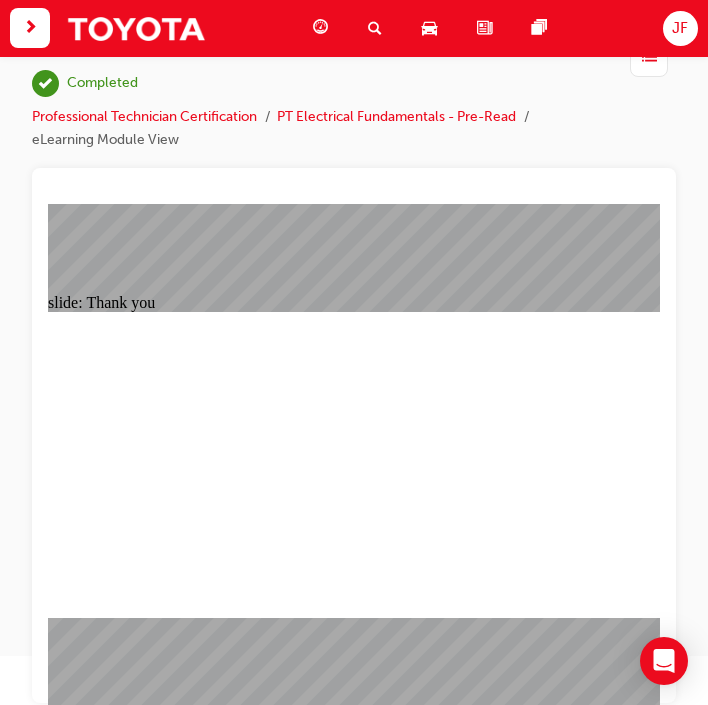 click 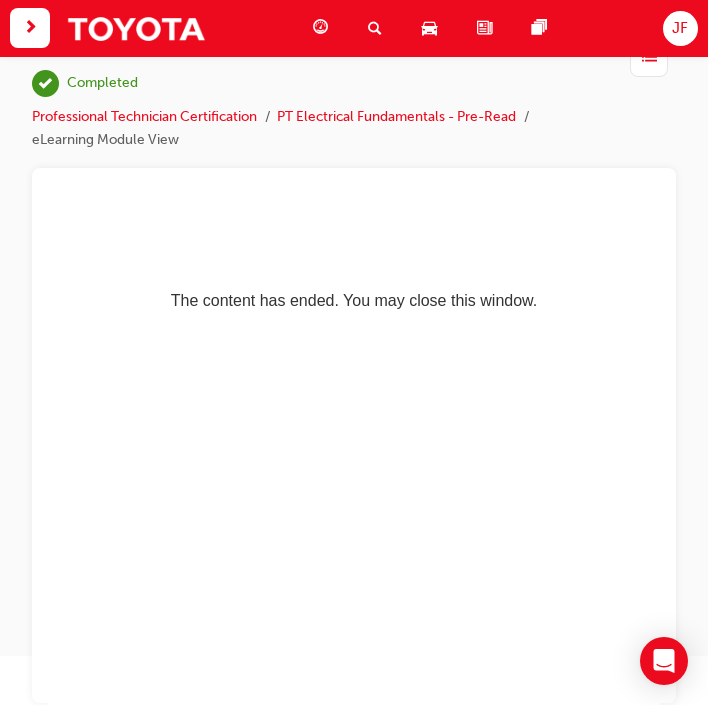 scroll, scrollTop: 0, scrollLeft: 0, axis: both 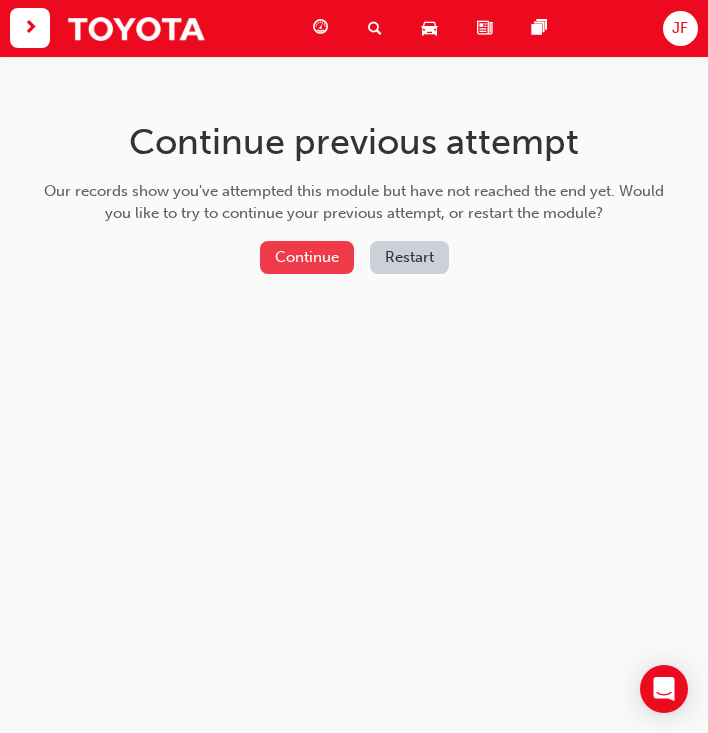 click on "Continue" at bounding box center (307, 257) 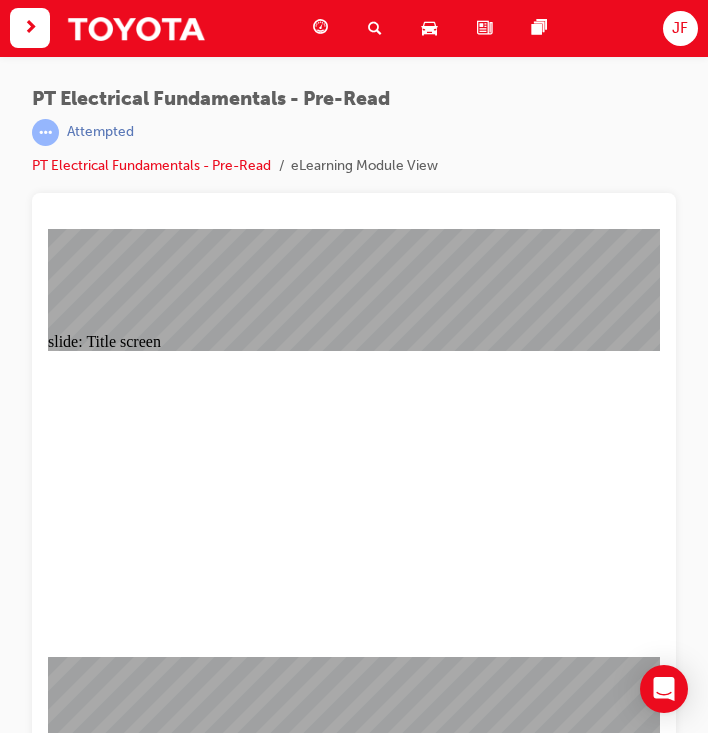 scroll, scrollTop: 0, scrollLeft: 0, axis: both 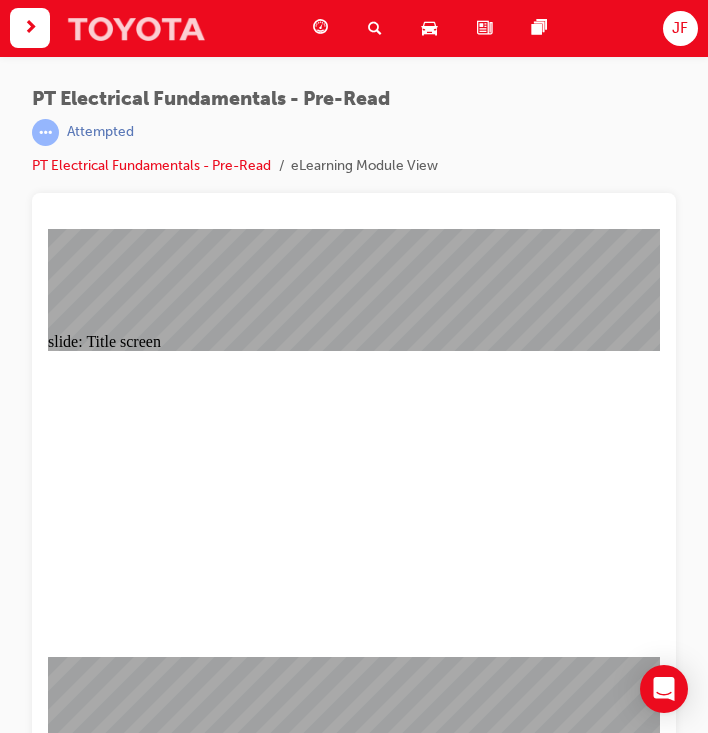 click at bounding box center (136, 28) 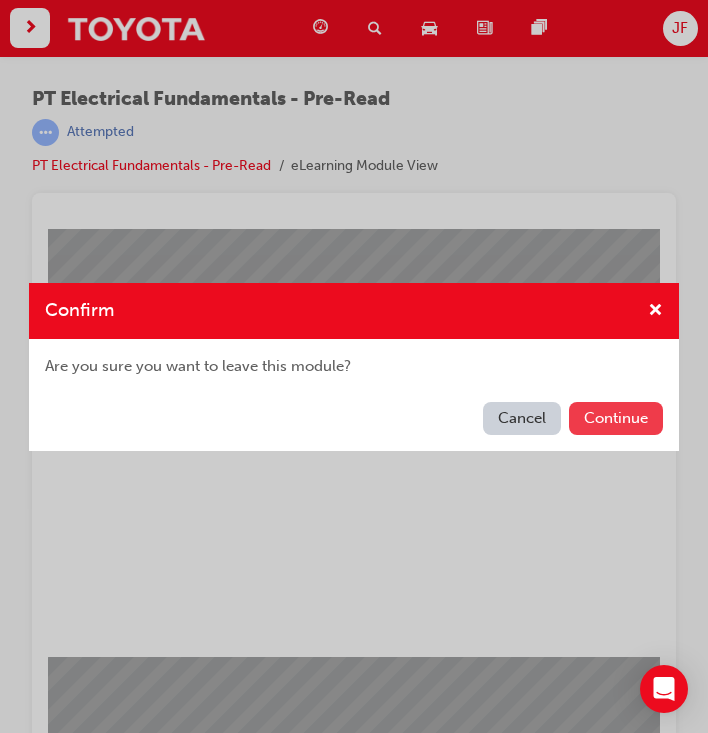 click on "Continue" at bounding box center (616, 418) 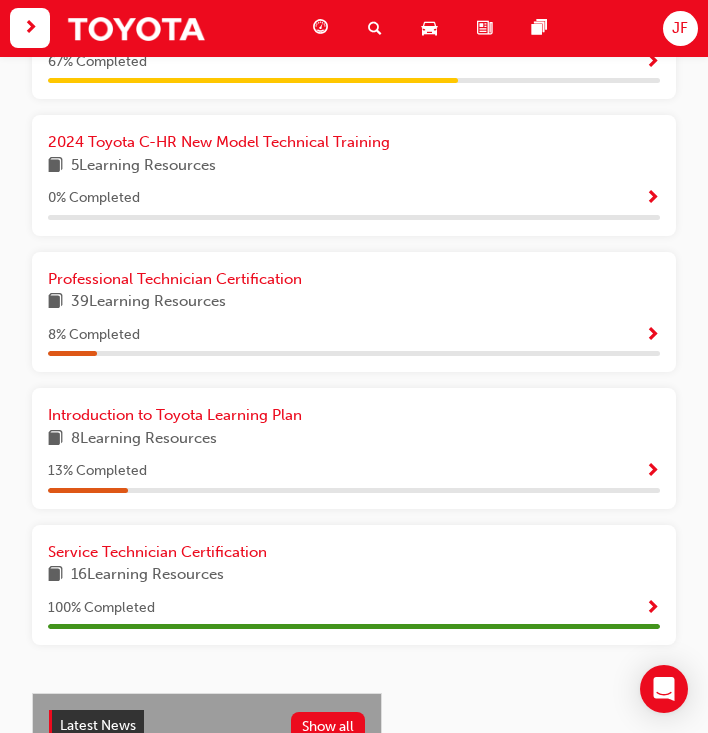 scroll, scrollTop: 842, scrollLeft: 0, axis: vertical 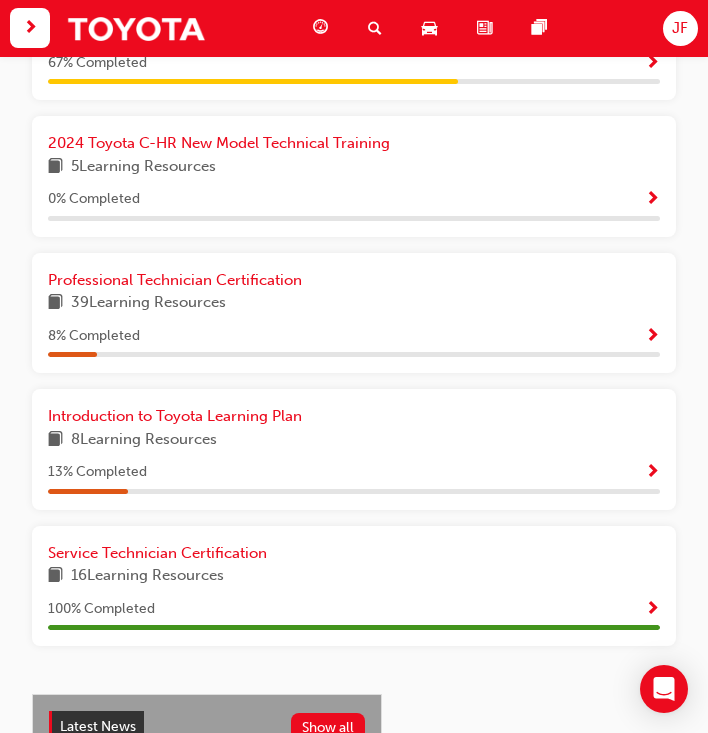 click at bounding box center [652, 337] 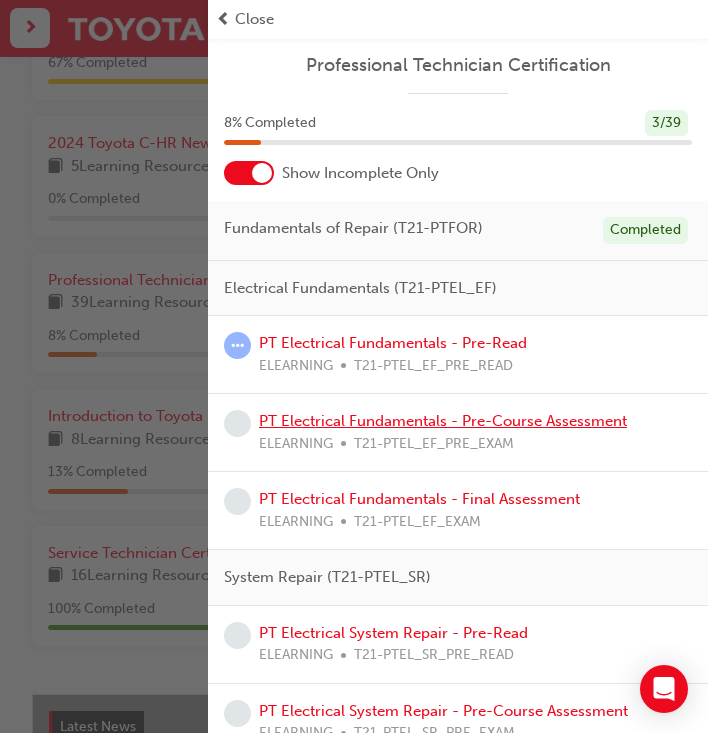 click on "PT Electrical Fundamentals - Pre-Course Assessment" at bounding box center (443, 421) 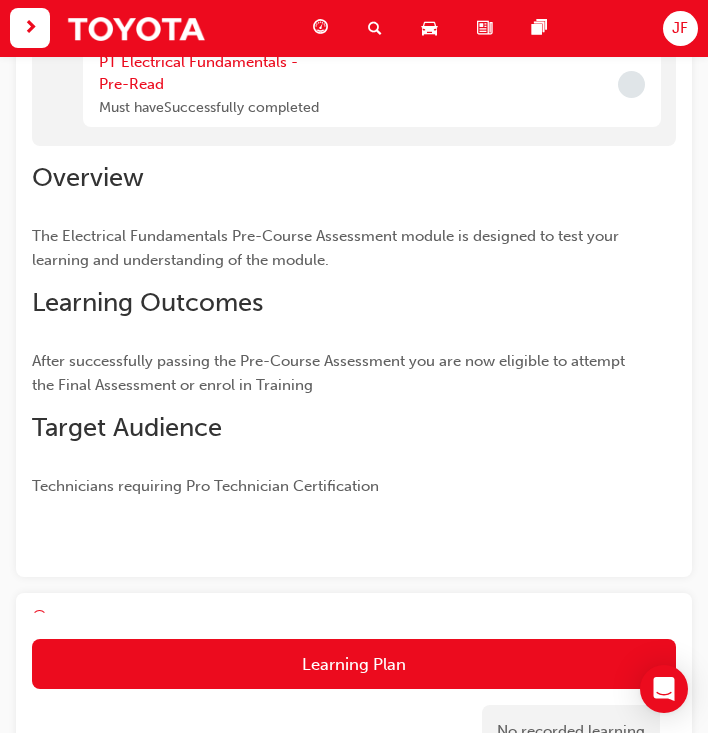 scroll, scrollTop: 297, scrollLeft: 0, axis: vertical 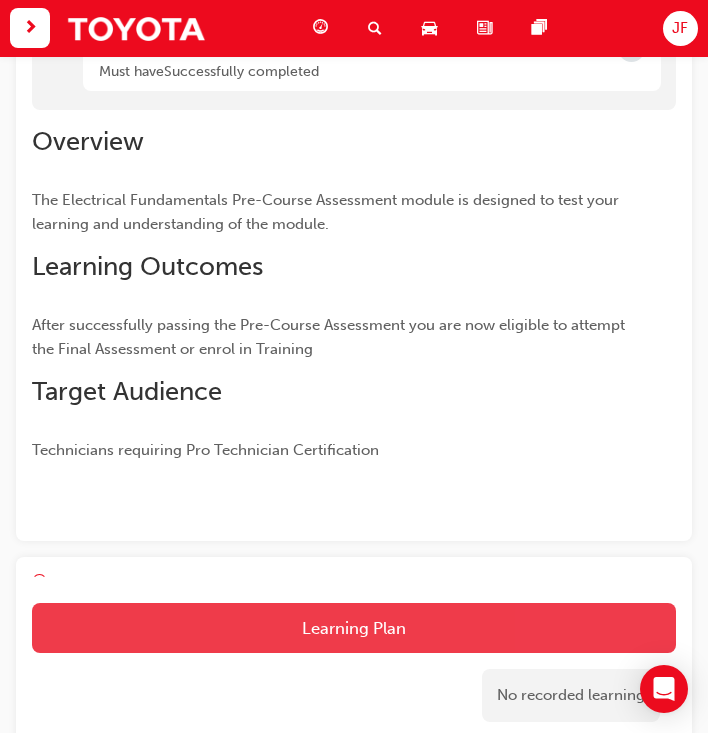 click on "Learning Plan" at bounding box center (354, 628) 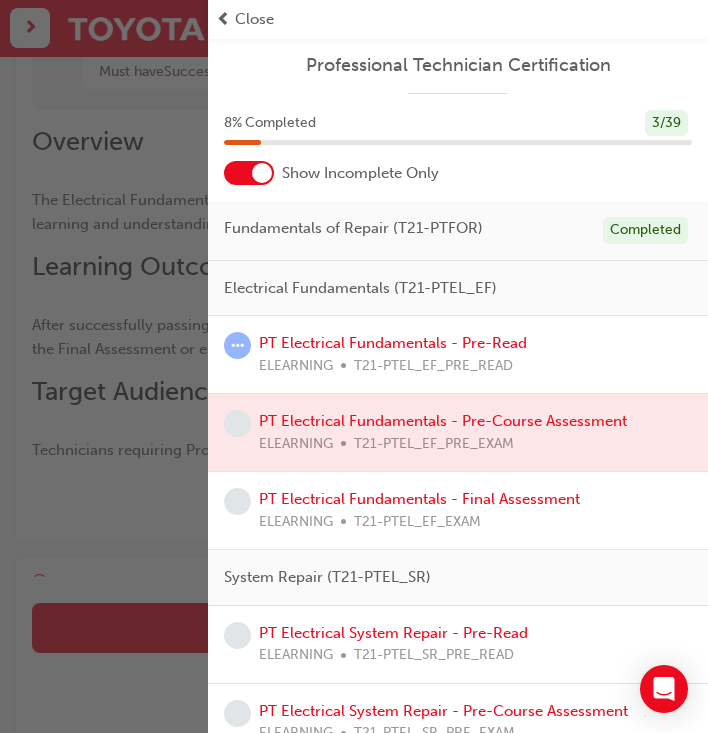 click at bounding box center [104, 366] 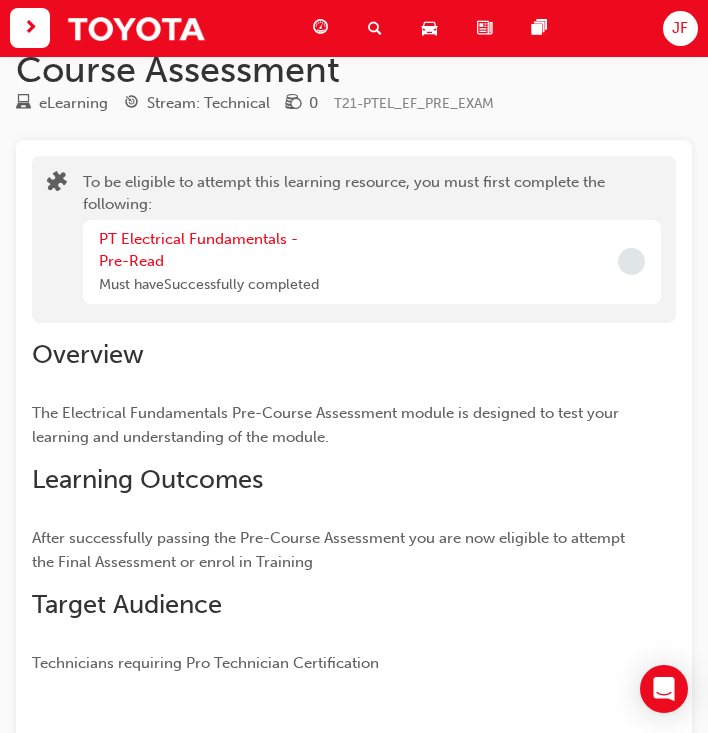 scroll, scrollTop: 87, scrollLeft: 0, axis: vertical 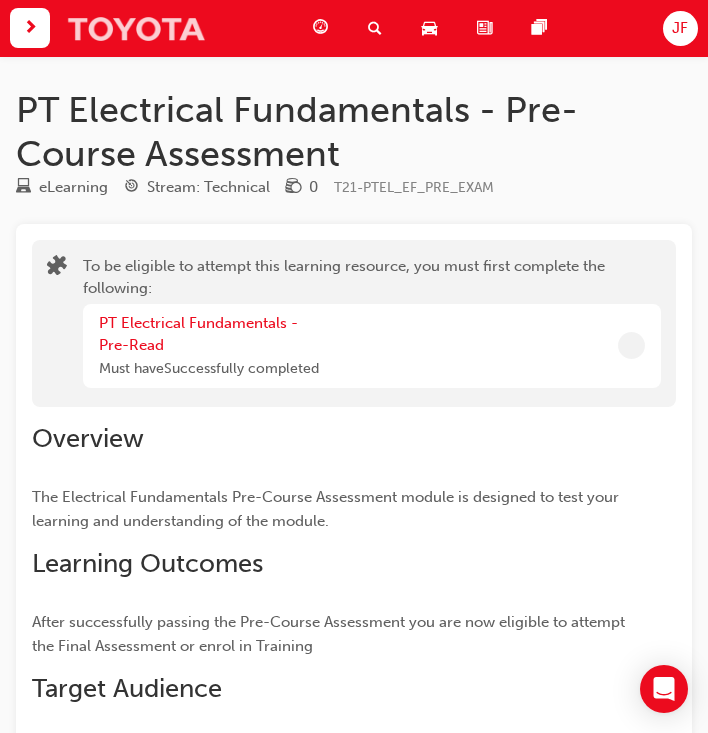 click at bounding box center [136, 28] 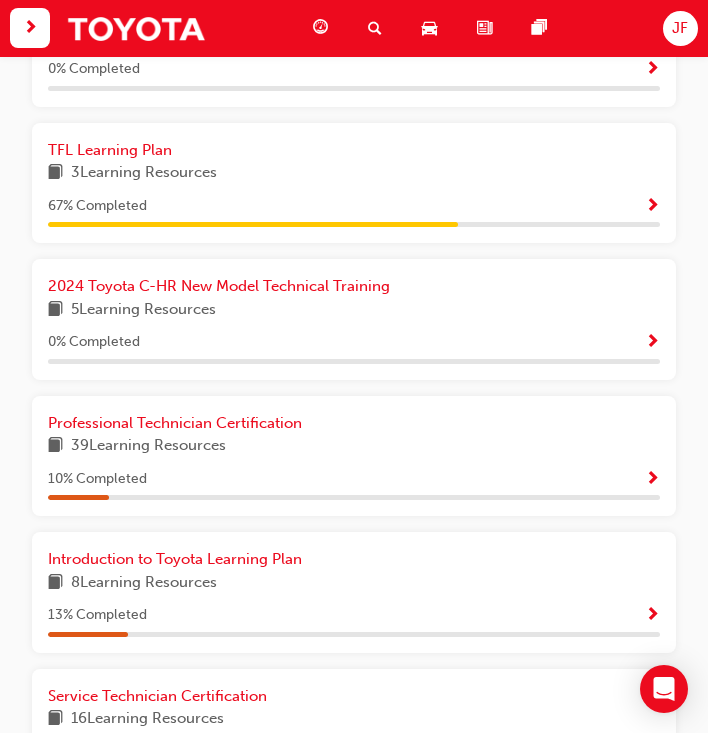 scroll, scrollTop: 701, scrollLeft: 0, axis: vertical 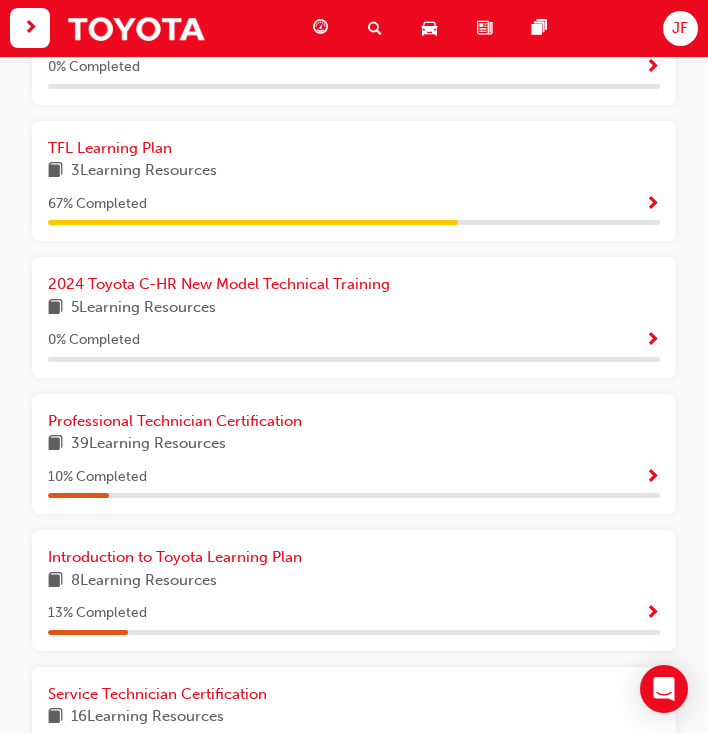 click at bounding box center [652, 614] 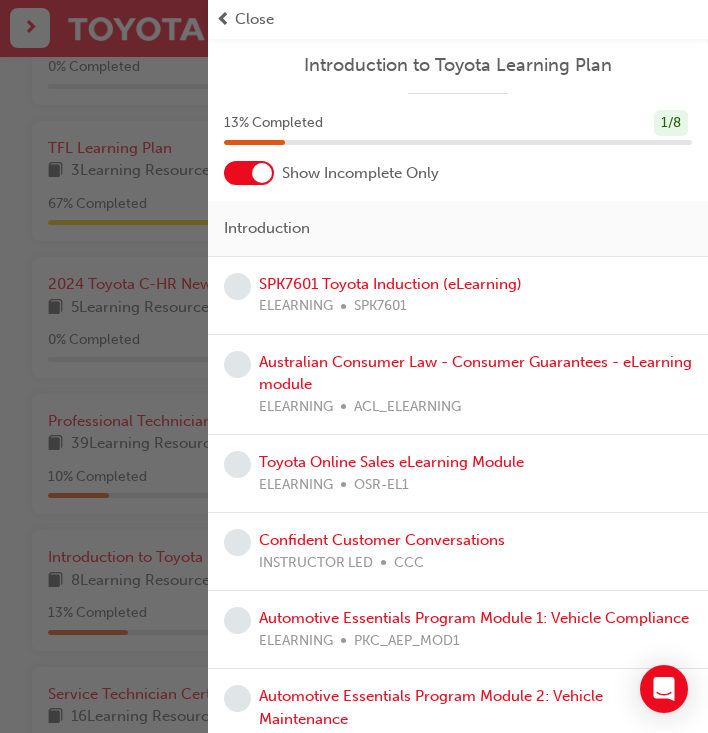click at bounding box center [104, 366] 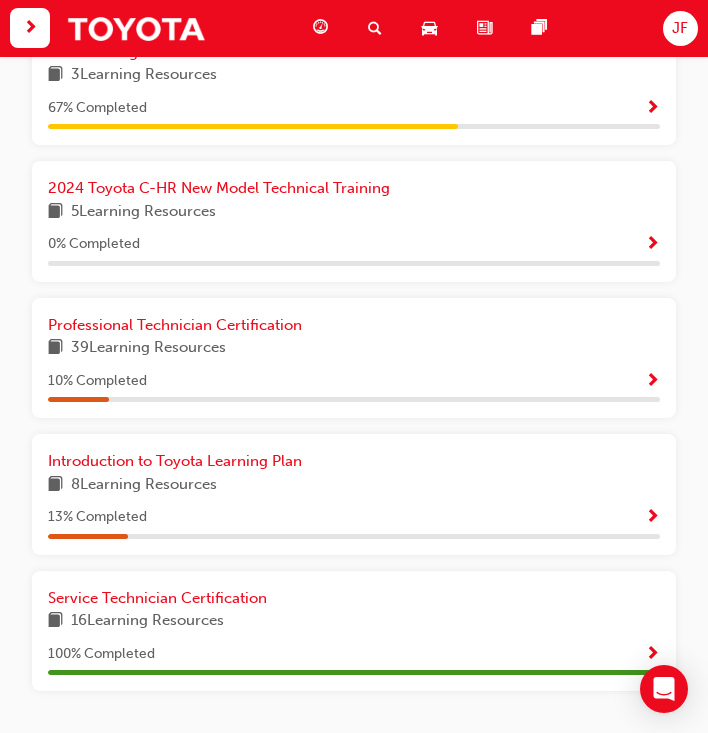 scroll, scrollTop: 796, scrollLeft: 0, axis: vertical 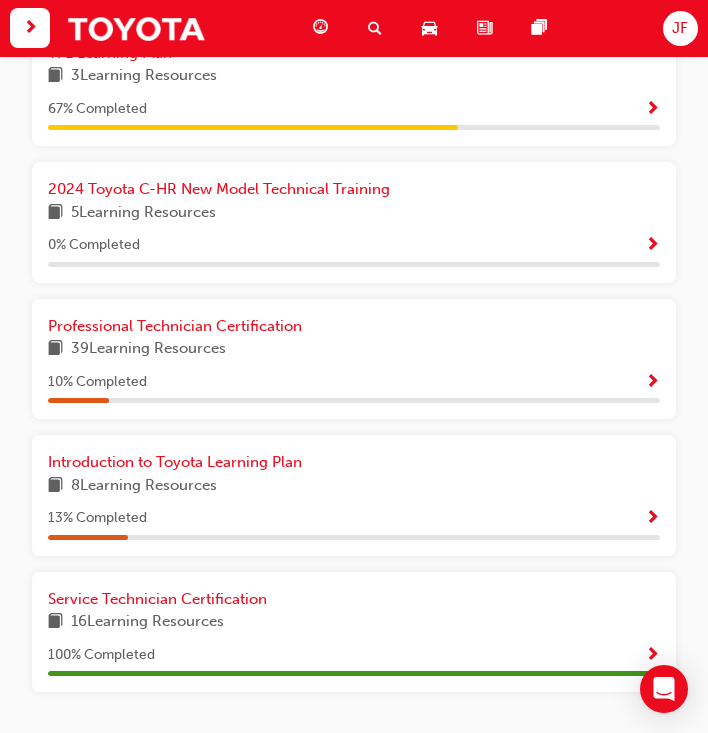 click at bounding box center (652, 383) 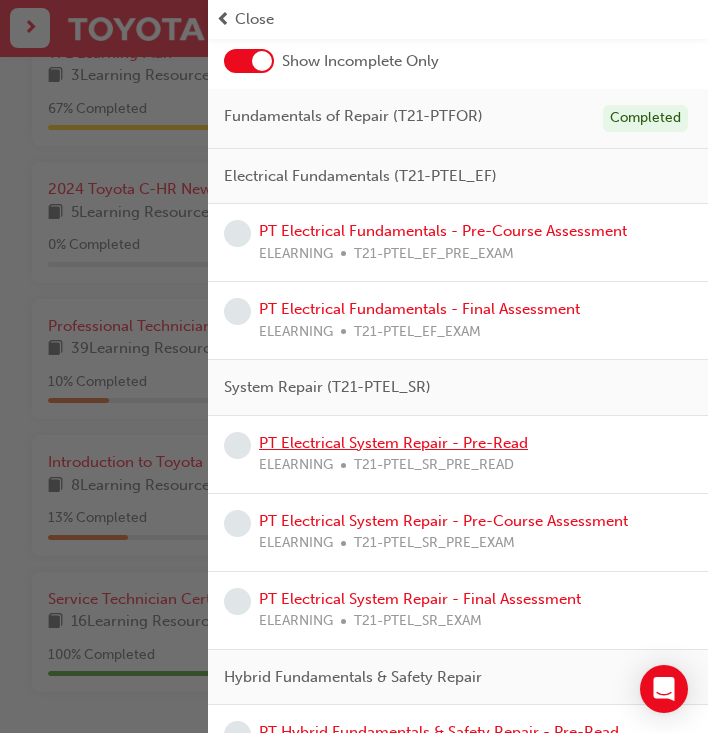 scroll, scrollTop: 113, scrollLeft: 0, axis: vertical 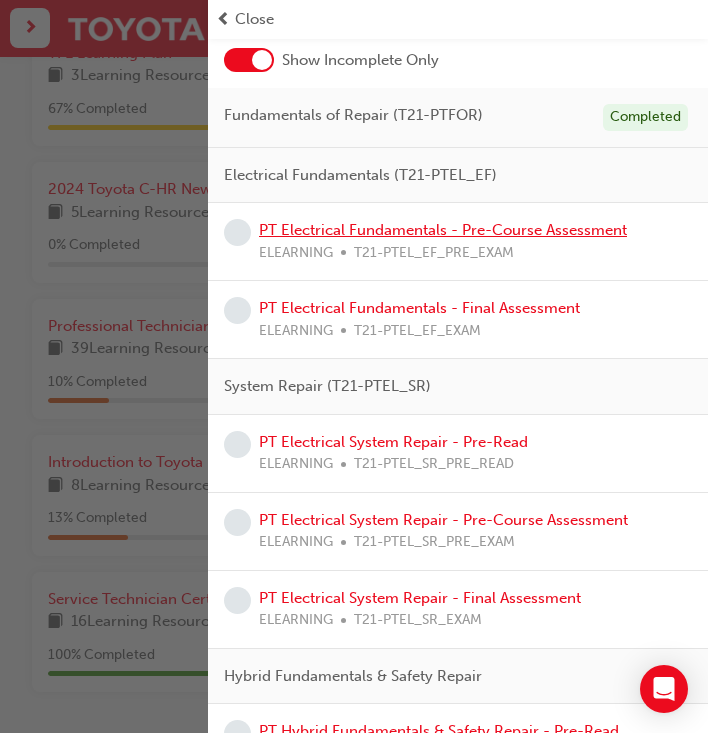 click on "PT Electrical Fundamentals - Pre-Course Assessment" at bounding box center [443, 230] 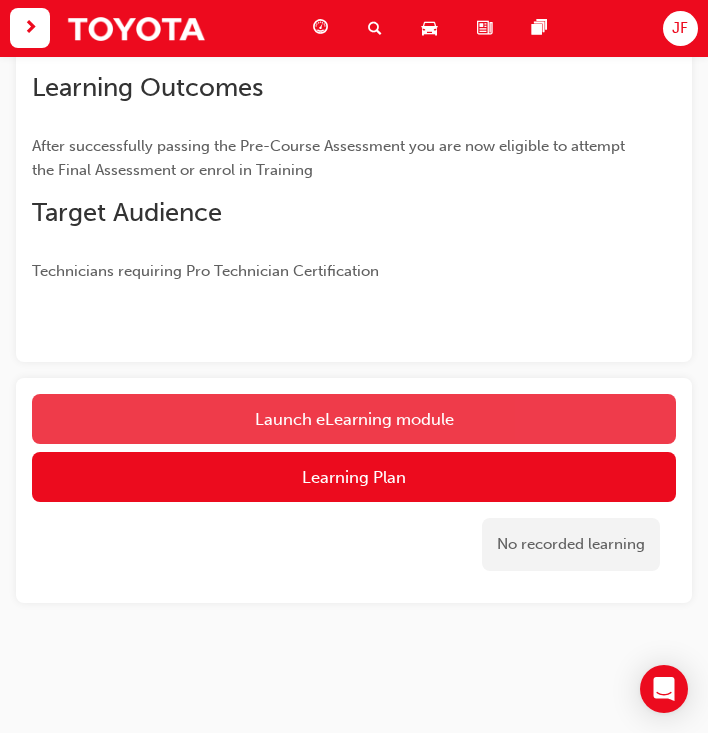 scroll, scrollTop: 377, scrollLeft: 0, axis: vertical 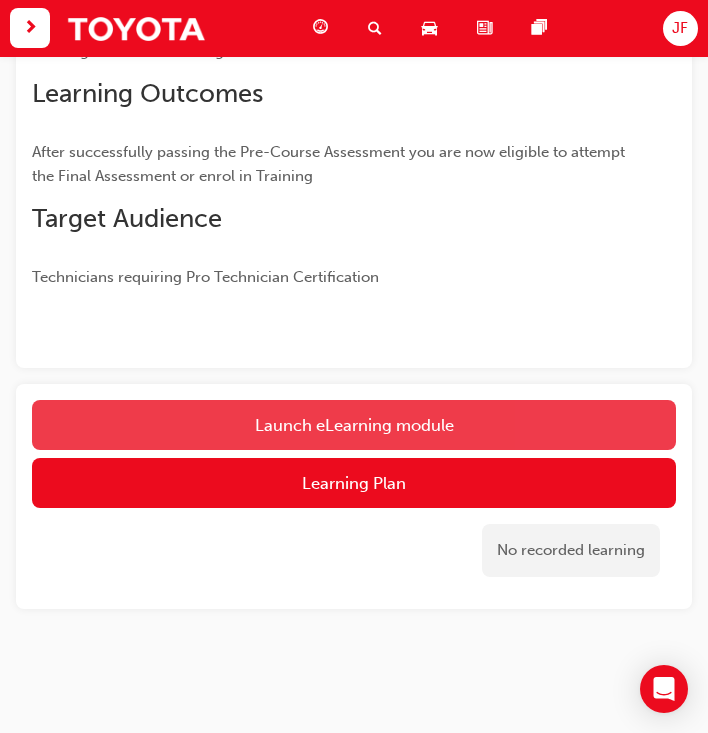 click on "Launch eLearning module" at bounding box center [354, 425] 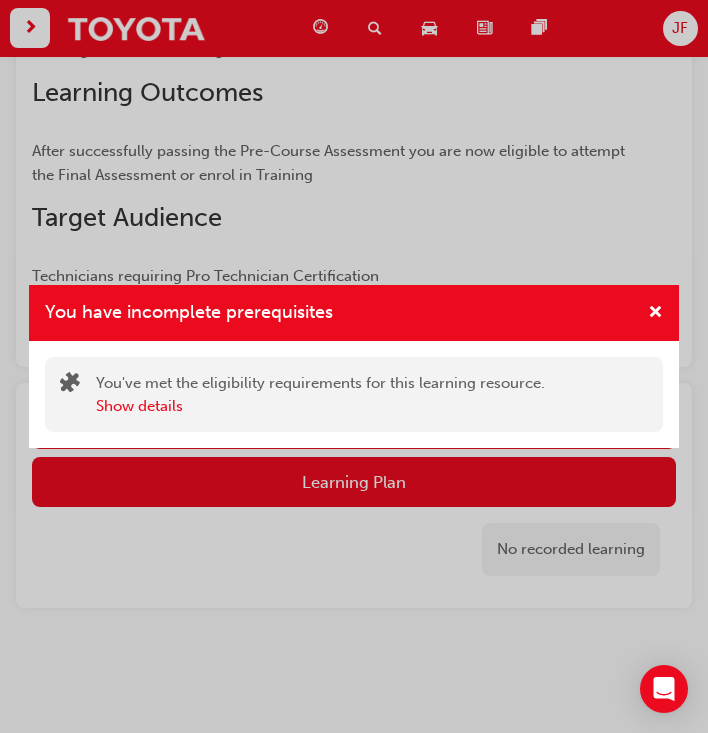 scroll, scrollTop: 377, scrollLeft: 0, axis: vertical 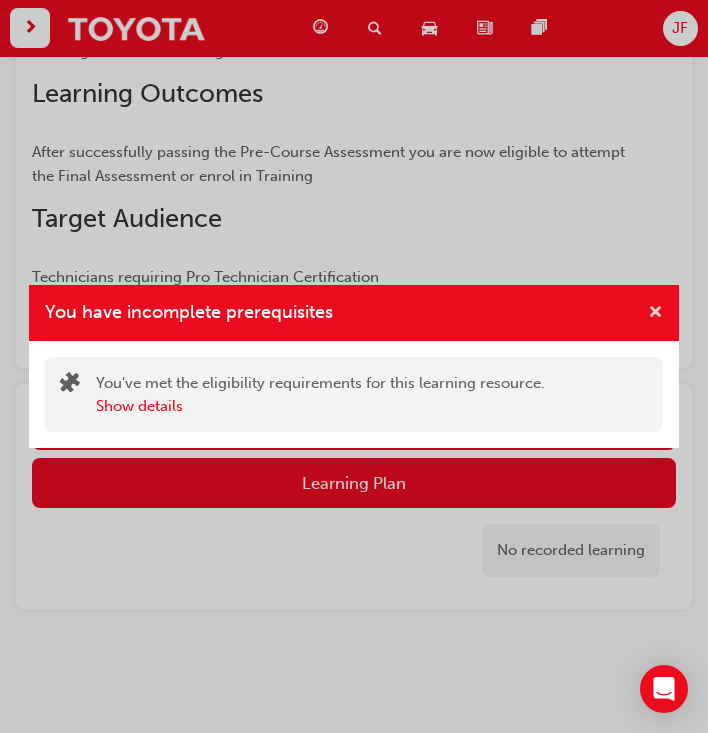 click at bounding box center (655, 314) 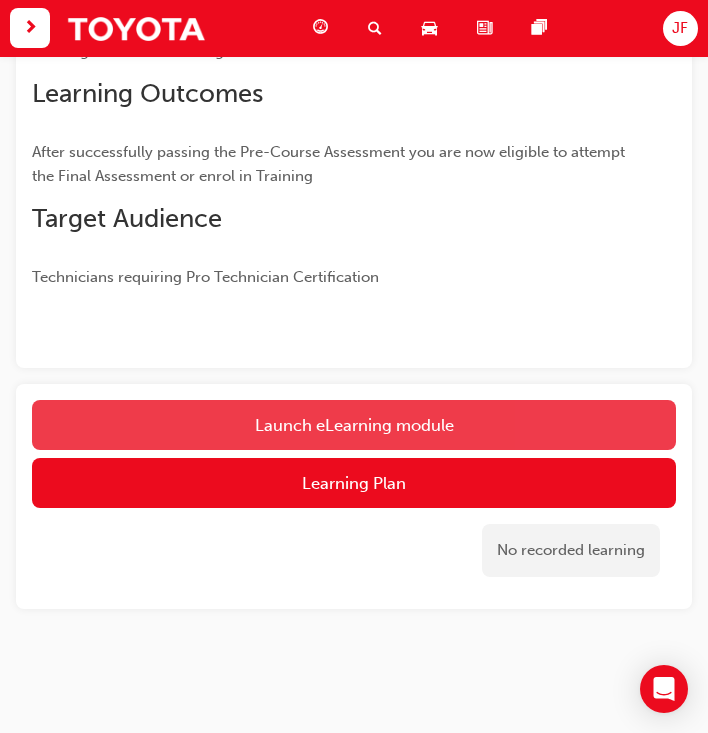 click on "Launch eLearning module" at bounding box center [354, 425] 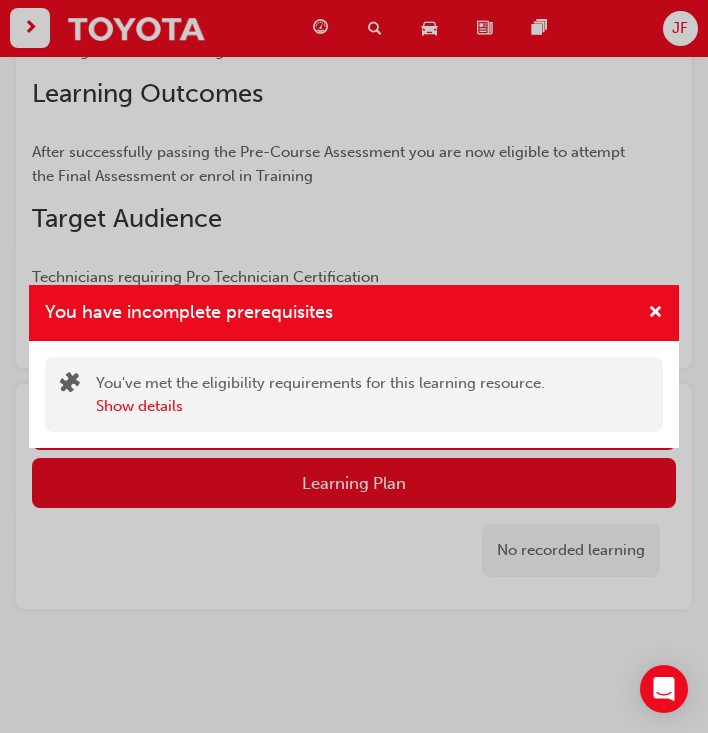 click on "You have incomplete prerequisites" at bounding box center (354, 313) 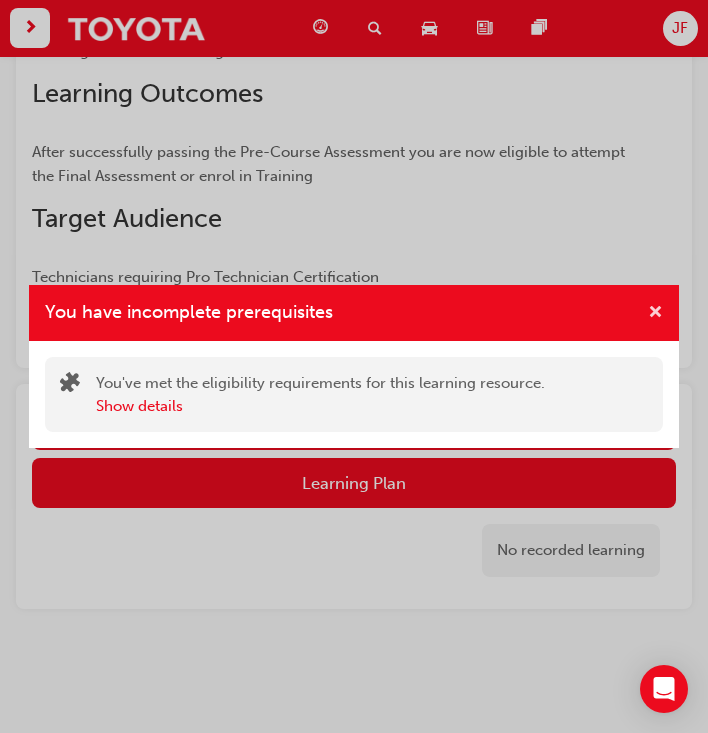 click at bounding box center (655, 314) 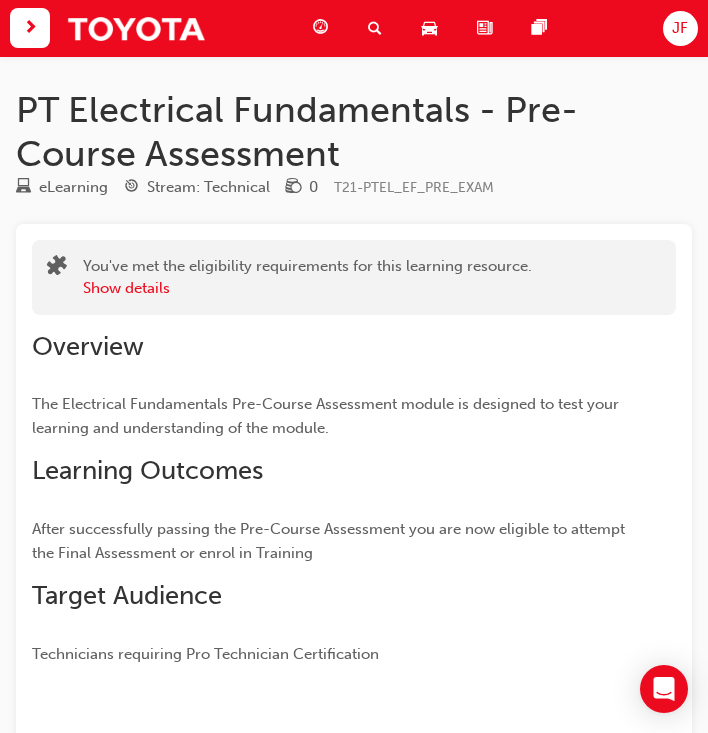 scroll, scrollTop: 0, scrollLeft: 0, axis: both 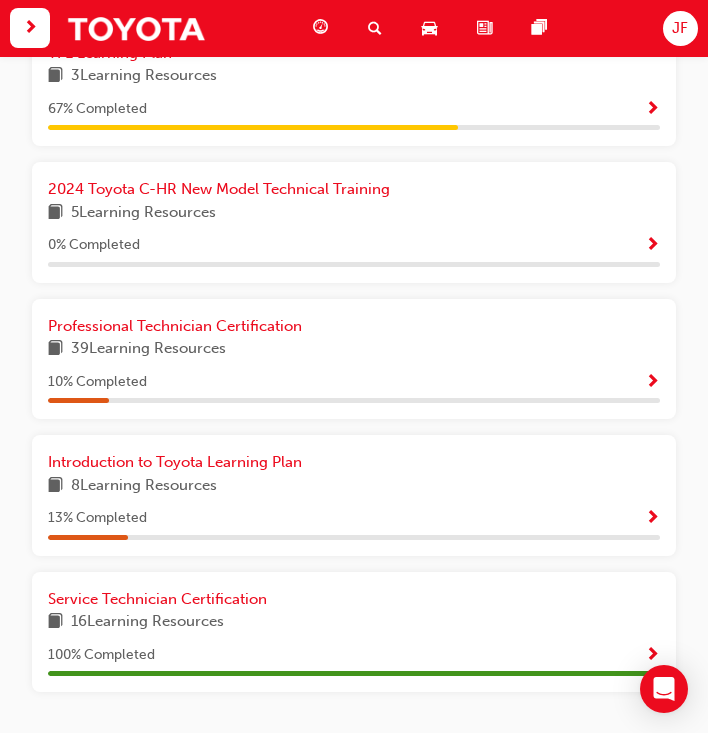 click at bounding box center (652, 383) 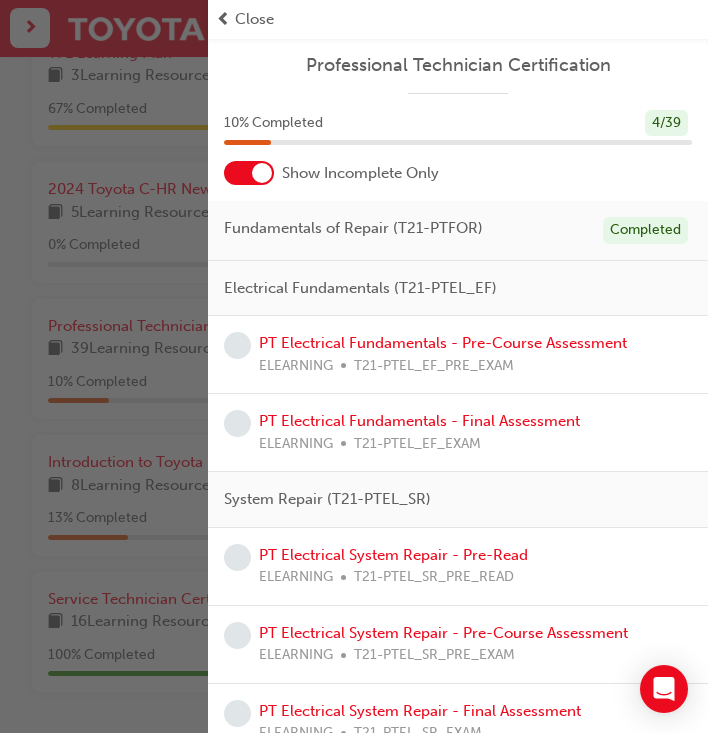 click at bounding box center [262, 173] 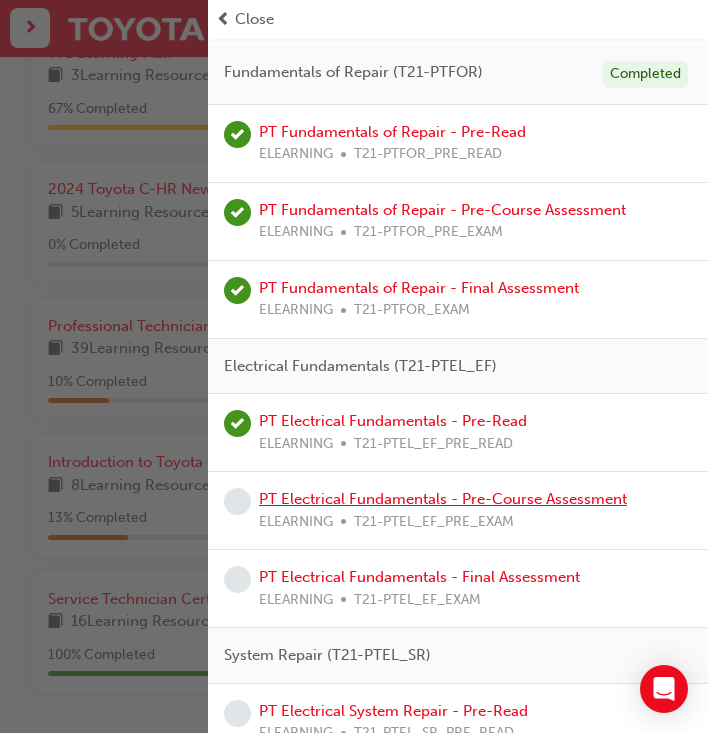 scroll, scrollTop: 157, scrollLeft: 0, axis: vertical 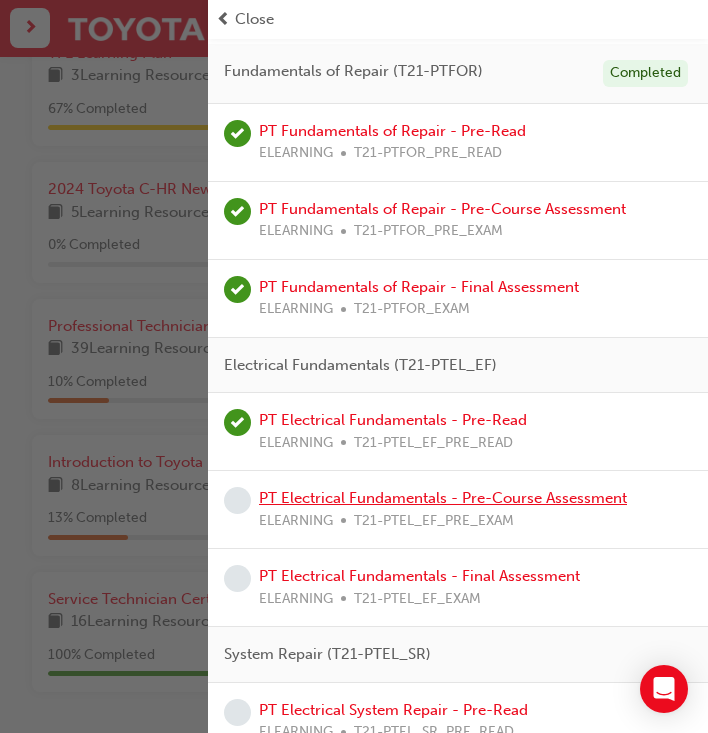 click on "PT Electrical Fundamentals - Pre-Course Assessment" at bounding box center [443, 498] 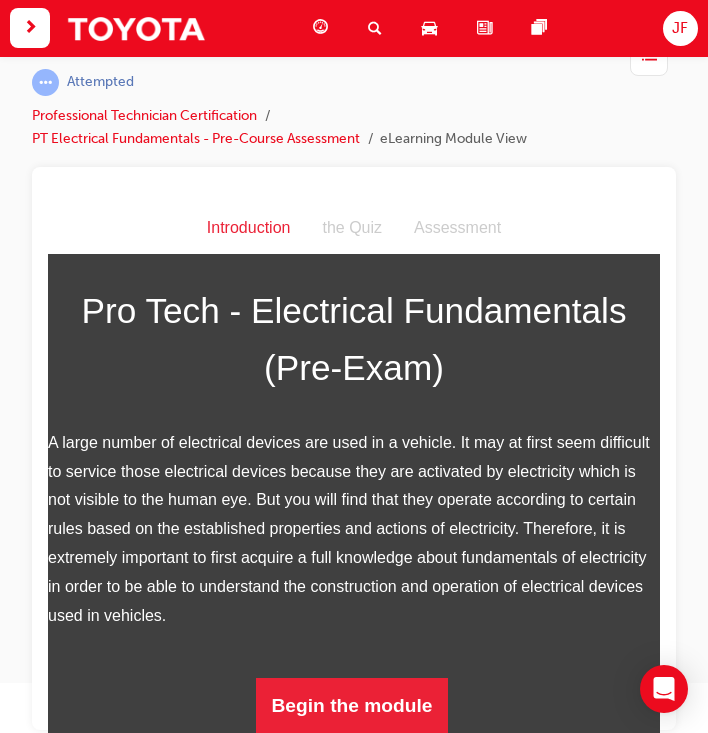 scroll, scrollTop: 49, scrollLeft: 0, axis: vertical 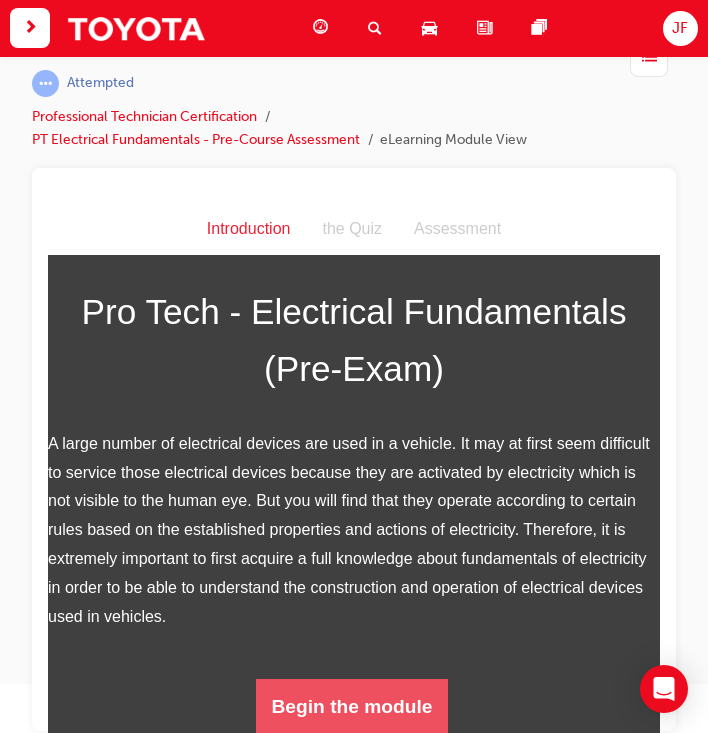 click on "Begin the module" at bounding box center (352, 706) 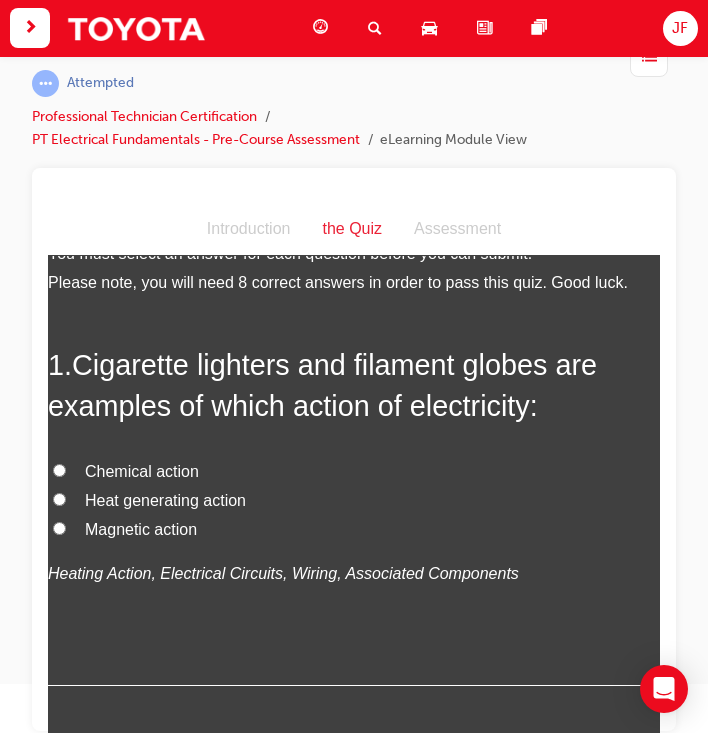 scroll, scrollTop: 39, scrollLeft: 0, axis: vertical 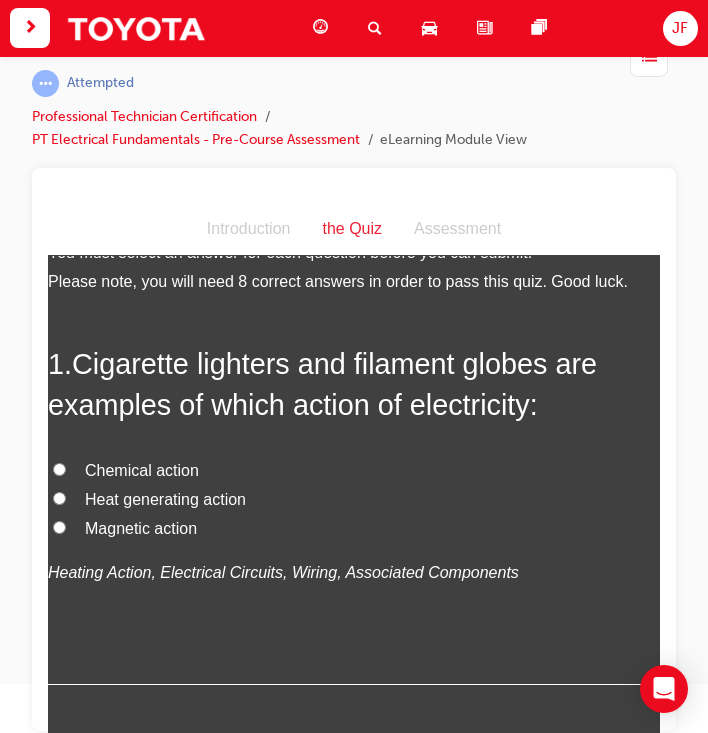 click on "Heat generating action" at bounding box center [354, 499] 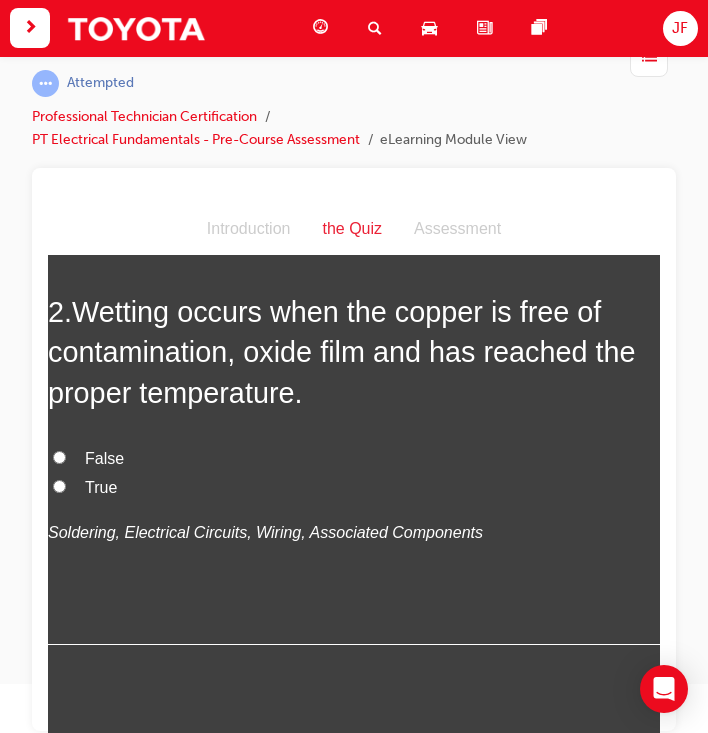scroll, scrollTop: 523, scrollLeft: 0, axis: vertical 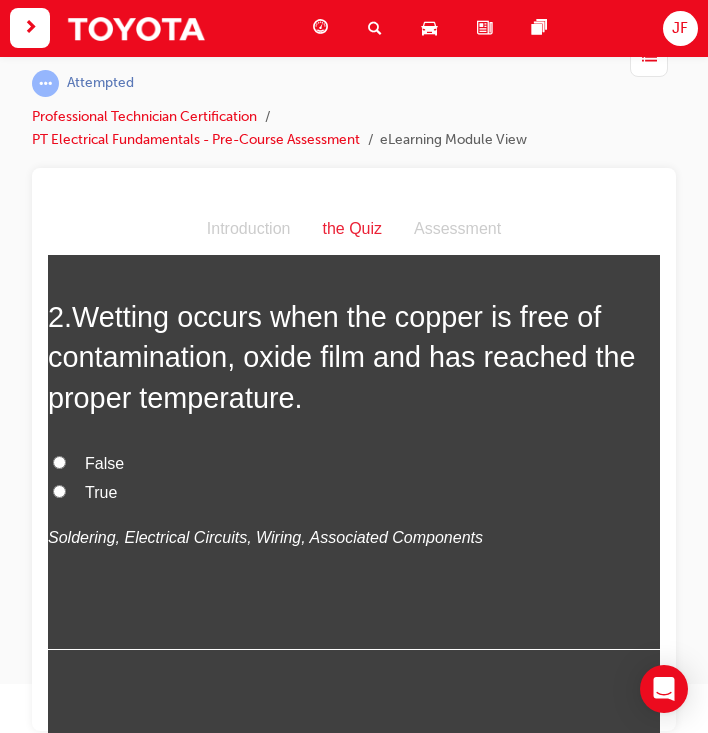 click on "2 .  Wetting occurs when the copper is free of contamination, oxide film and has reached the proper temperature. False True
Soldering, Electrical Circuits, Wiring, Associated Components" at bounding box center [354, 472] 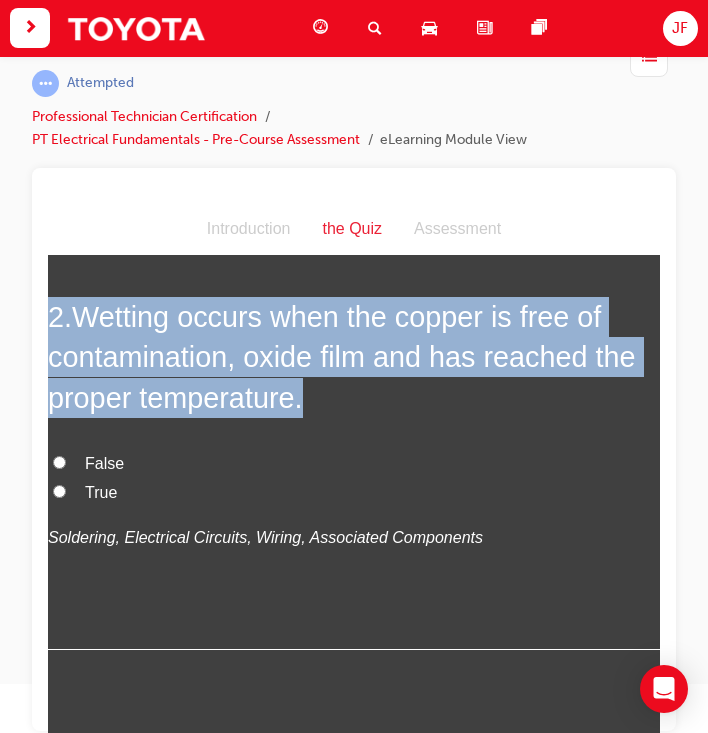 drag, startPoint x: 315, startPoint y: 399, endPoint x: 46, endPoint y: 300, distance: 286.63916 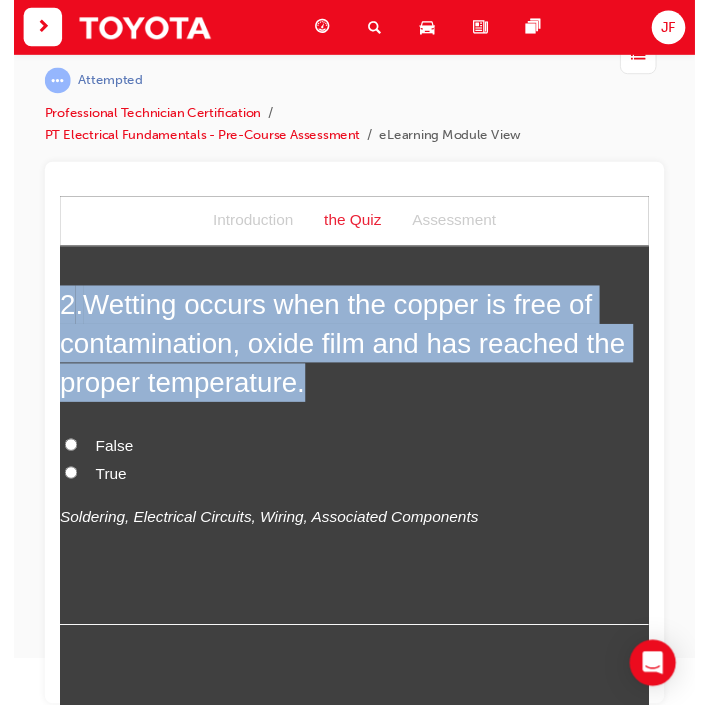 scroll, scrollTop: 32, scrollLeft: 0, axis: vertical 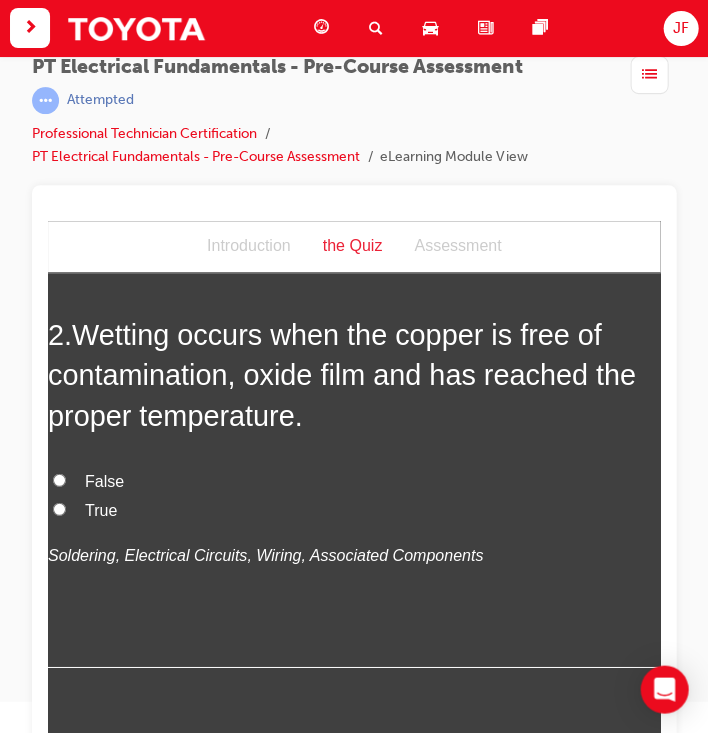 click on "True" at bounding box center (354, 509) 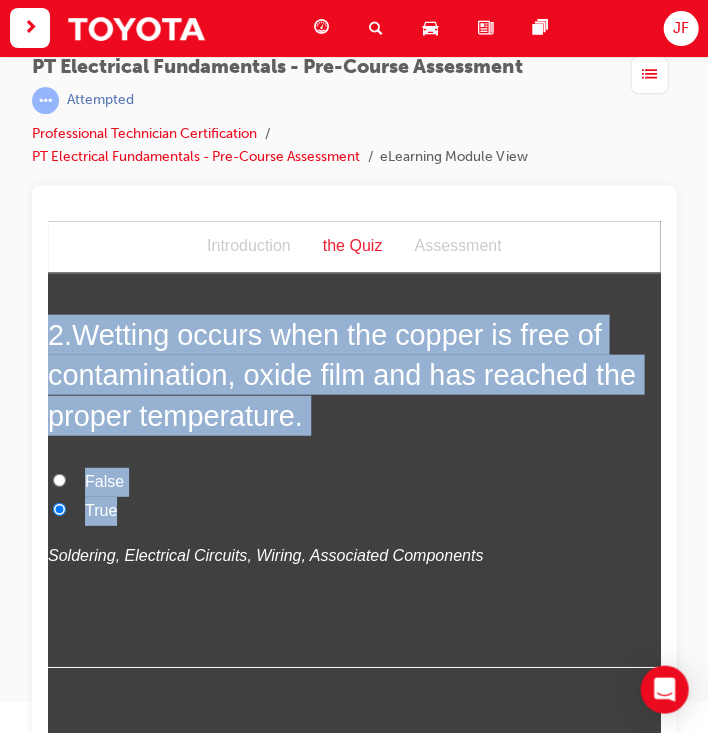 drag, startPoint x: 116, startPoint y: 508, endPoint x: 50, endPoint y: 300, distance: 218.22008 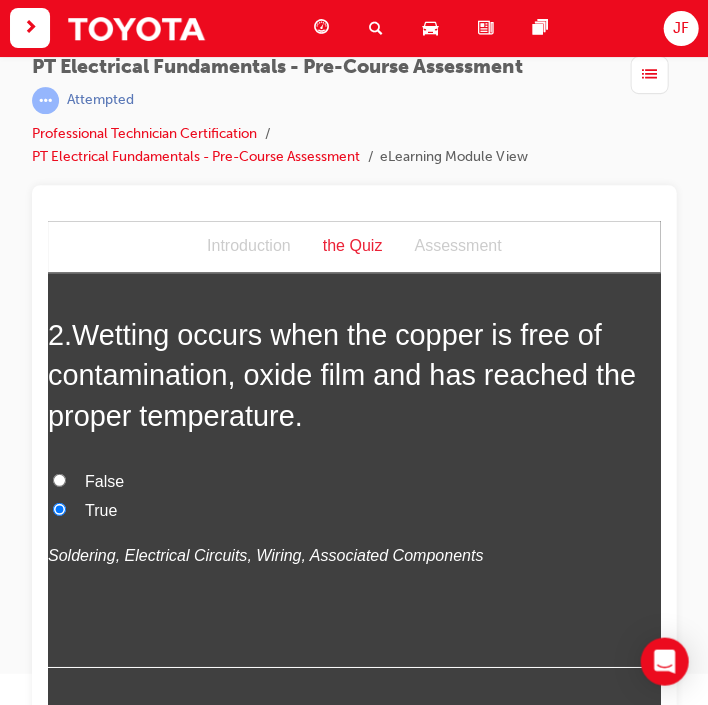 click on "2 .  Wetting occurs when the copper is free of contamination, oxide film and has reached the proper temperature. False True
Soldering, Electrical Circuits, Wiring, Associated Components" at bounding box center (354, 489) 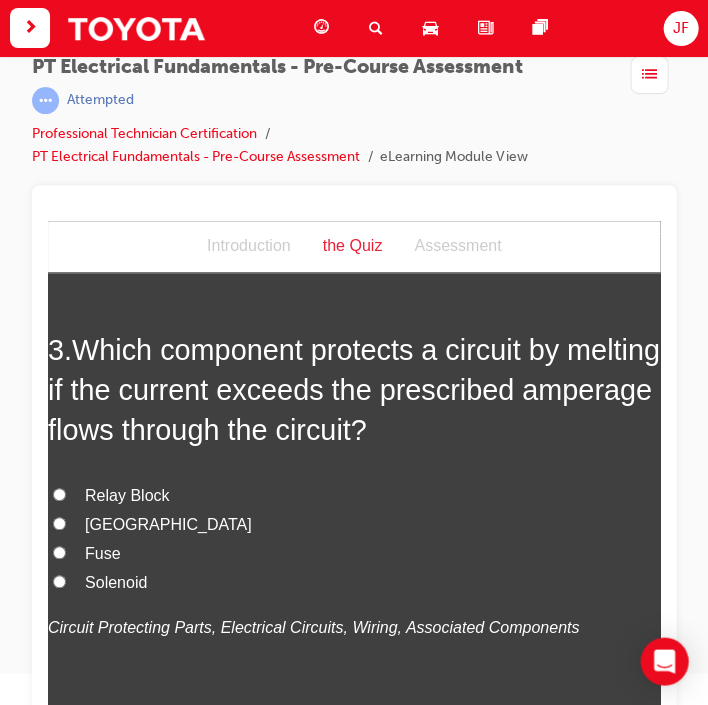 scroll, scrollTop: 952, scrollLeft: 0, axis: vertical 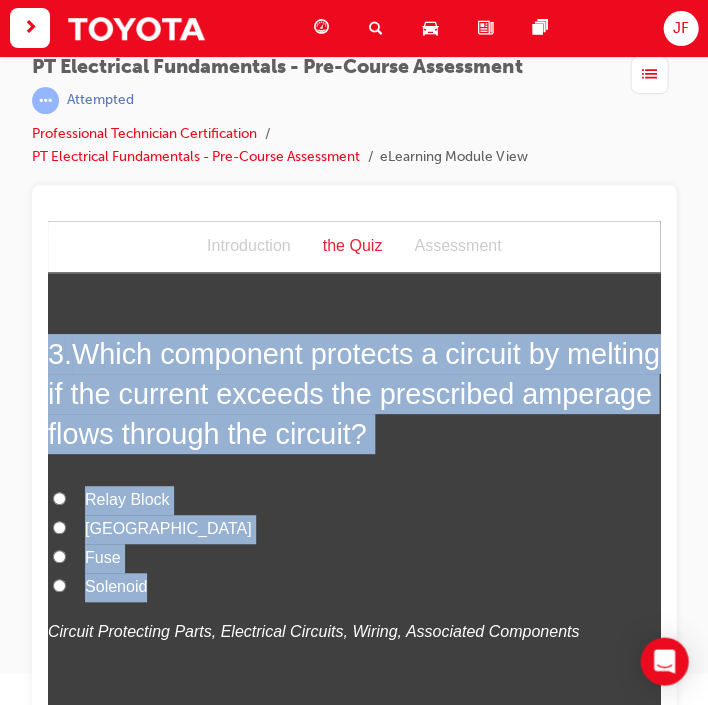 drag, startPoint x: 155, startPoint y: 580, endPoint x: 44, endPoint y: 331, distance: 272.6206 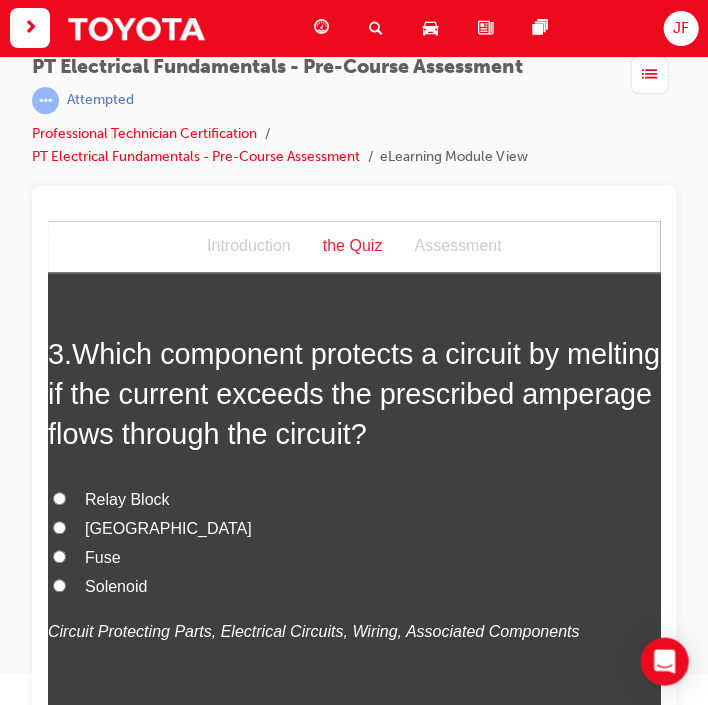 click on "Relay Block Junction Block Fuse Solenoid
Circuit Protecting Parts, Electrical Circuits, Wiring, Associated Components" at bounding box center (354, 565) 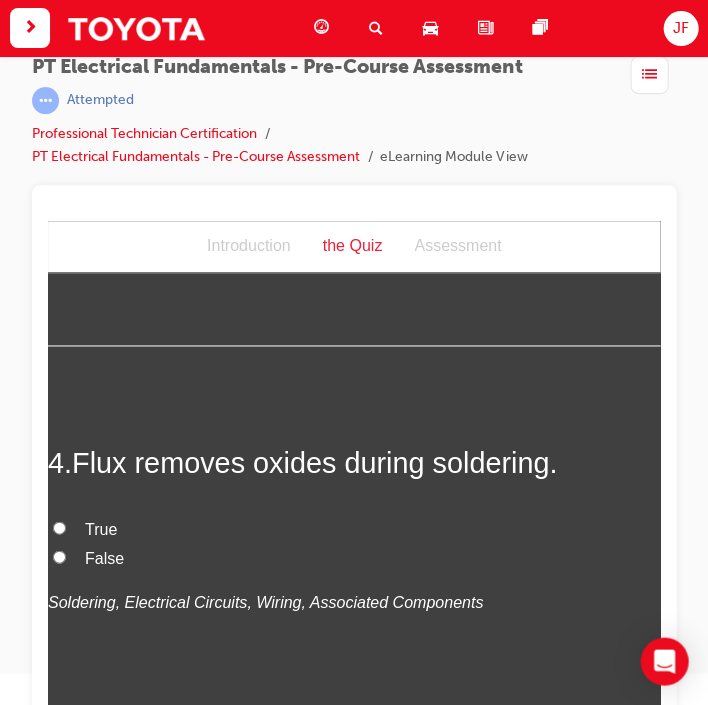 scroll, scrollTop: 1379, scrollLeft: 0, axis: vertical 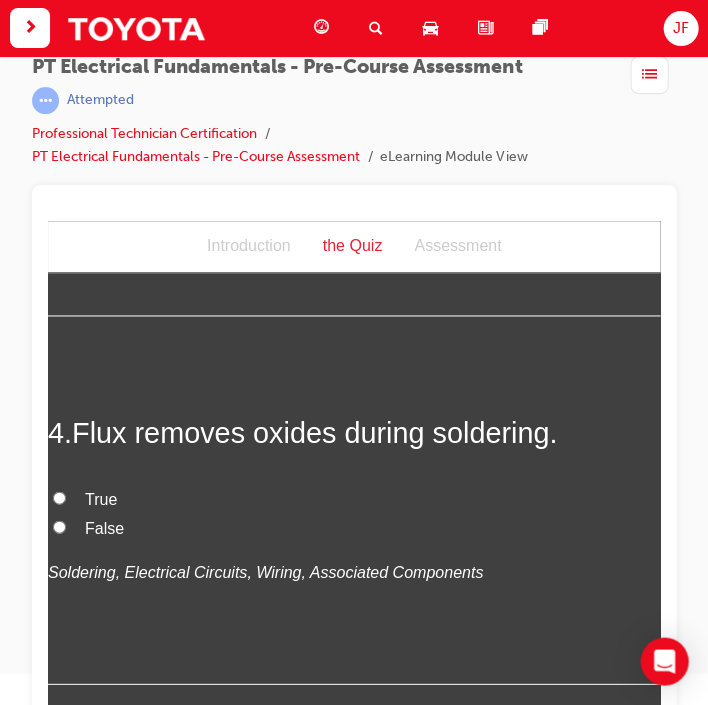 drag, startPoint x: 123, startPoint y: 508, endPoint x: 81, endPoint y: 405, distance: 111.233986 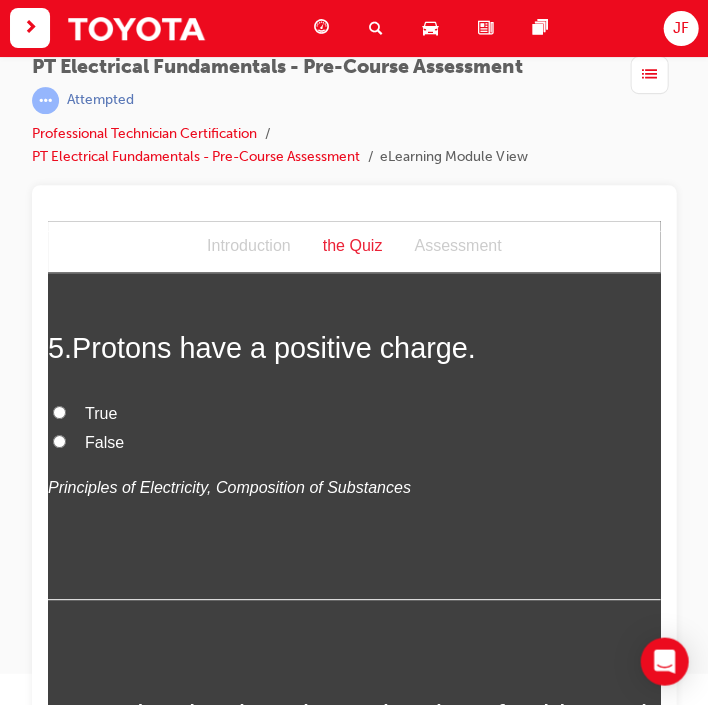 scroll, scrollTop: 1800, scrollLeft: 0, axis: vertical 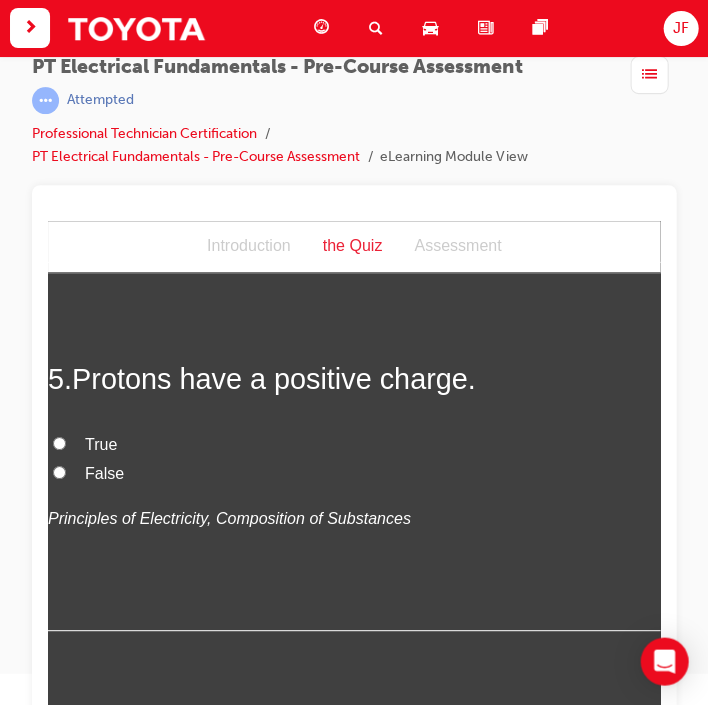 click on "True" at bounding box center (354, 444) 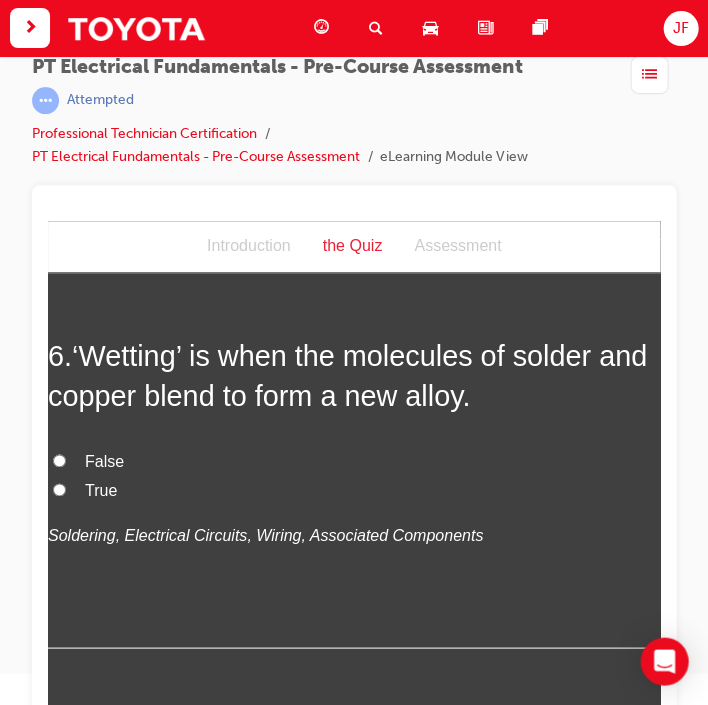 scroll, scrollTop: 2189, scrollLeft: 0, axis: vertical 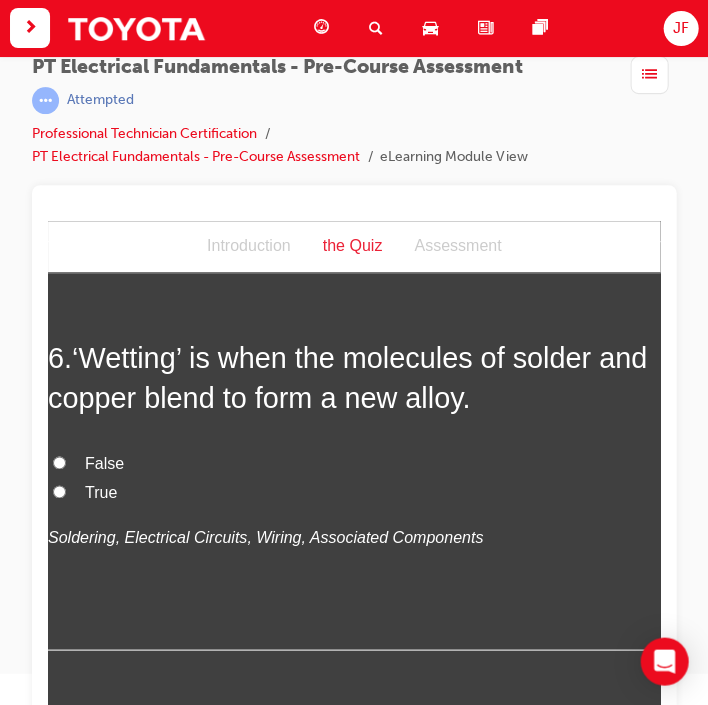 click on "True" at bounding box center [59, 490] 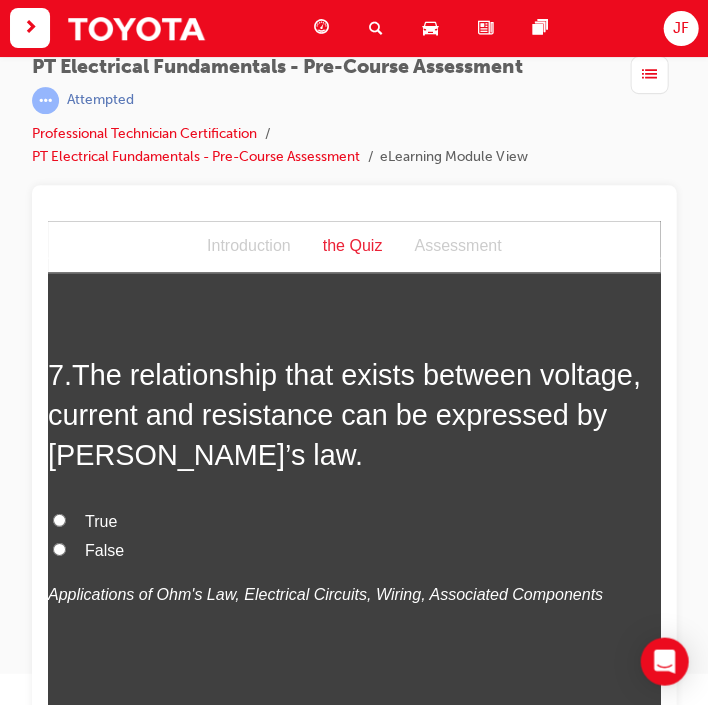 scroll, scrollTop: 2578, scrollLeft: 0, axis: vertical 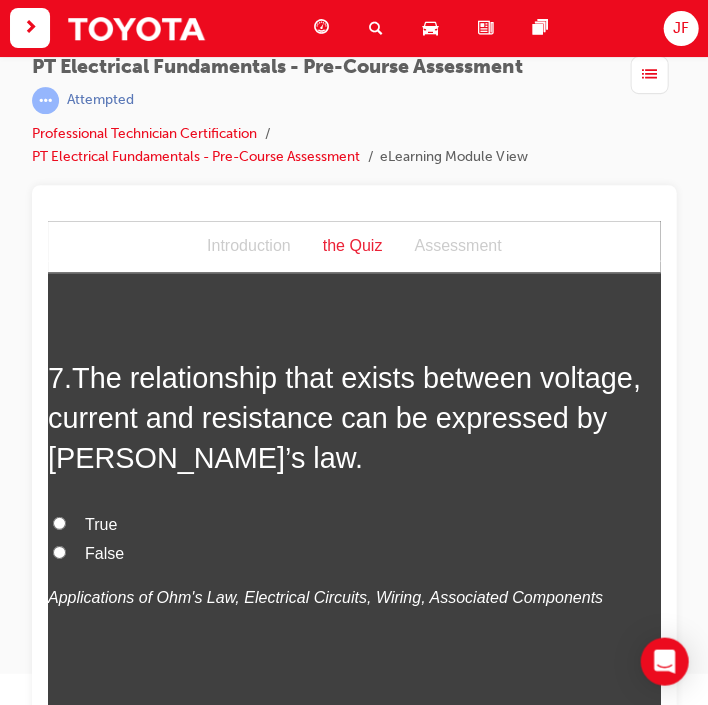 click on "True" at bounding box center [59, 521] 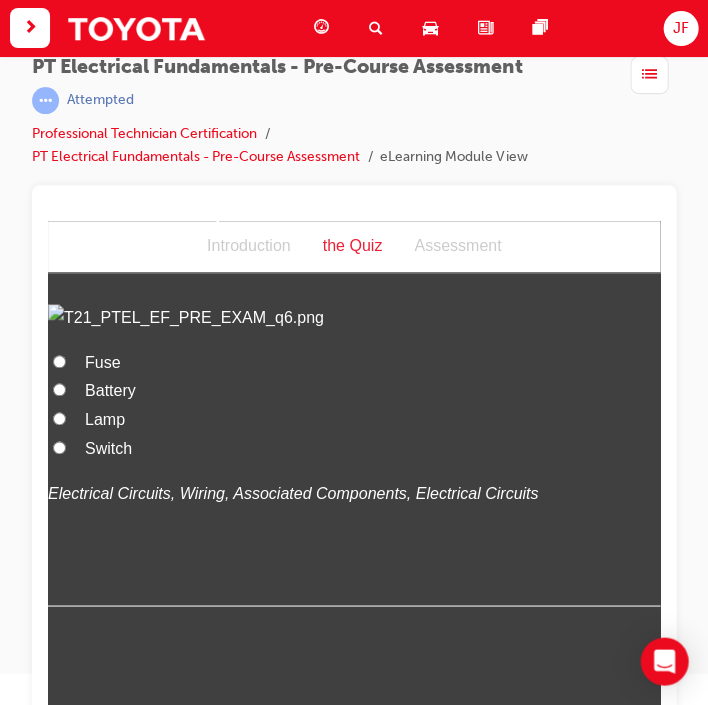 scroll, scrollTop: 3193, scrollLeft: 0, axis: vertical 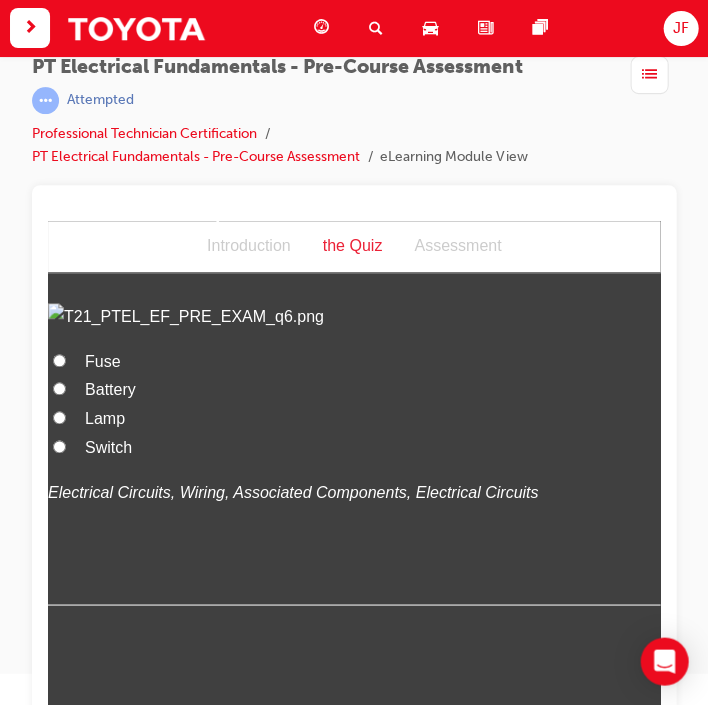 click on "Switch" at bounding box center (59, 445) 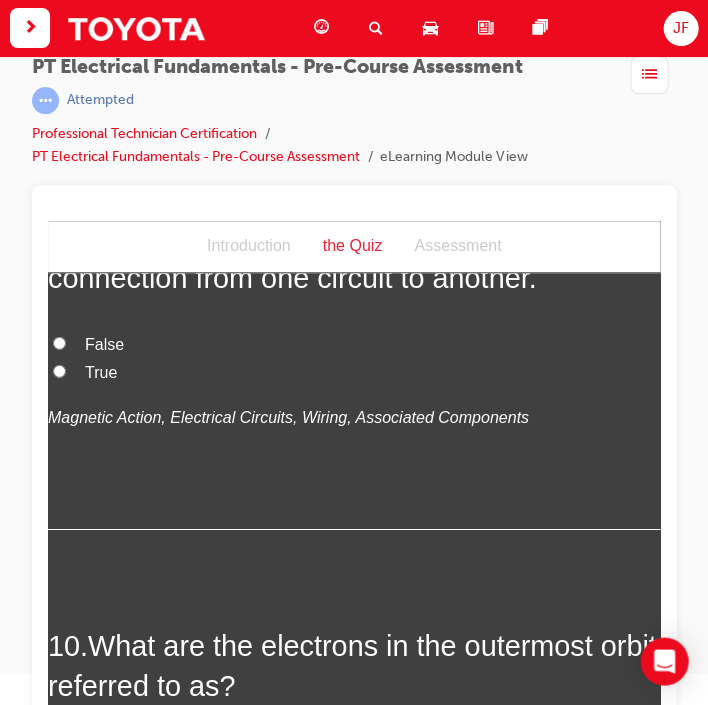 scroll, scrollTop: 3768, scrollLeft: 0, axis: vertical 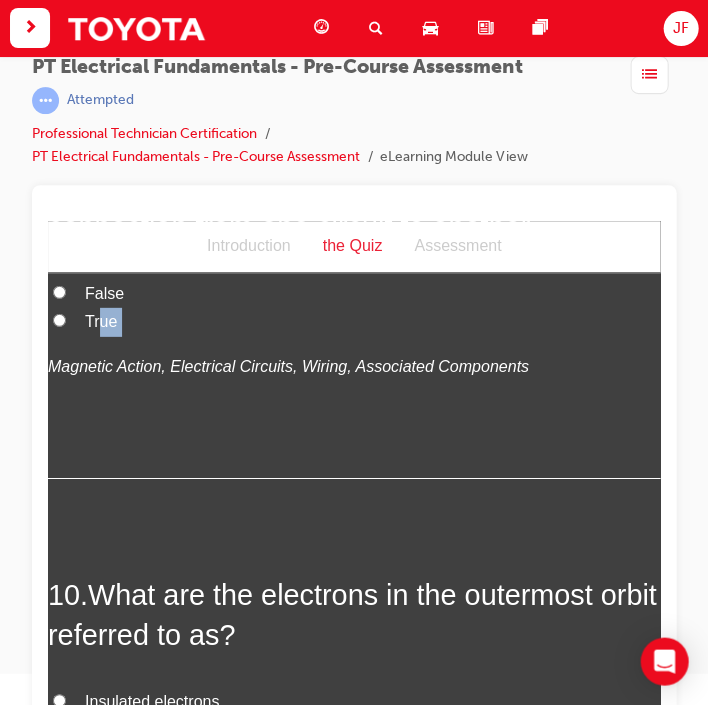 drag, startPoint x: 126, startPoint y: 534, endPoint x: 98, endPoint y: 518, distance: 32.24903 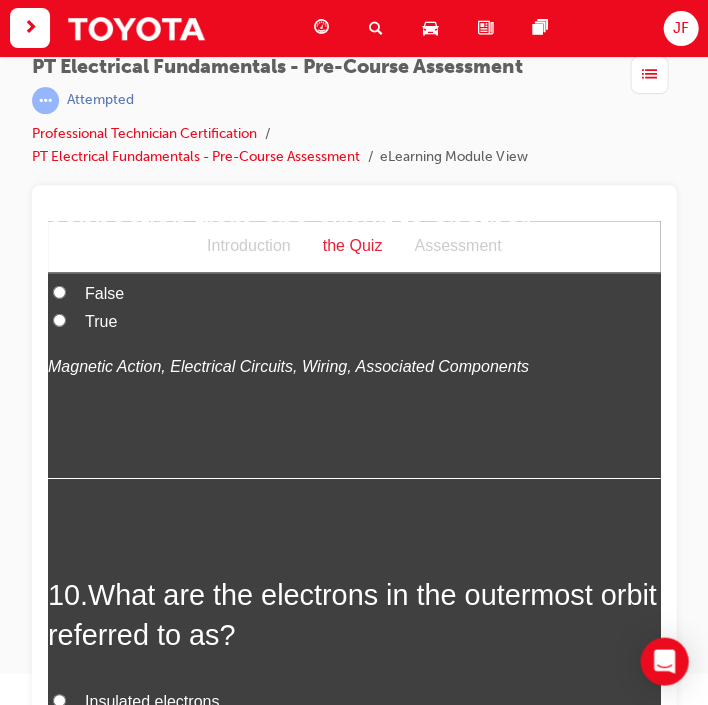 click on "False True
Magnetic Action, Electrical Circuits, Wiring, Associated Components" at bounding box center [354, 329] 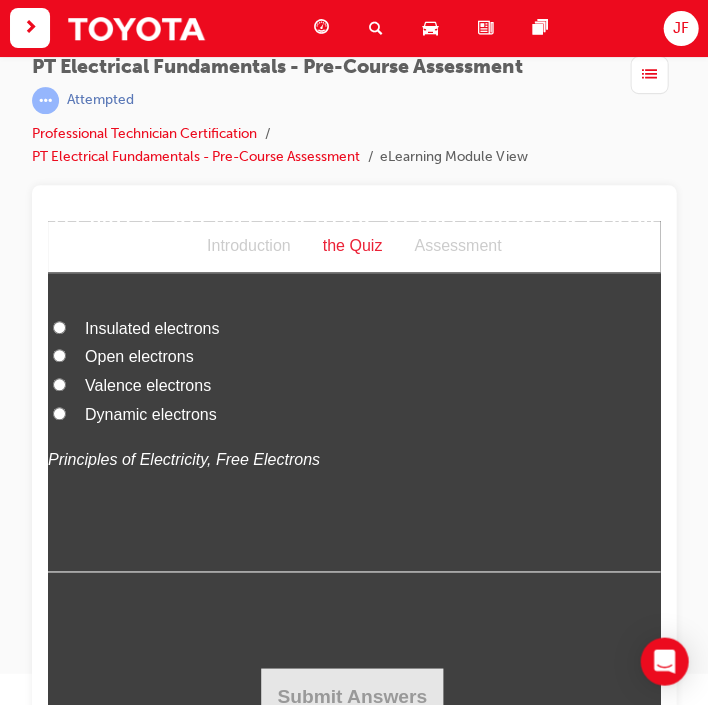 scroll, scrollTop: 4238, scrollLeft: 0, axis: vertical 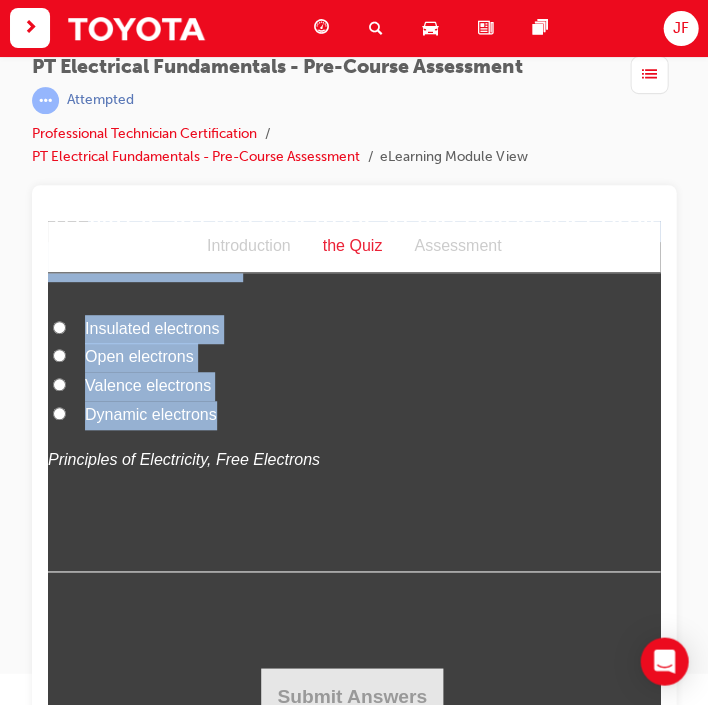 drag, startPoint x: 232, startPoint y: 508, endPoint x: 88, endPoint y: 328, distance: 230.51247 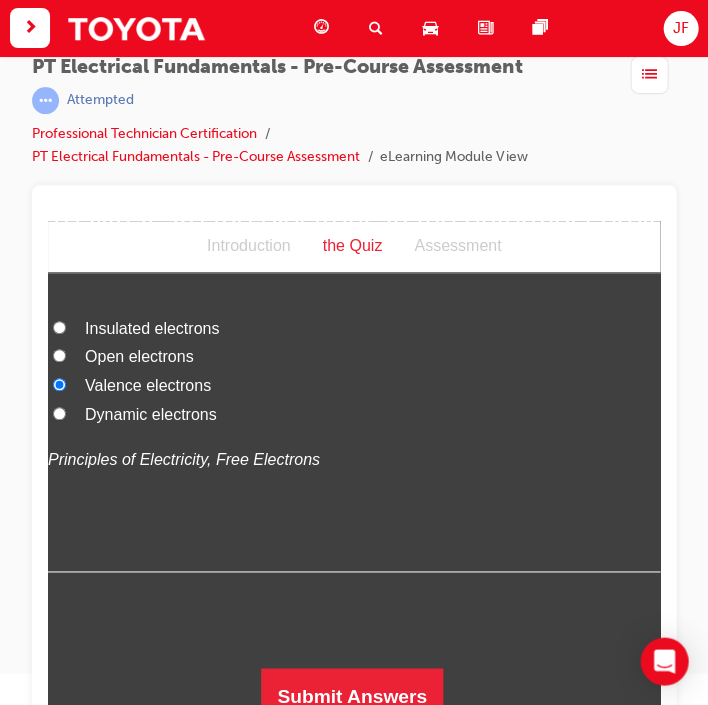 click on "10 .  What are the electrons in the outermost orbit referred to as? Insulated electrons Open electrons  Valence electrons Dynamic electrons
Principles of Electricity, Free Electrons" at bounding box center [354, 386] 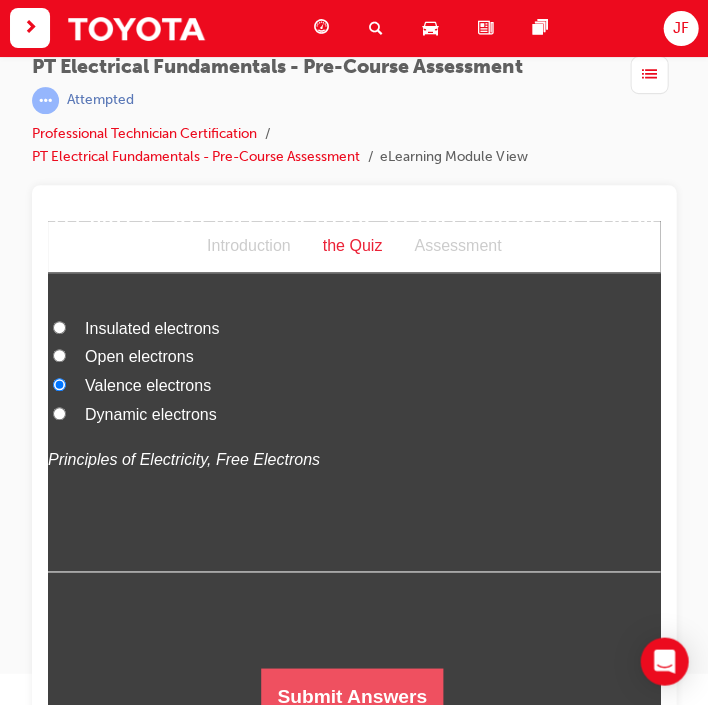 scroll, scrollTop: 4330, scrollLeft: 0, axis: vertical 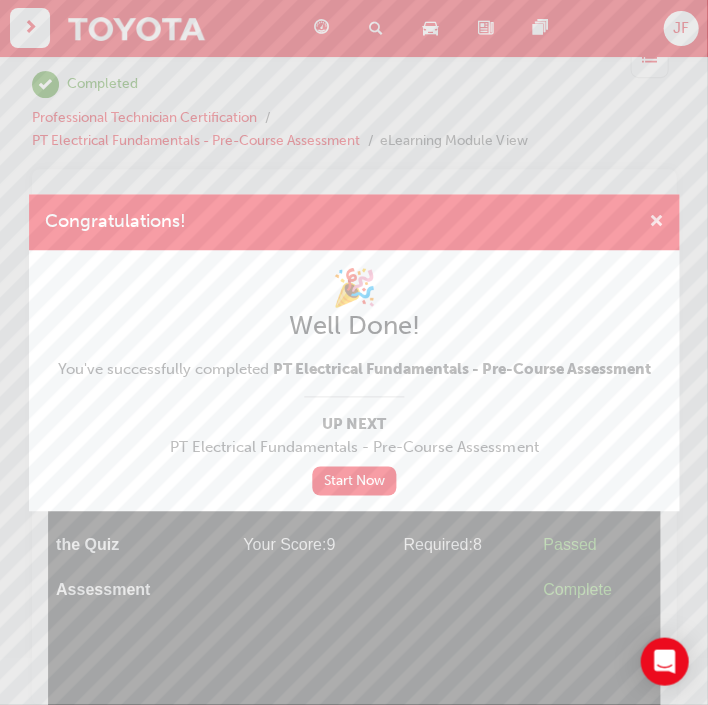 click at bounding box center [655, 223] 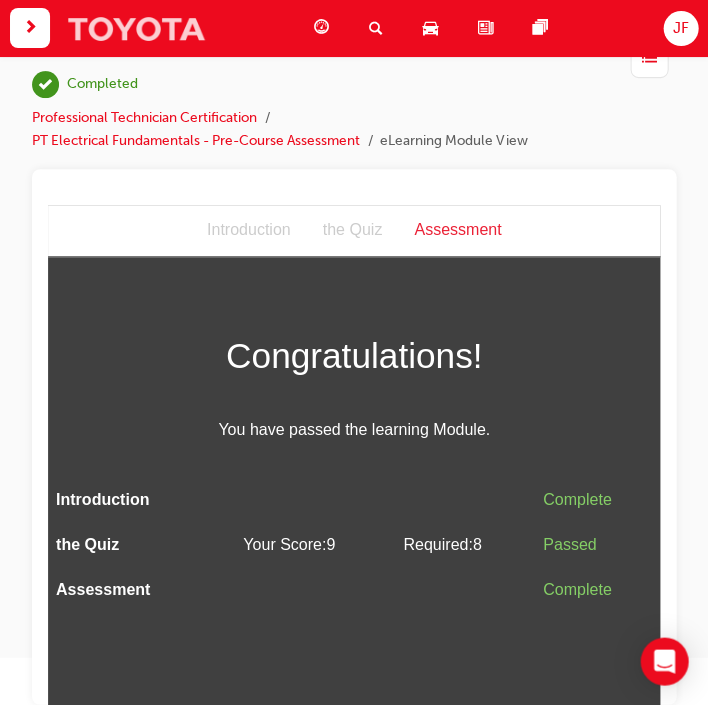 click at bounding box center (136, 28) 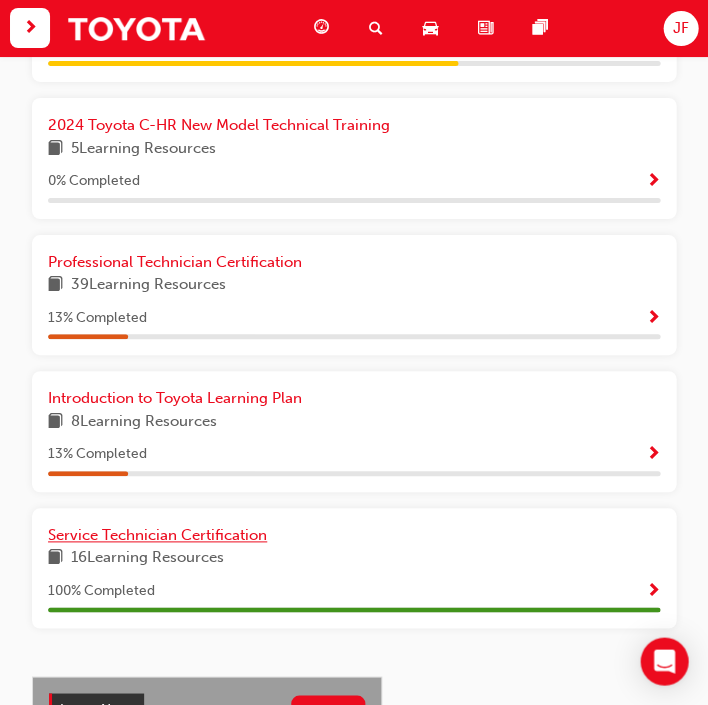 scroll, scrollTop: 857, scrollLeft: 0, axis: vertical 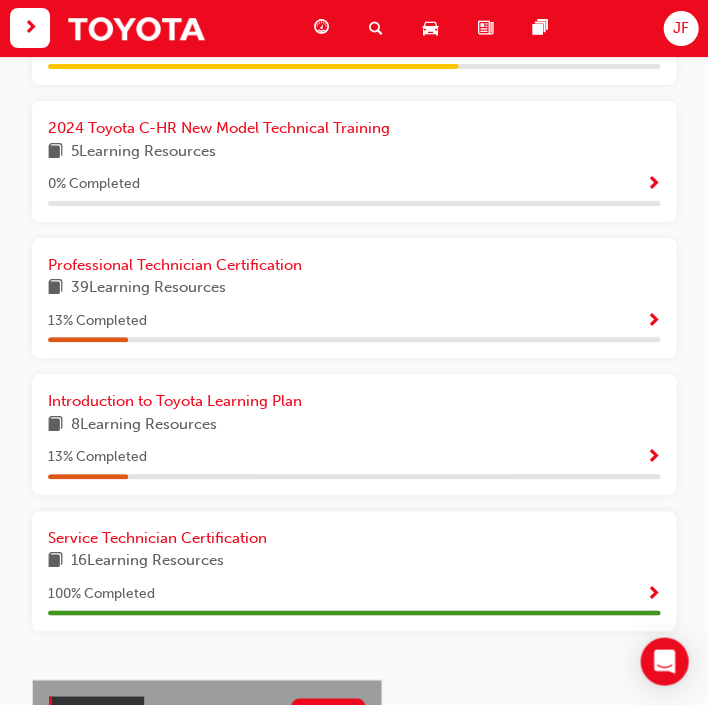 click at bounding box center (652, 322) 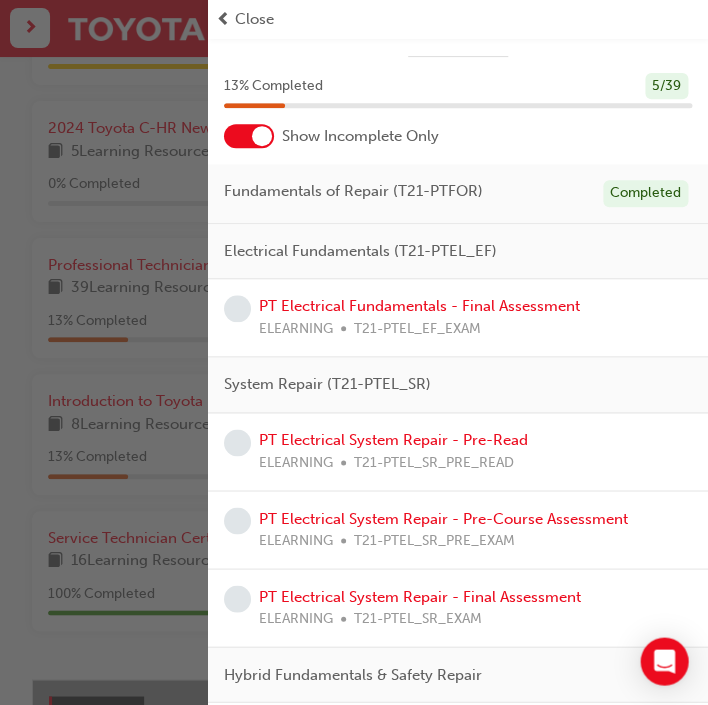 scroll, scrollTop: 51, scrollLeft: 0, axis: vertical 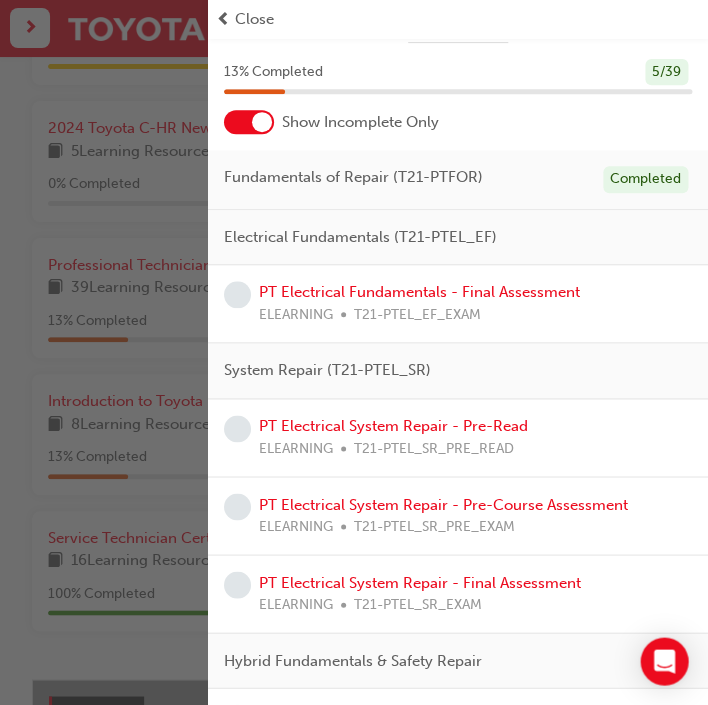 click at bounding box center [249, 122] 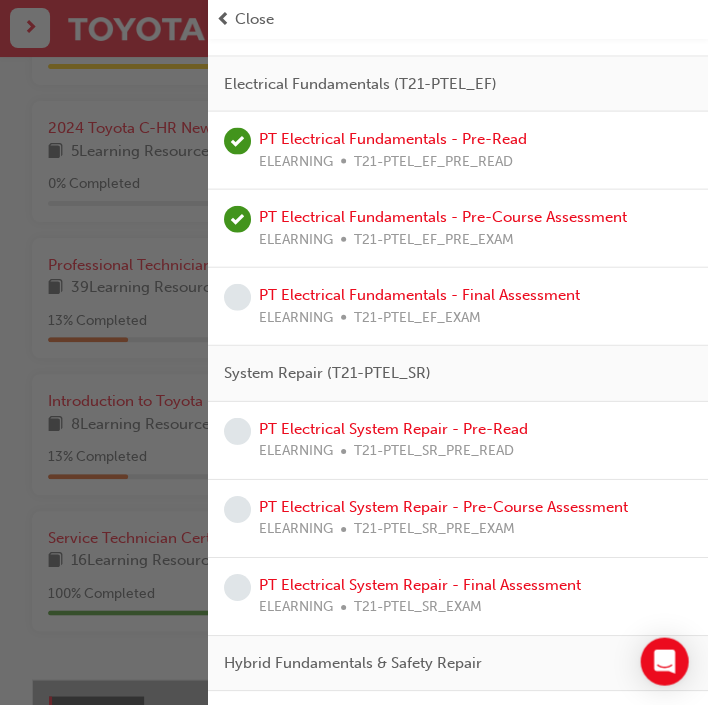 scroll, scrollTop: 475, scrollLeft: 0, axis: vertical 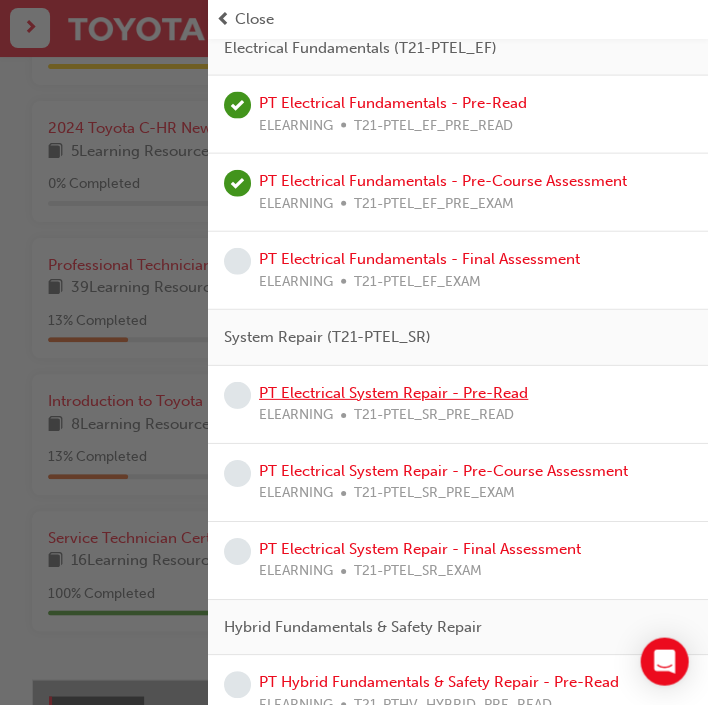 click on "PT Electrical System Repair - Pre-Read" at bounding box center (393, 392) 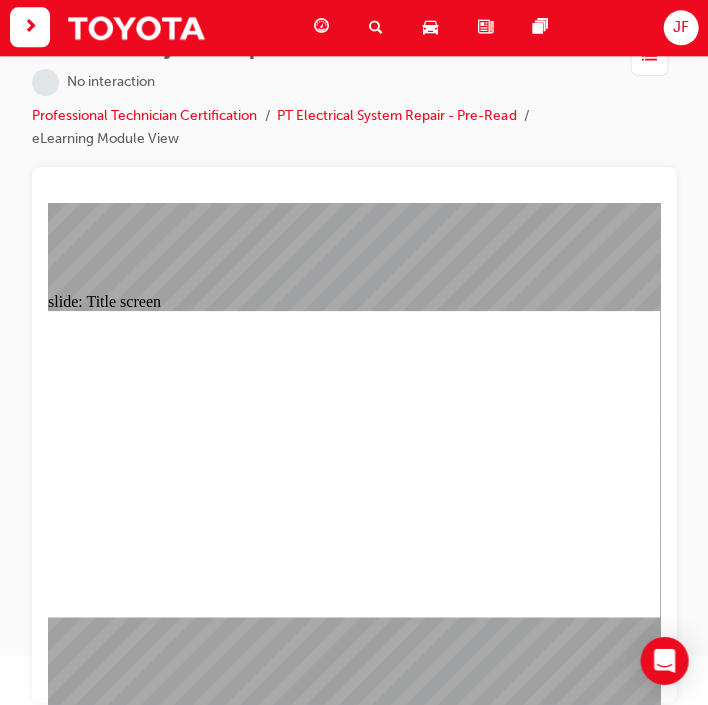 scroll, scrollTop: 48, scrollLeft: 0, axis: vertical 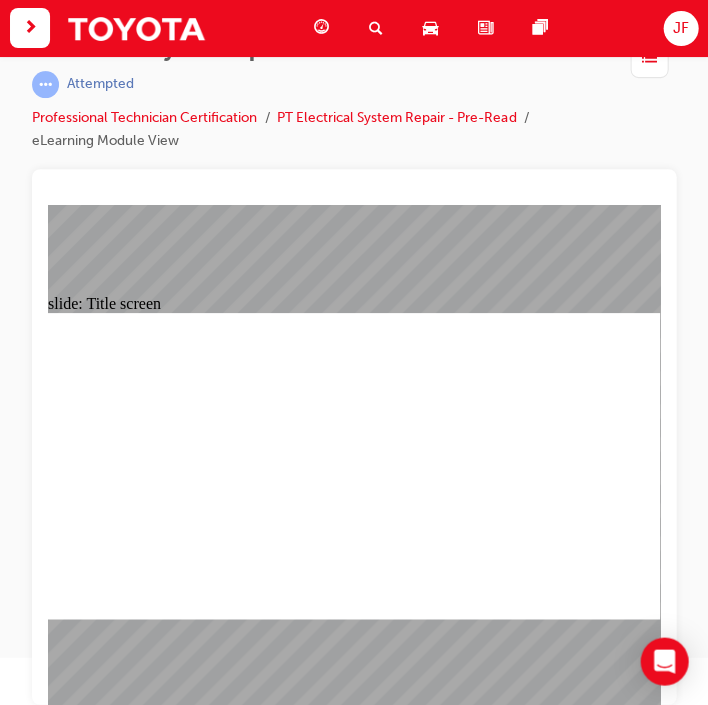 click 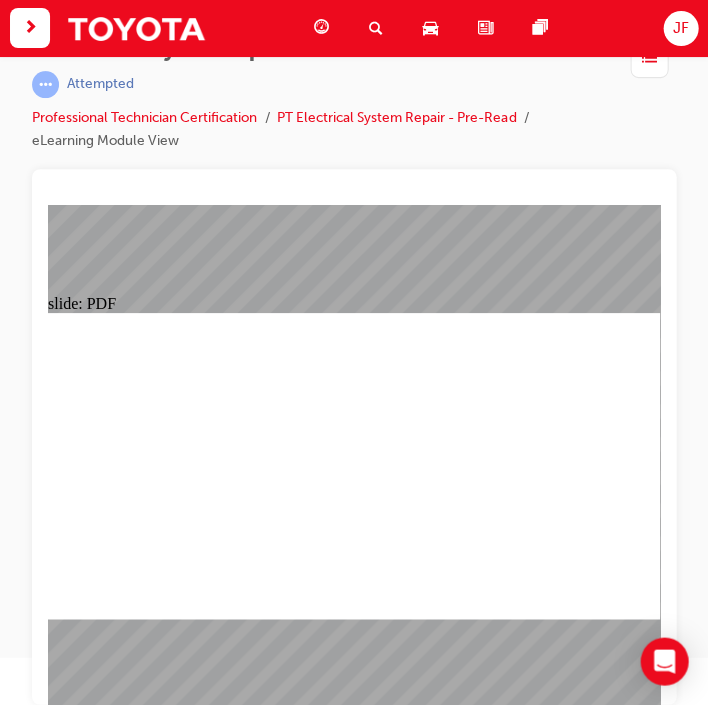 click 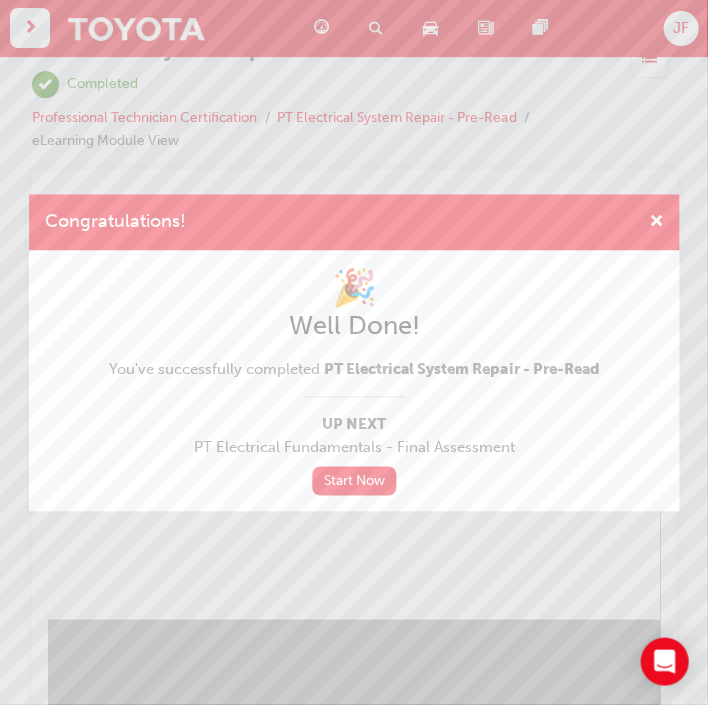 click on "Congratulations! 🎉 Well Done! You've successfully completed   PT Electrical System Repair - Pre-Read Up Next PT Electrical Fundamentals - Final Assessment Start Now" at bounding box center (354, 352) 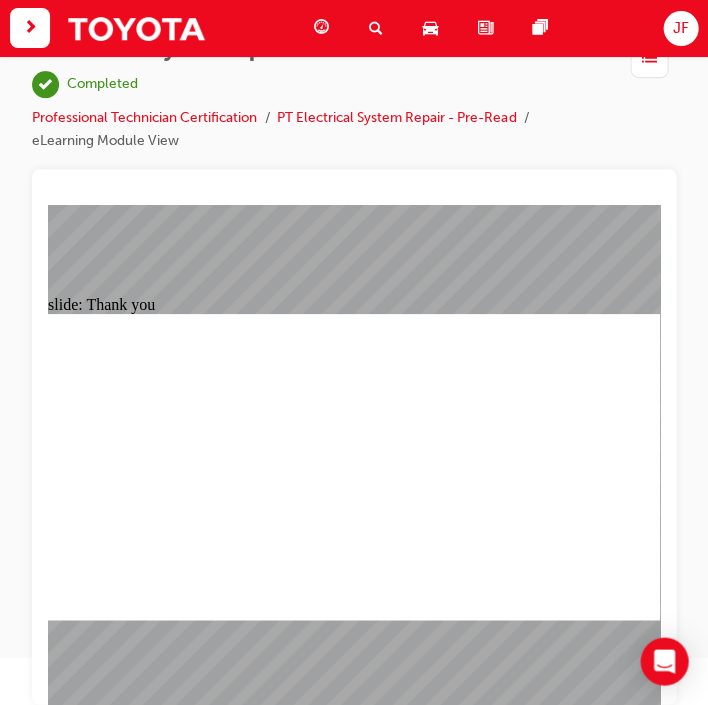 scroll, scrollTop: 45, scrollLeft: 0, axis: vertical 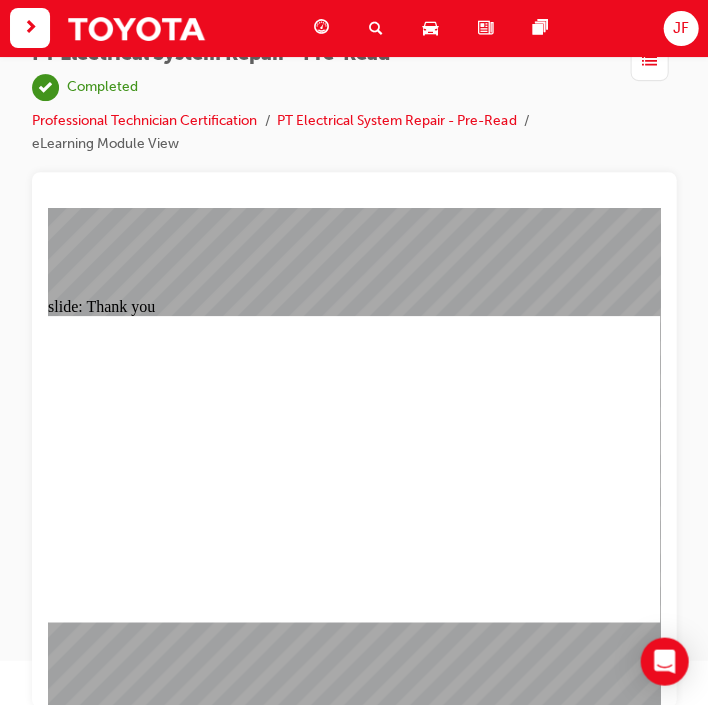 click 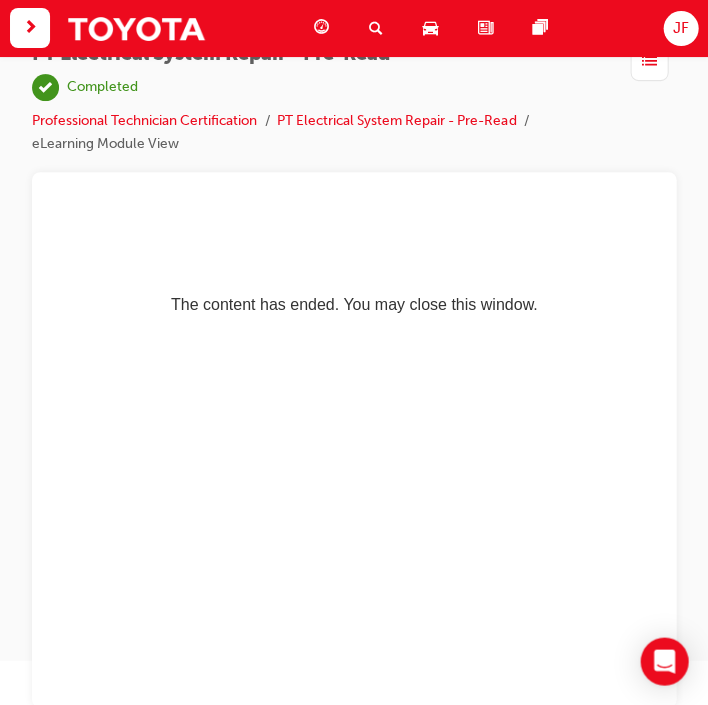 scroll, scrollTop: 0, scrollLeft: 0, axis: both 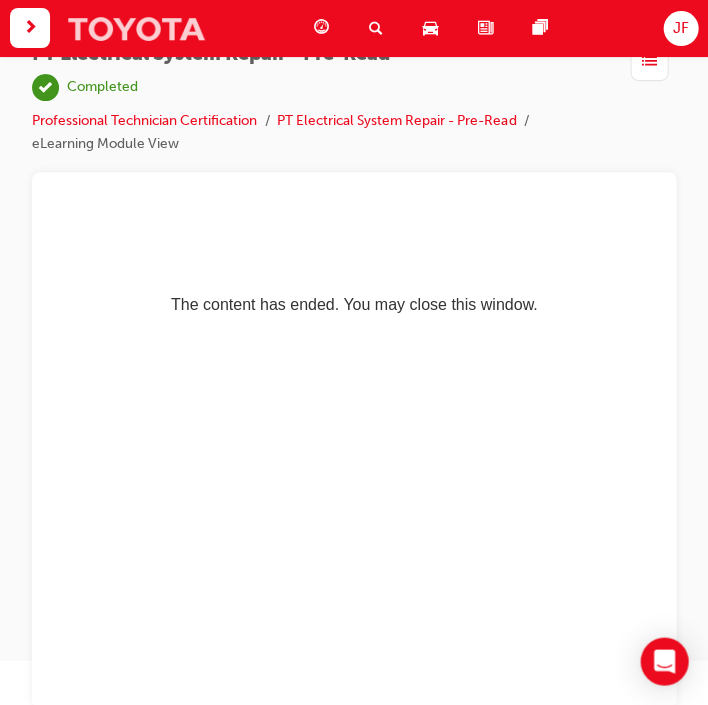 click at bounding box center (136, 28) 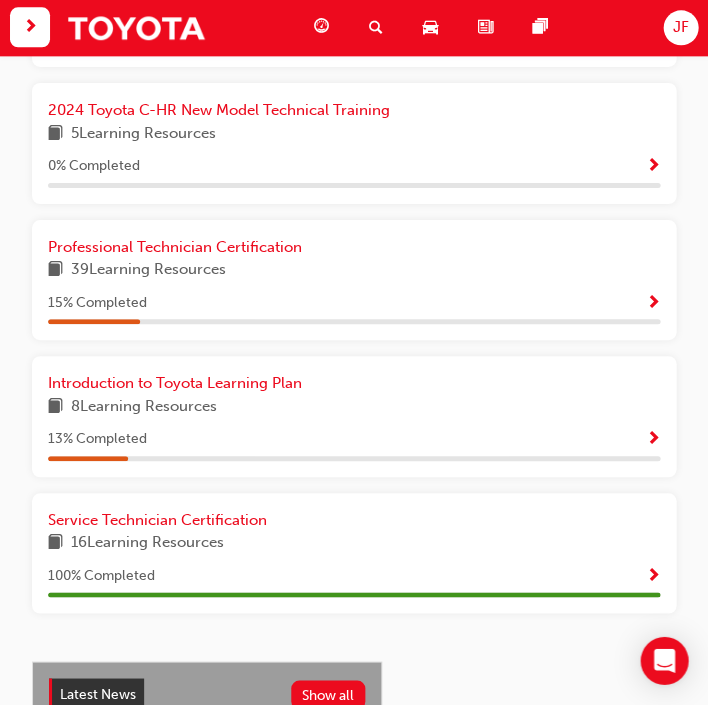scroll, scrollTop: 876, scrollLeft: 0, axis: vertical 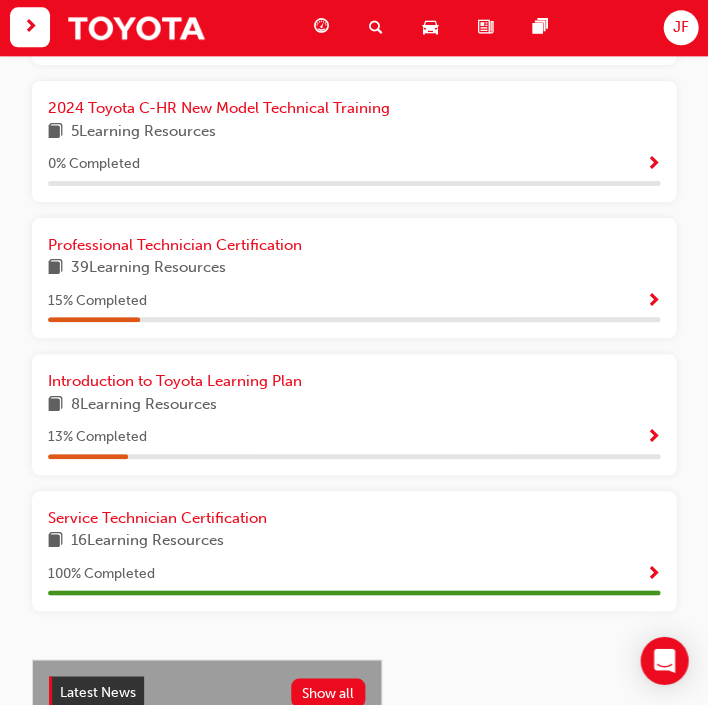 click at bounding box center (652, 439) 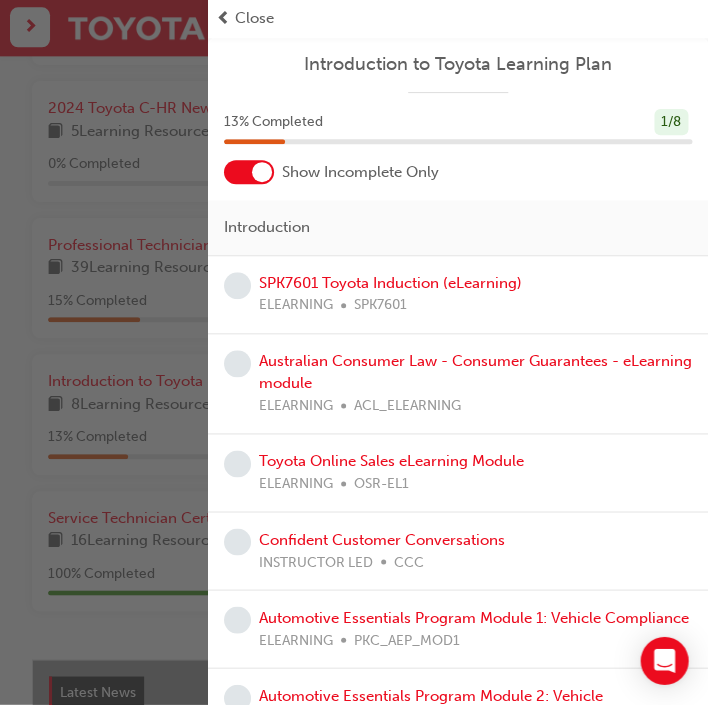 click at bounding box center [104, 352] 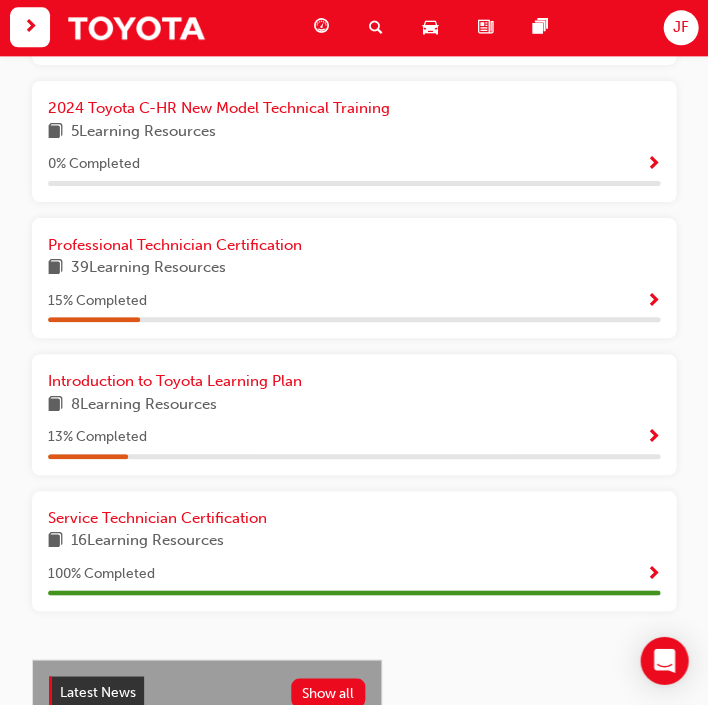 click at bounding box center [652, 303] 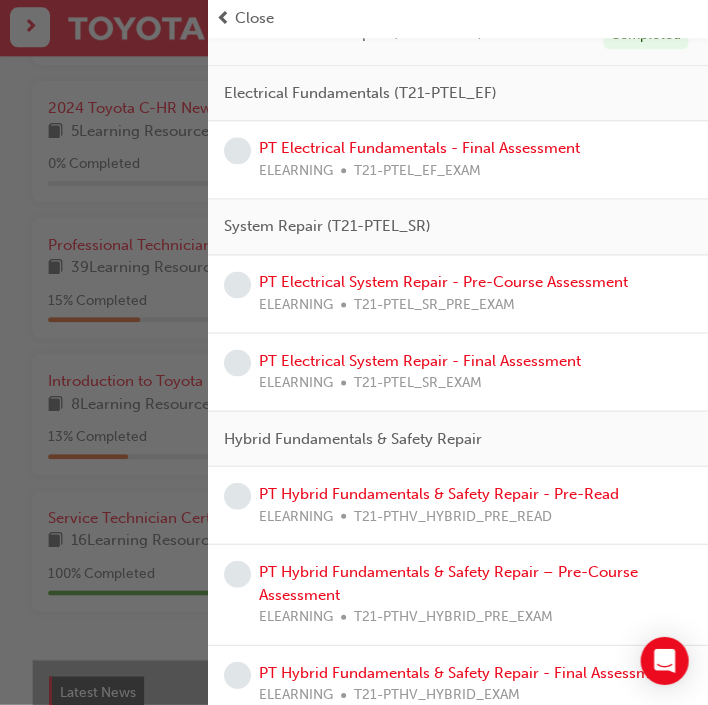 scroll, scrollTop: 193, scrollLeft: 0, axis: vertical 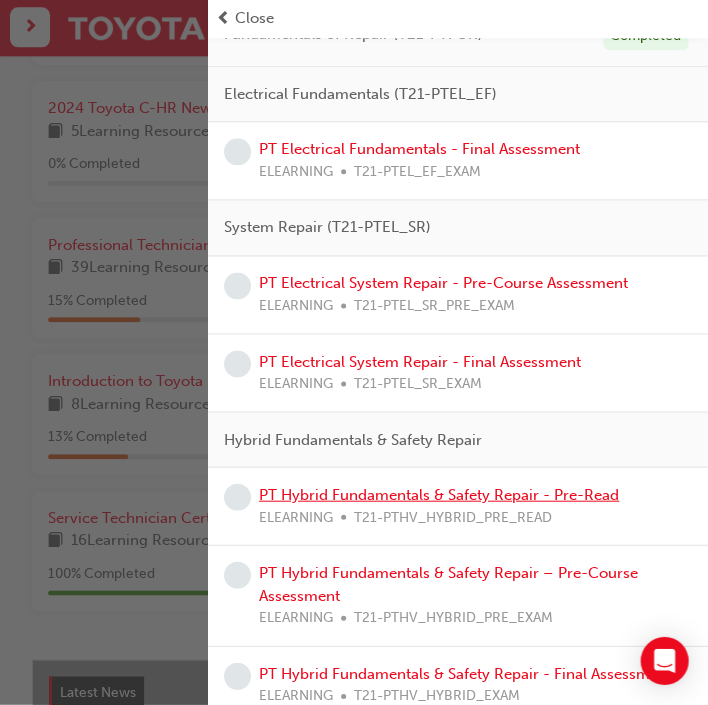 click on "PT Hybrid Fundamentals & Safety Repair - Pre-Read" at bounding box center [439, 495] 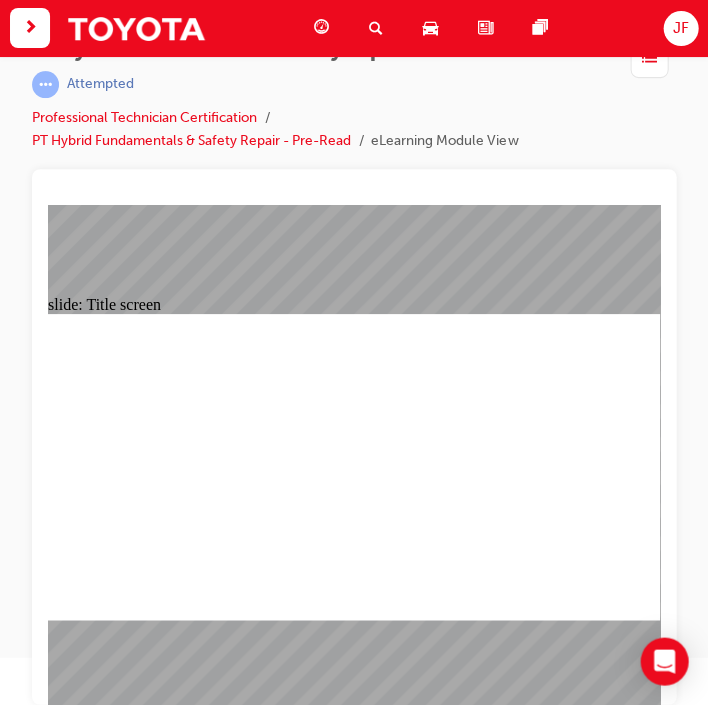 scroll, scrollTop: 45, scrollLeft: 0, axis: vertical 